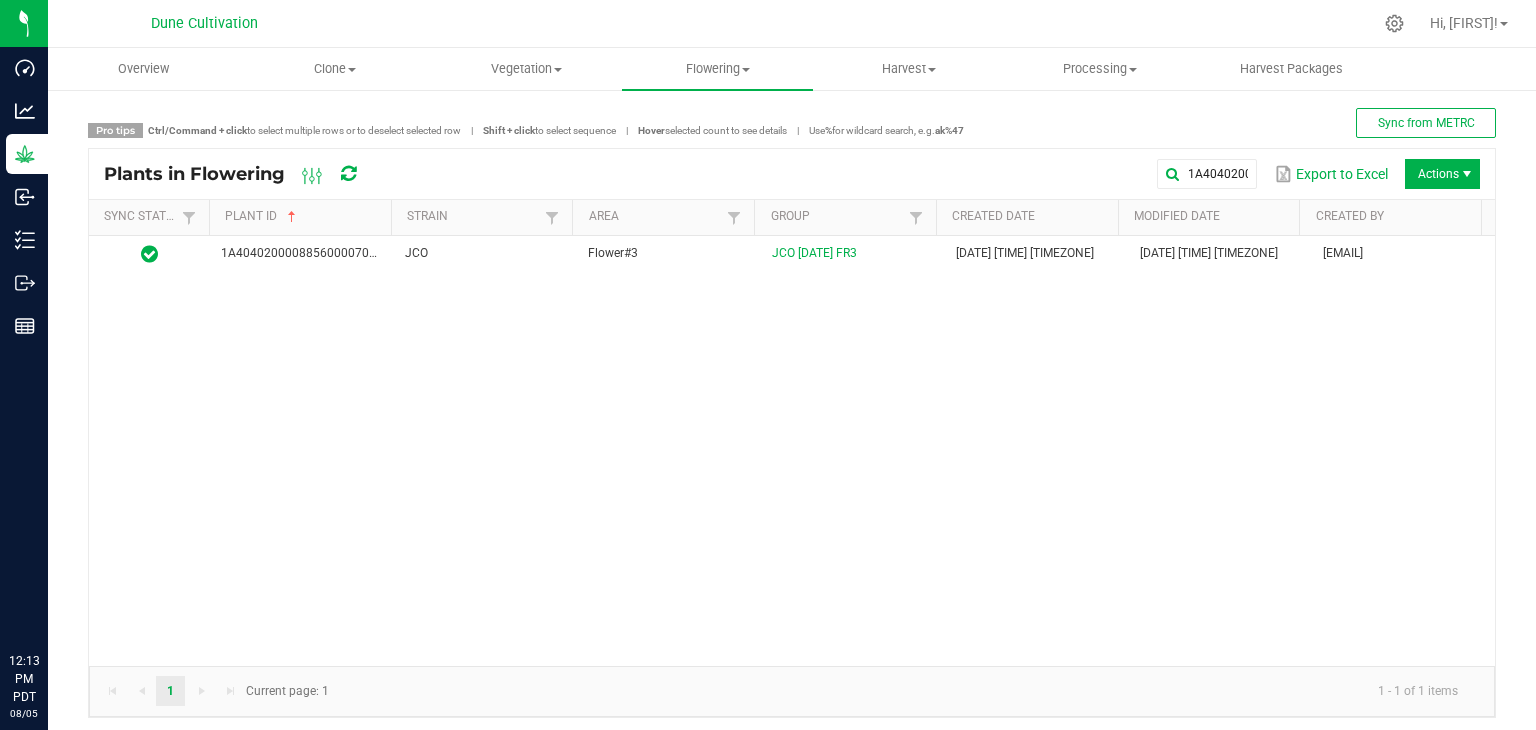 scroll, scrollTop: 0, scrollLeft: 0, axis: both 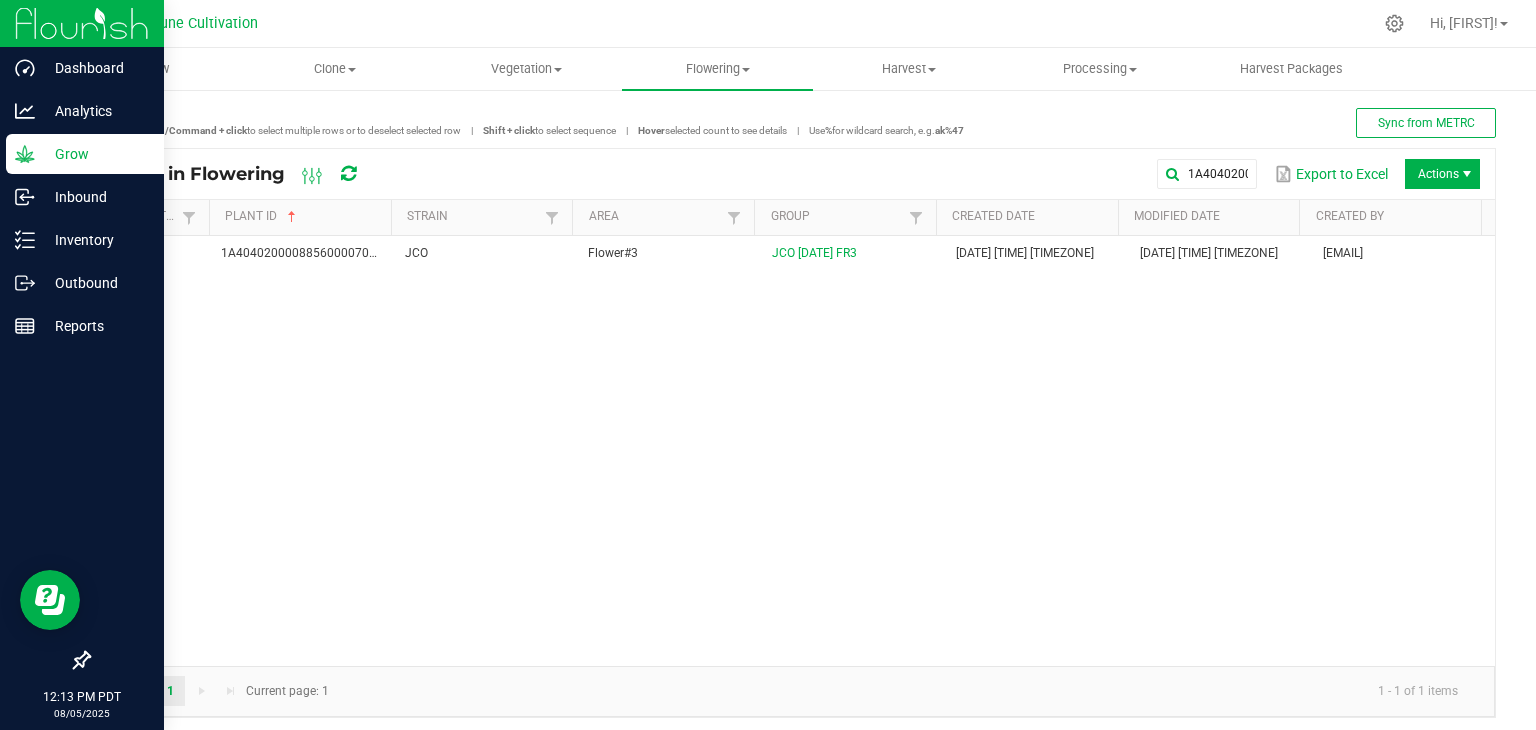 click on "Grow" at bounding box center [95, 154] 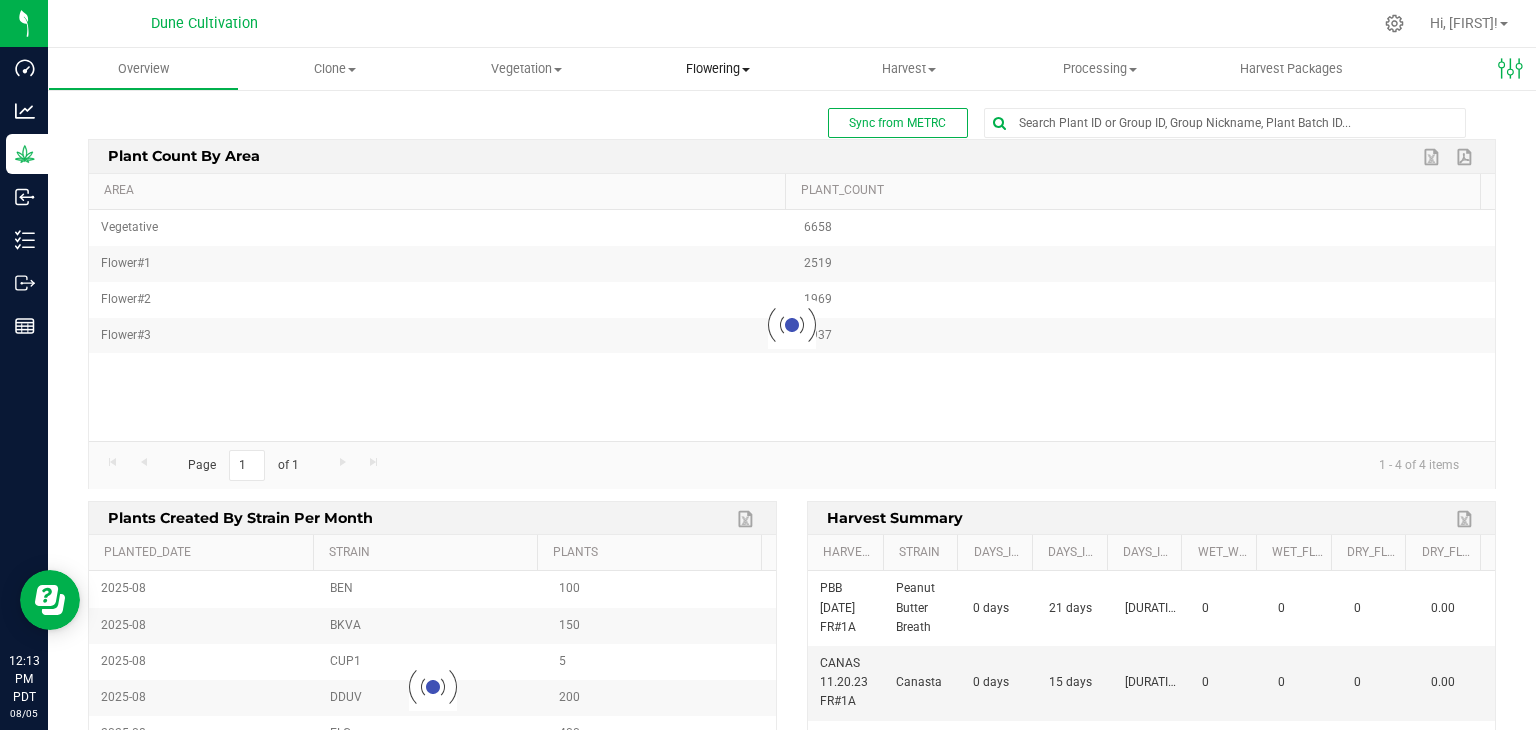 click on "Flowering" at bounding box center (717, 69) 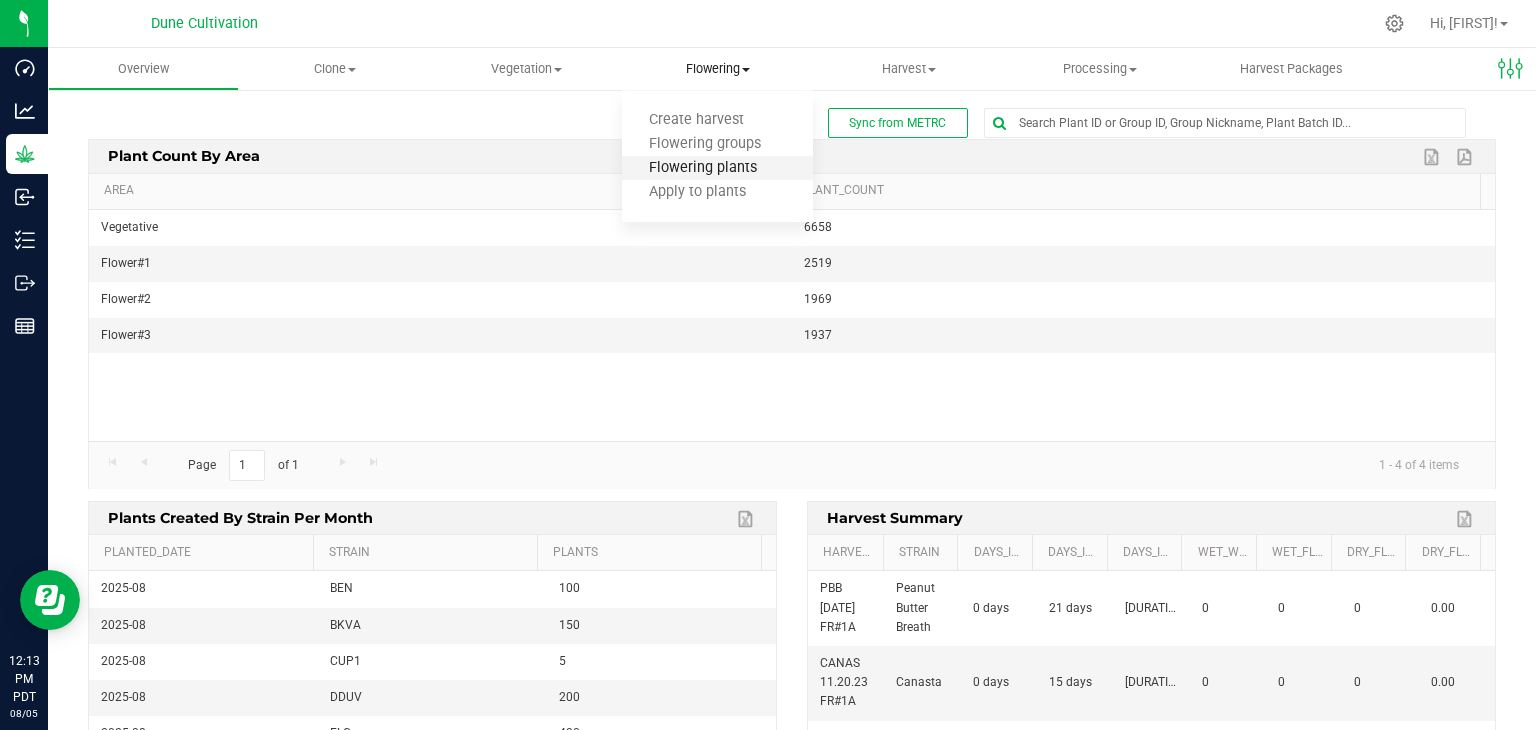 click on "Flowering plants" at bounding box center (703, 168) 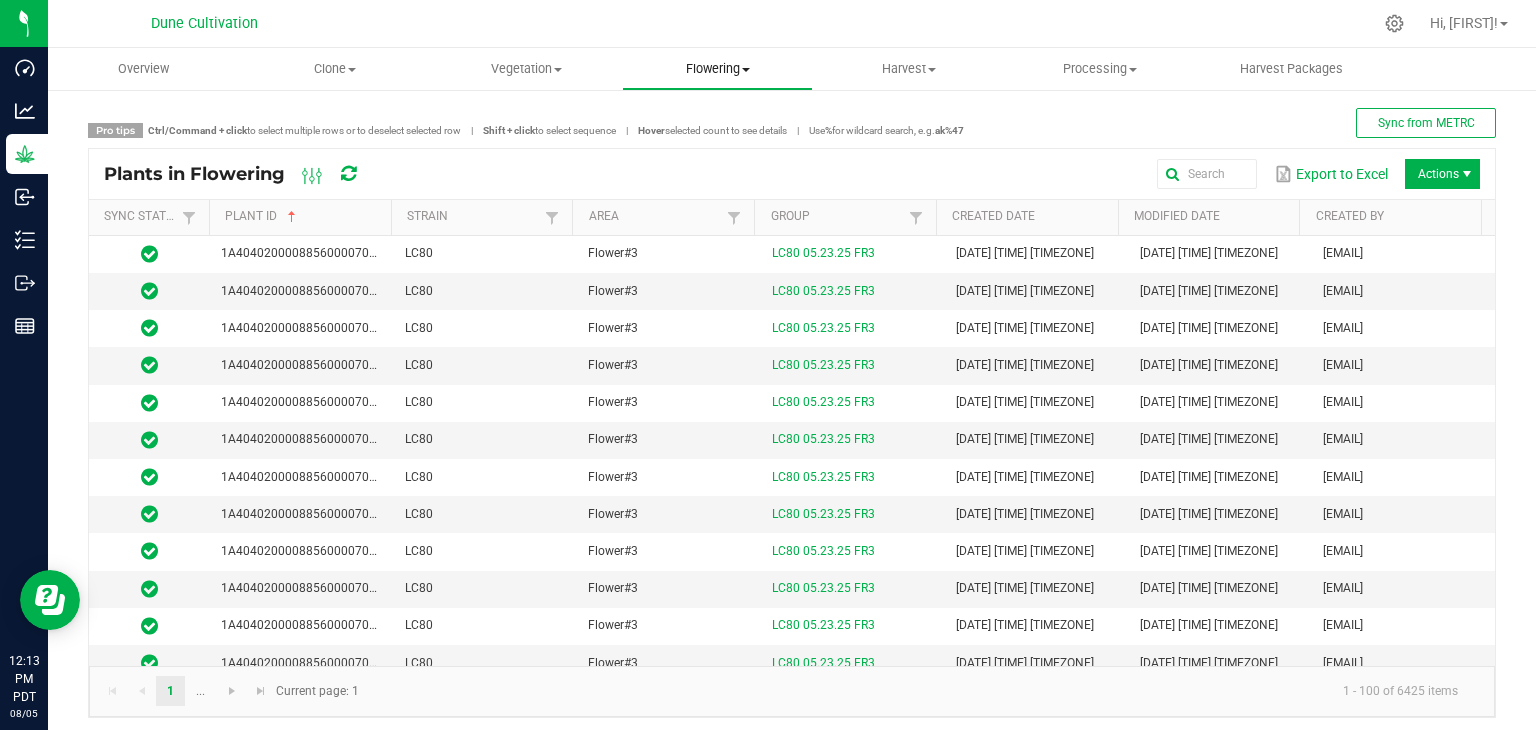 click on "Flowering" at bounding box center [717, 69] 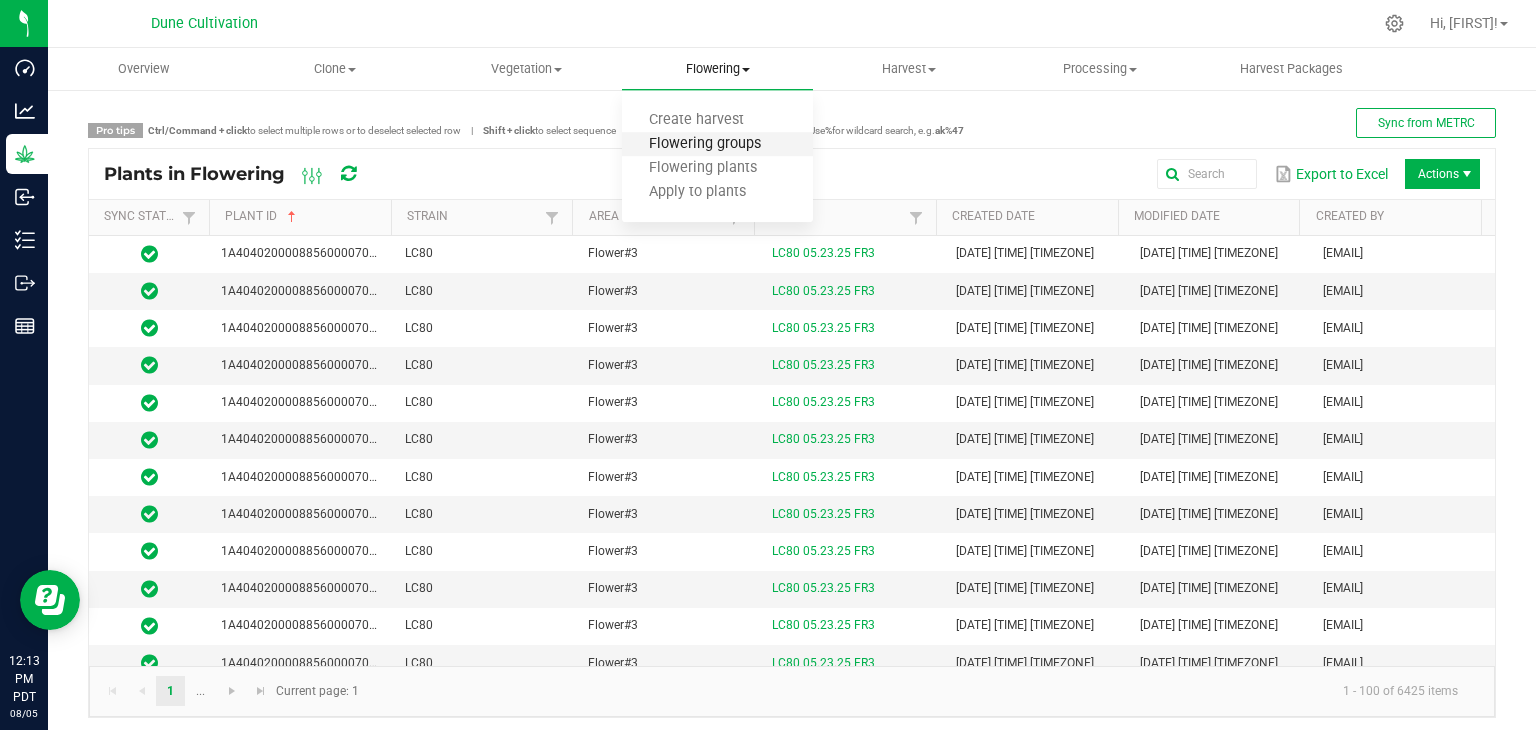click on "Flowering groups" at bounding box center [705, 144] 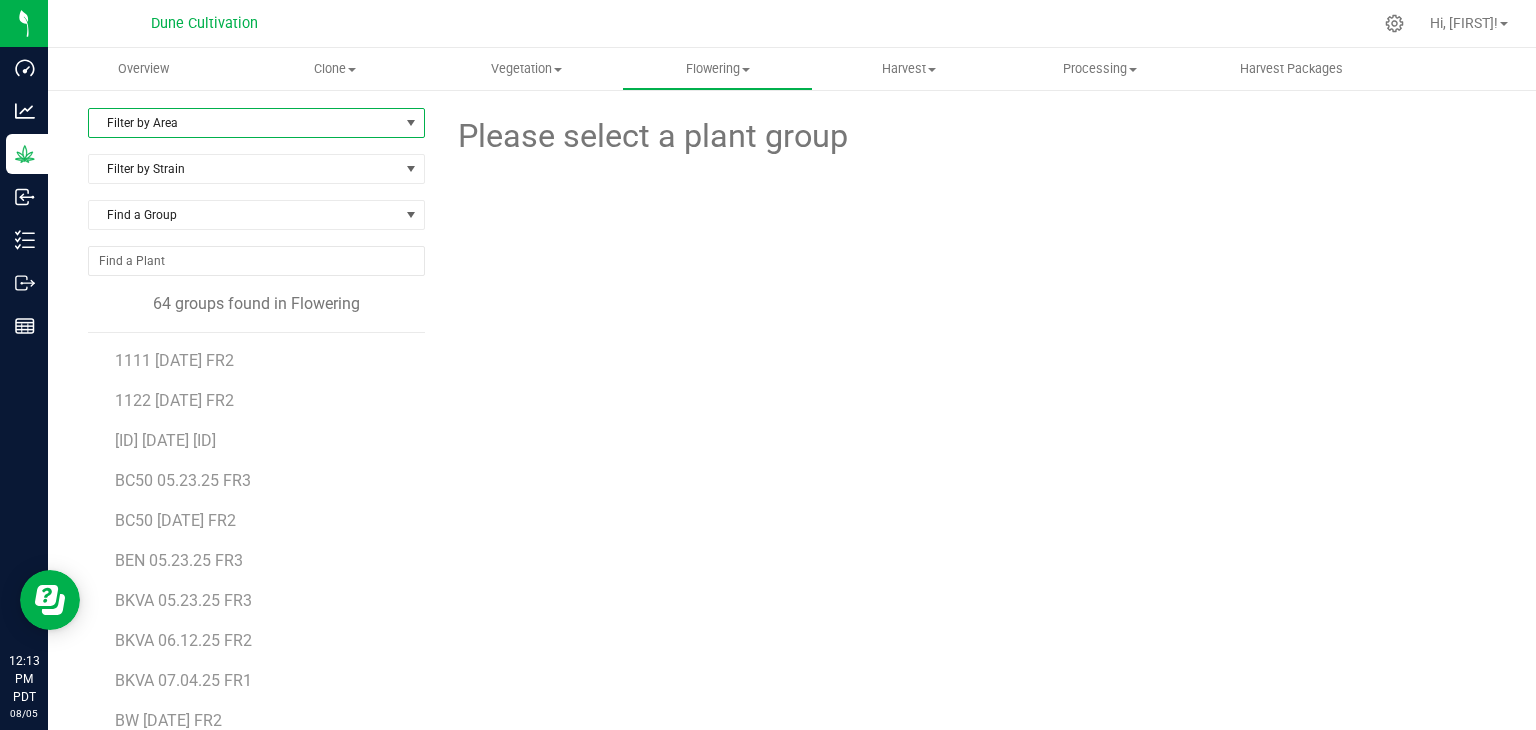 click on "Filter by Area" at bounding box center (244, 123) 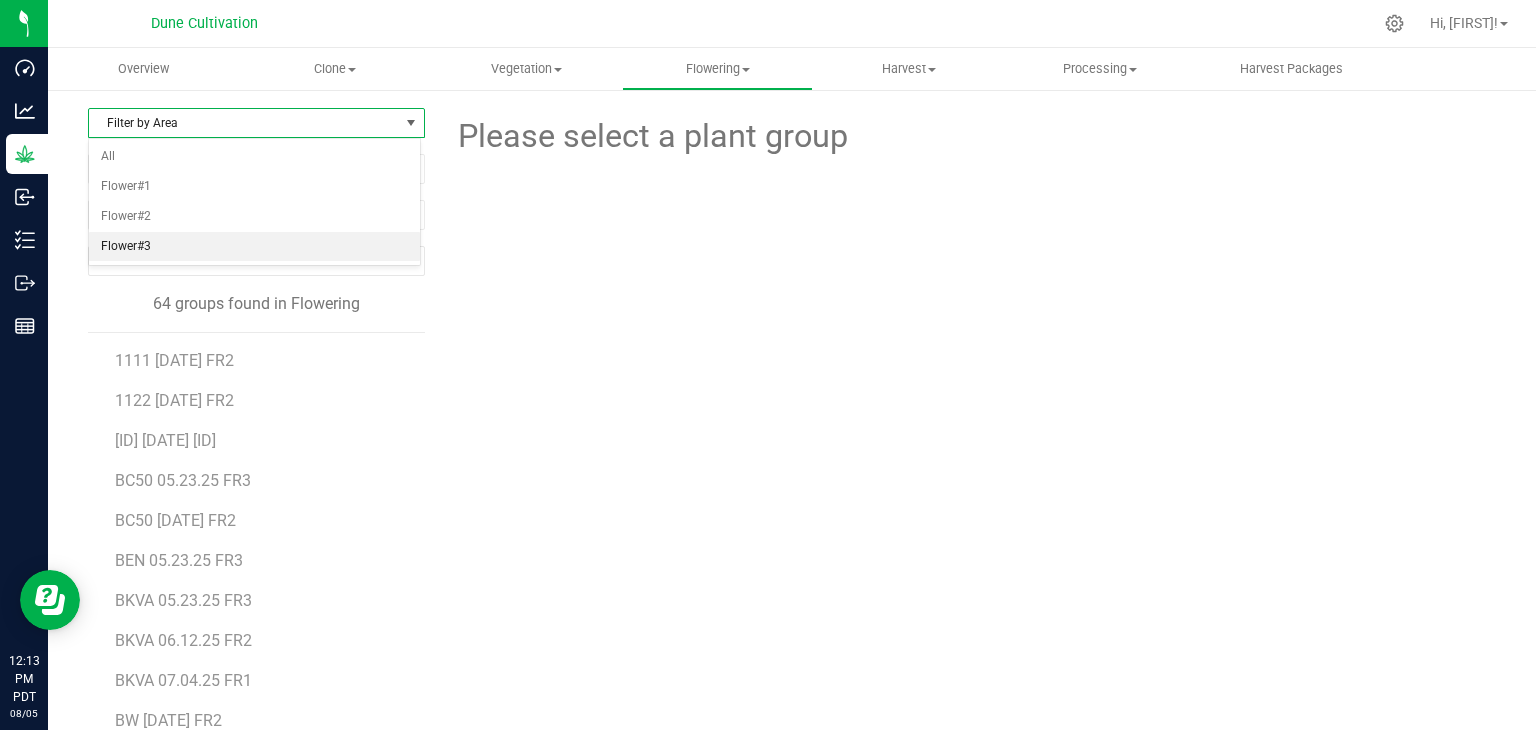 click on "Flower#3" at bounding box center [254, 247] 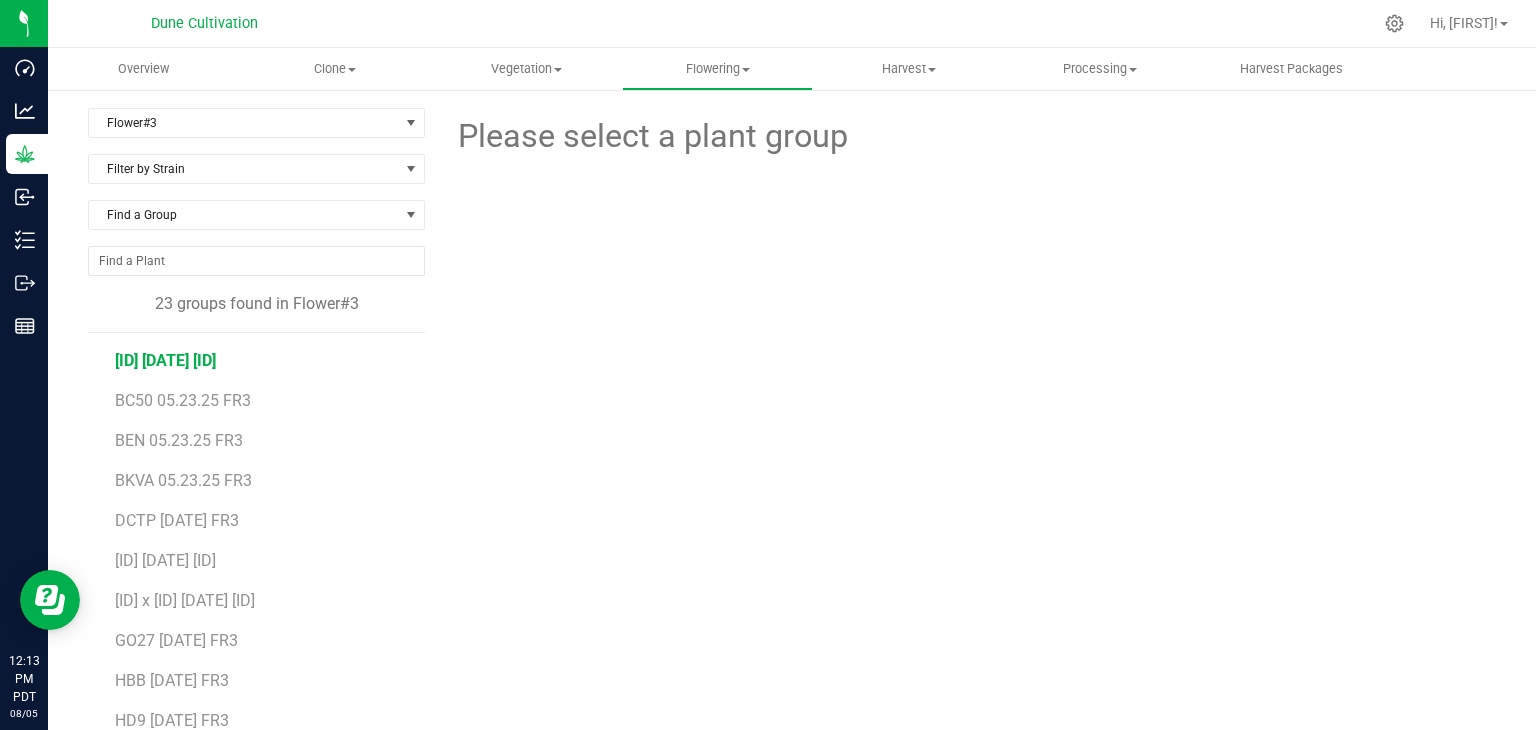click on "[ID] [DATE] [ID]" at bounding box center (165, 360) 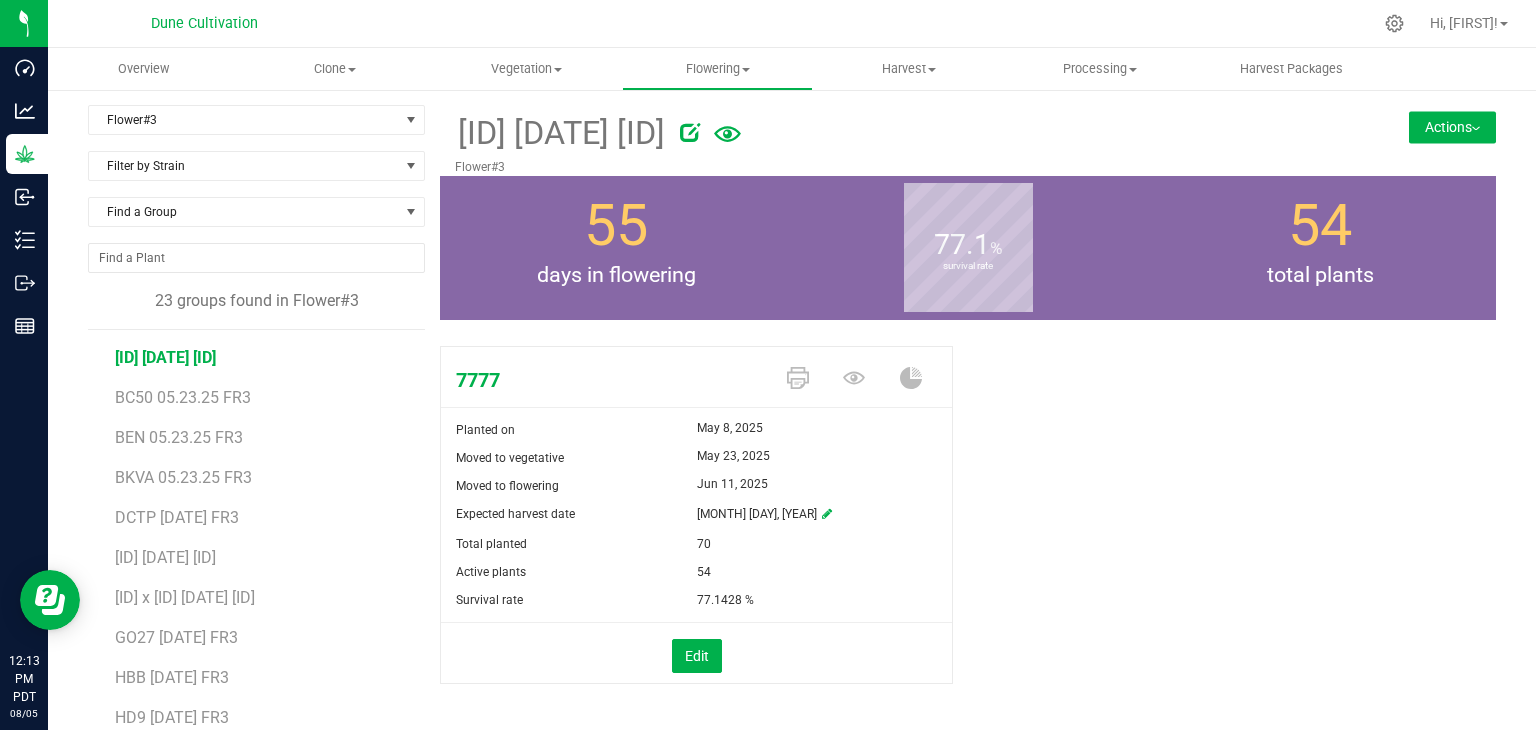 scroll, scrollTop: 0, scrollLeft: 0, axis: both 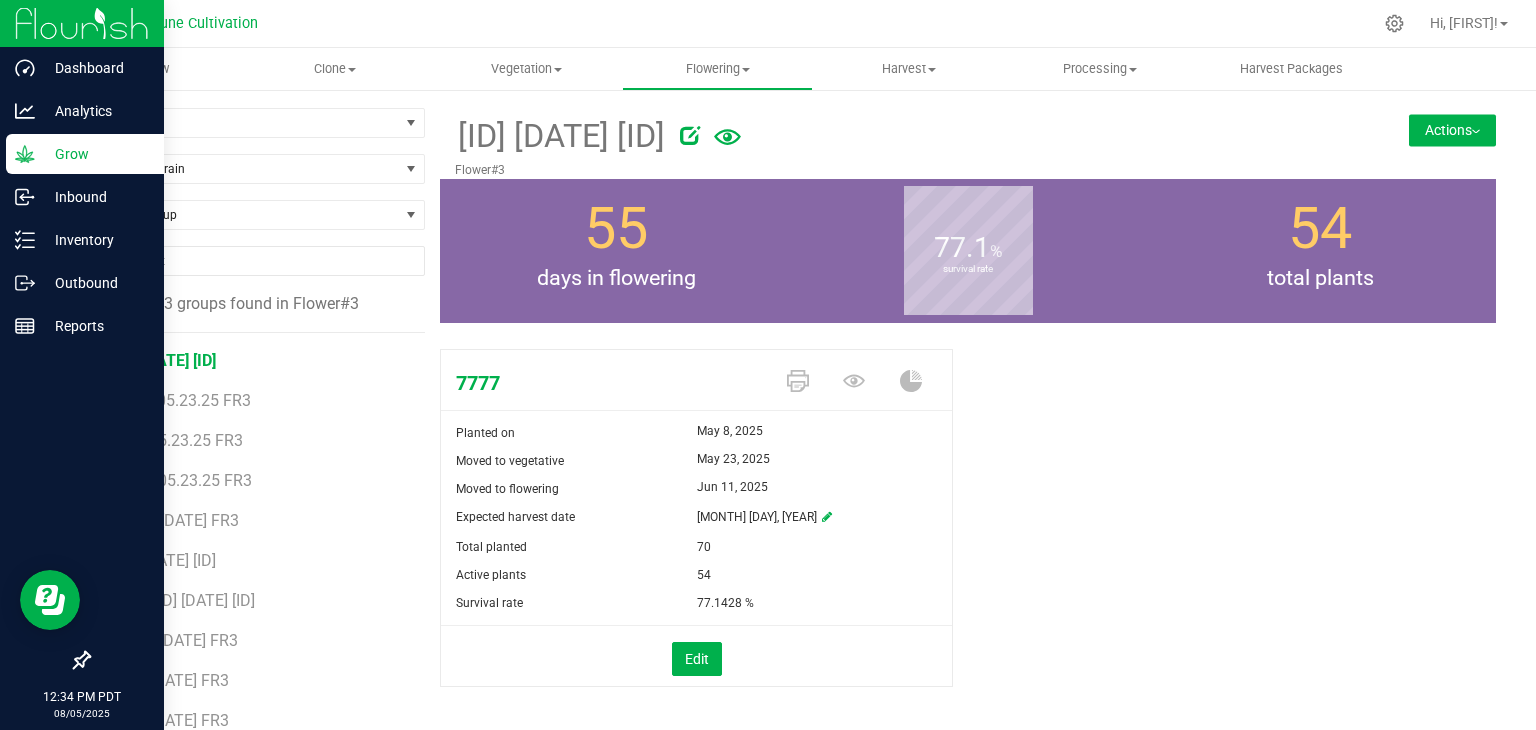 click on "Grow" at bounding box center [95, 154] 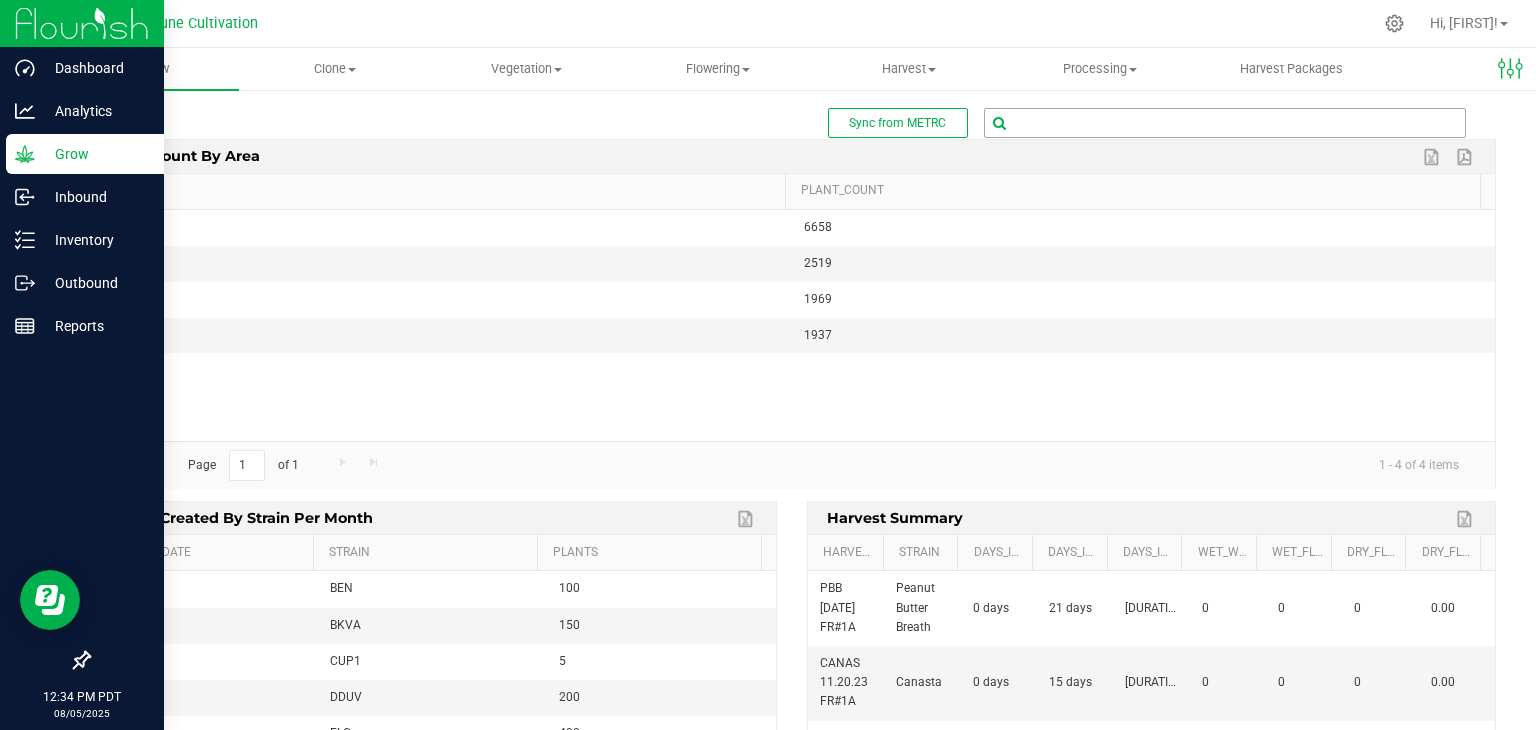 click at bounding box center (1225, 123) 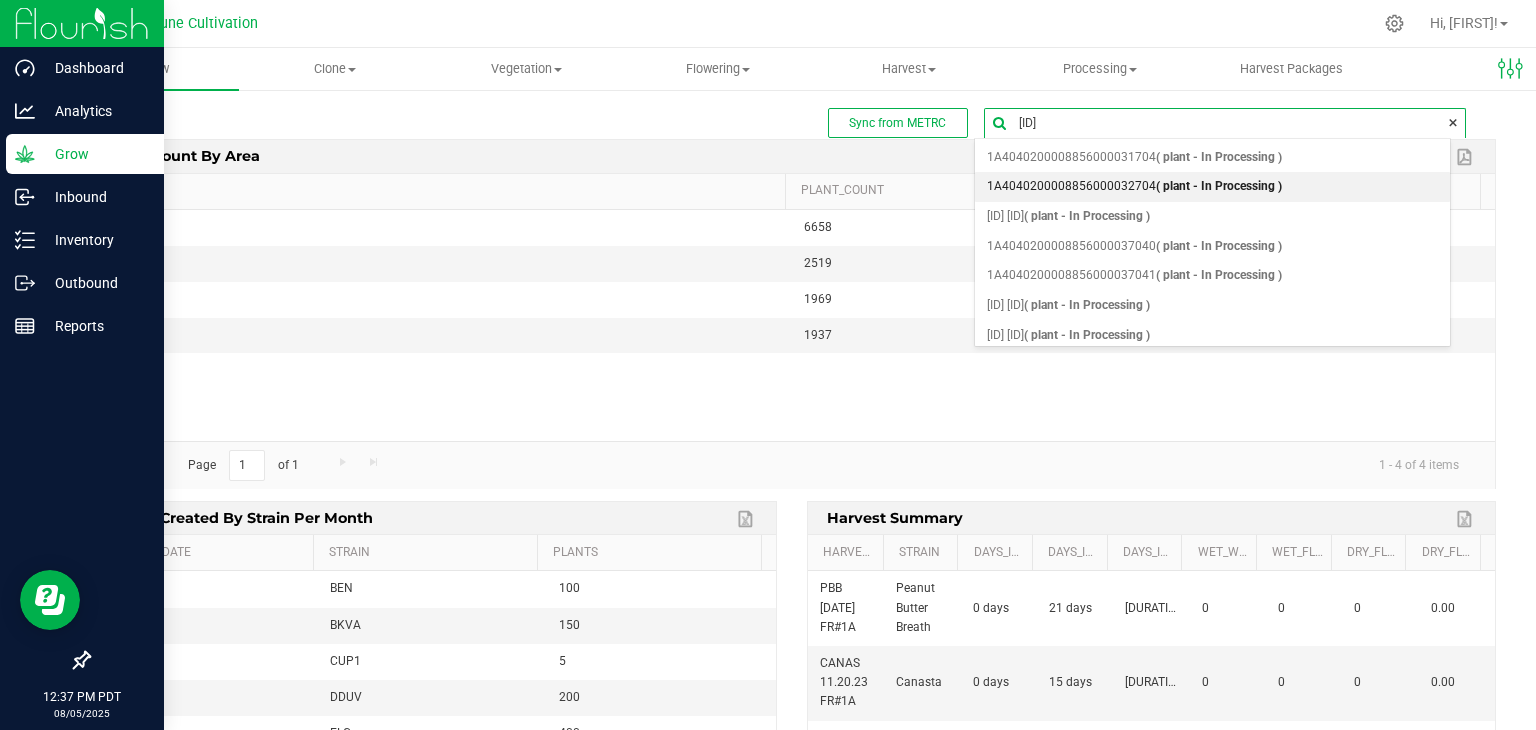 type on "70499" 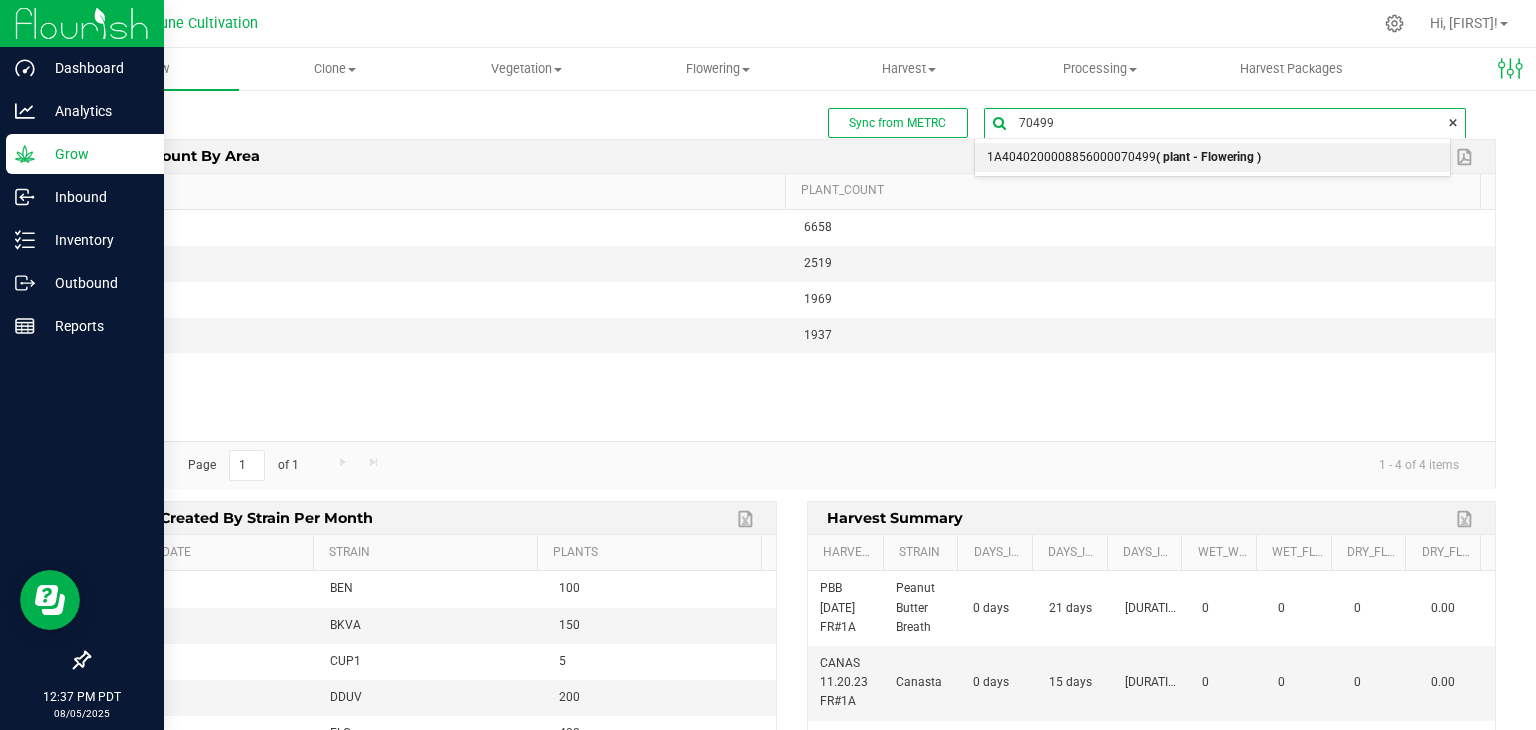 click on "1A4040200008856000070499  ( plant - Flowering )" at bounding box center (1124, 158) 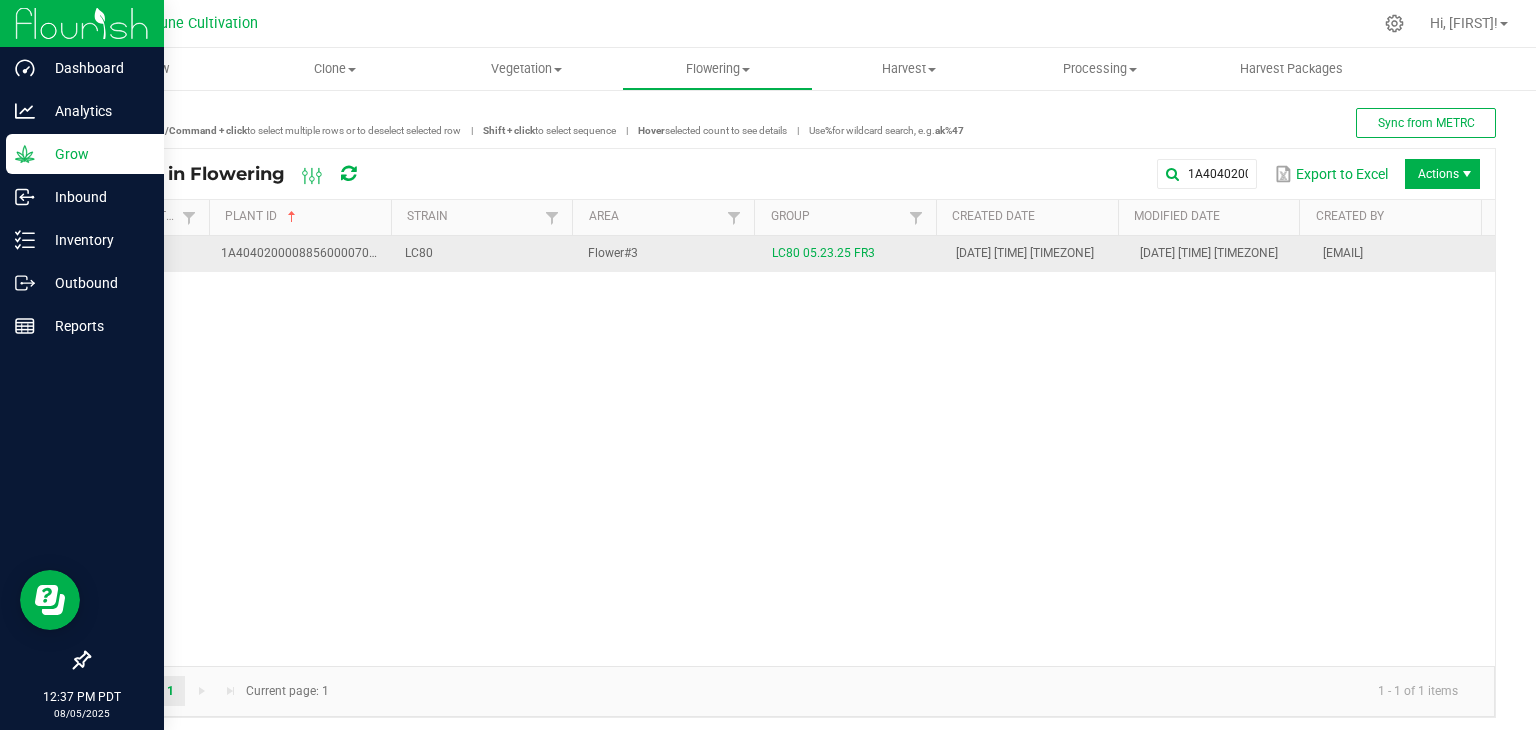 click on "Flower#3" at bounding box center (668, 254) 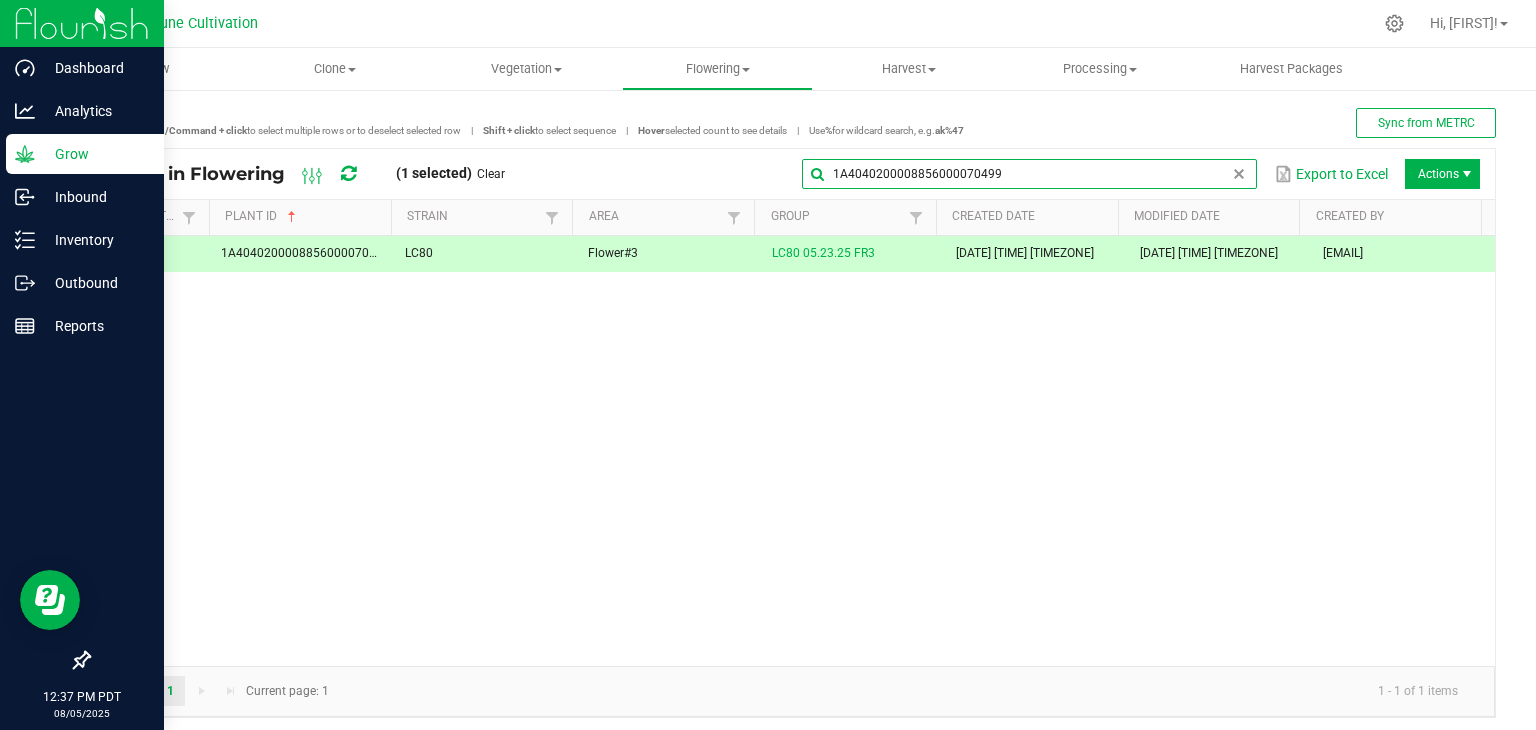 click on "1A4040200008856000070499" at bounding box center [1029, 174] 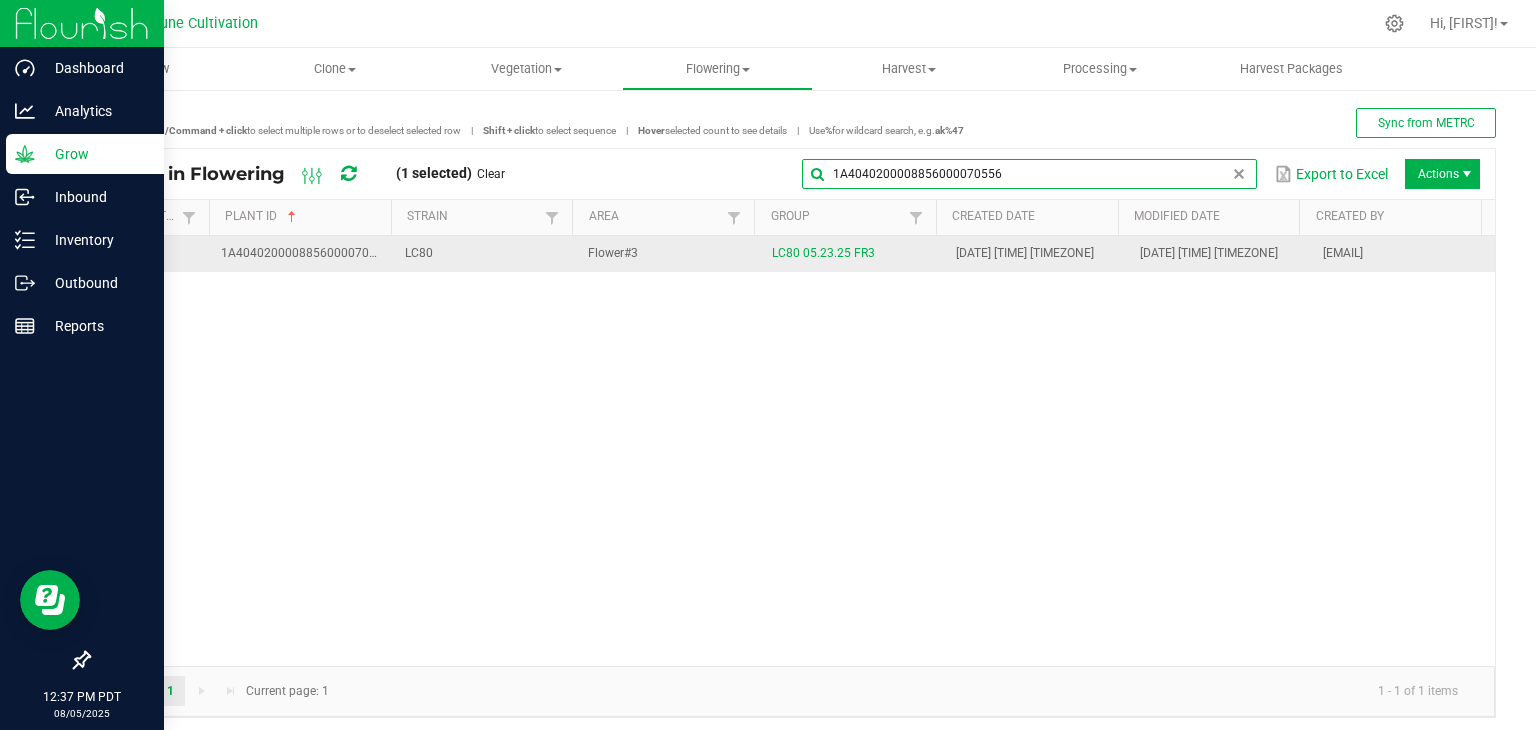 type on "1A4040200008856000070556" 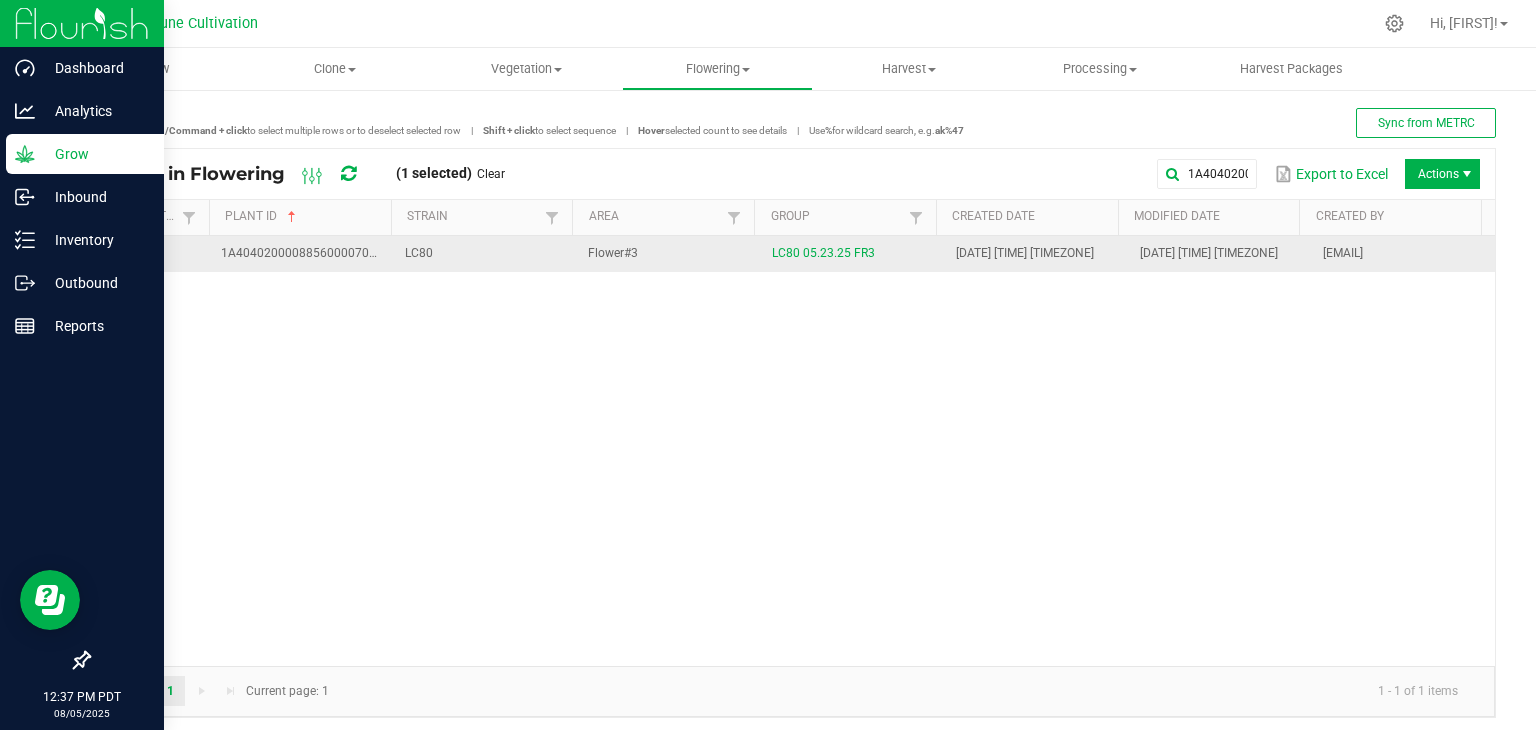 click on "Flower#3" at bounding box center (668, 254) 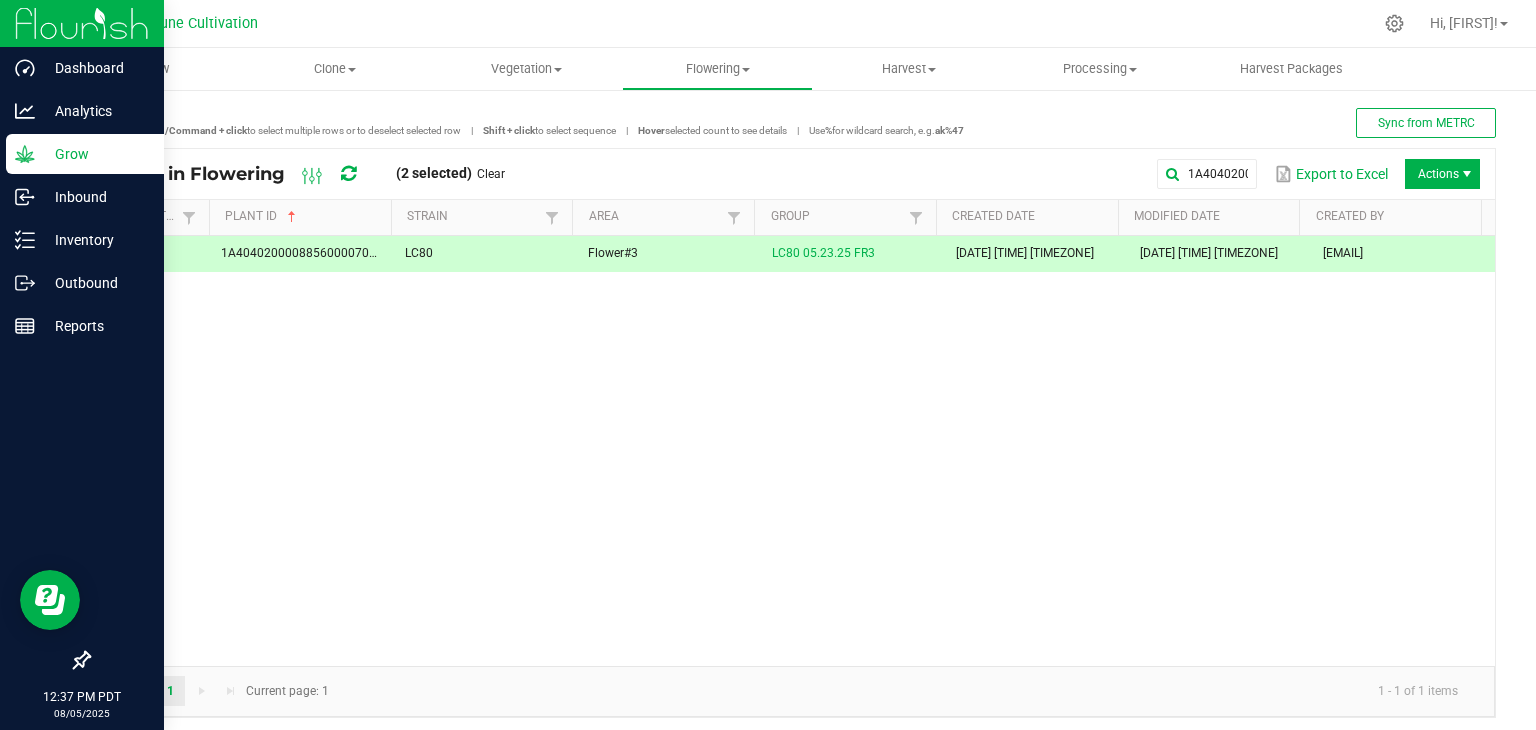 click on "Actions" at bounding box center (1442, 174) 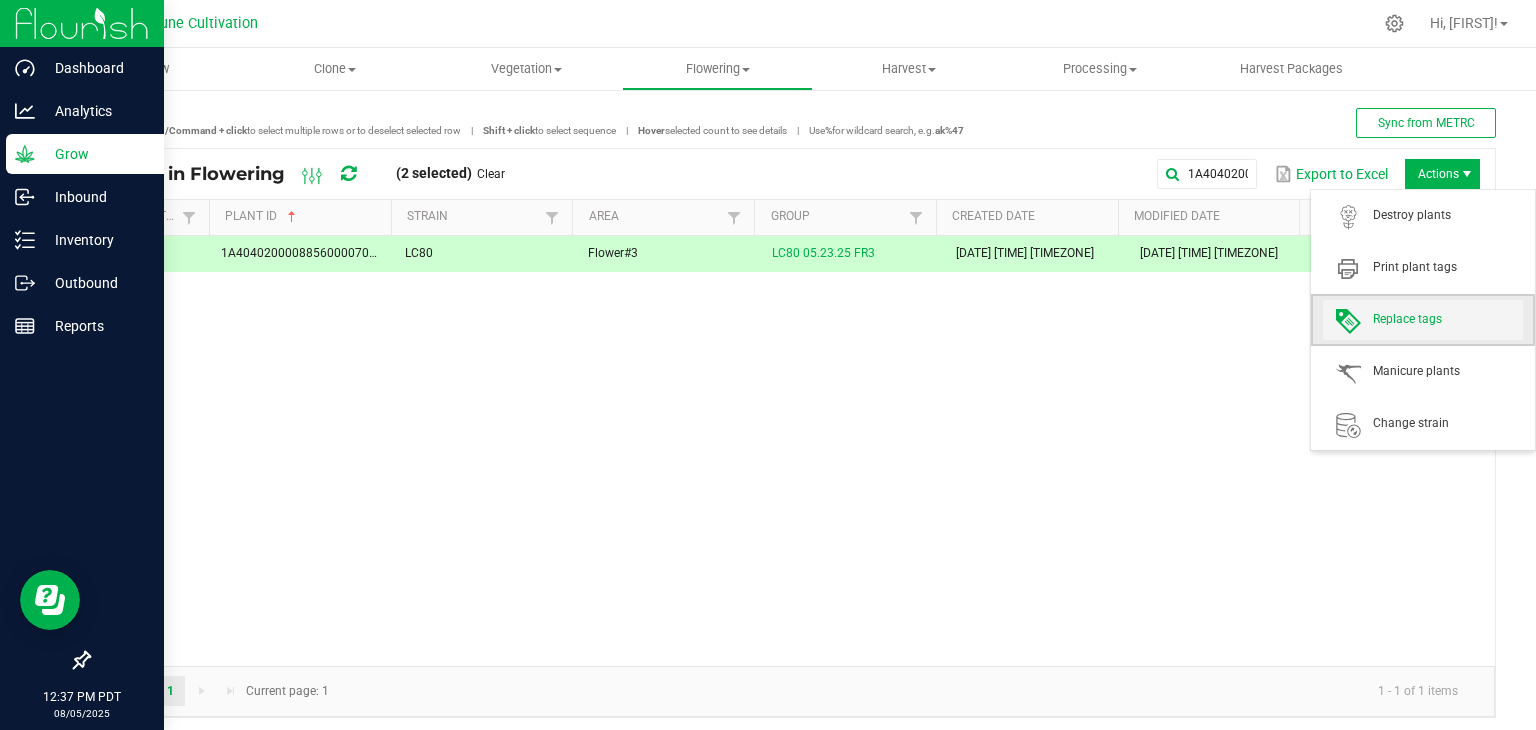 click on "Replace tags" at bounding box center (1423, 320) 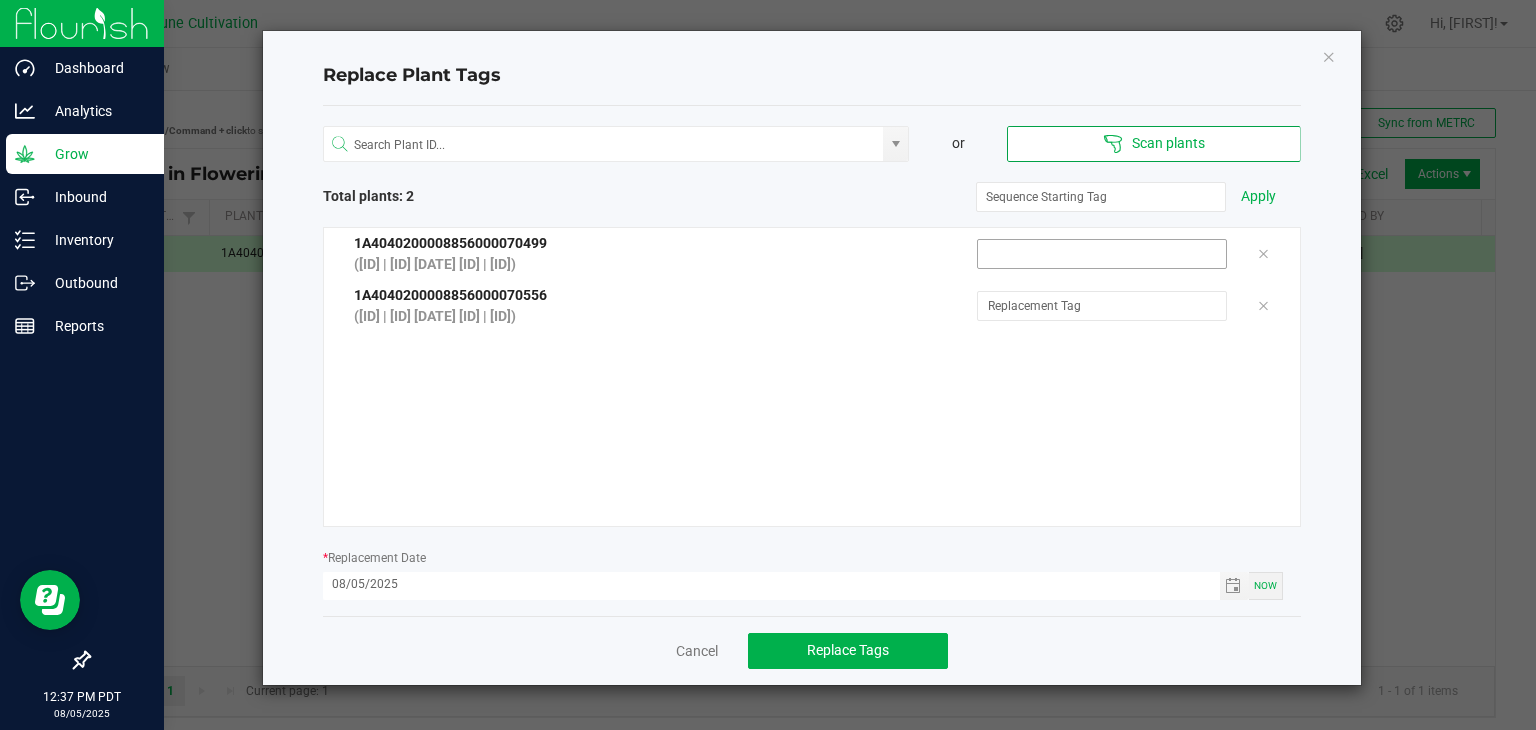 click at bounding box center [1102, 254] 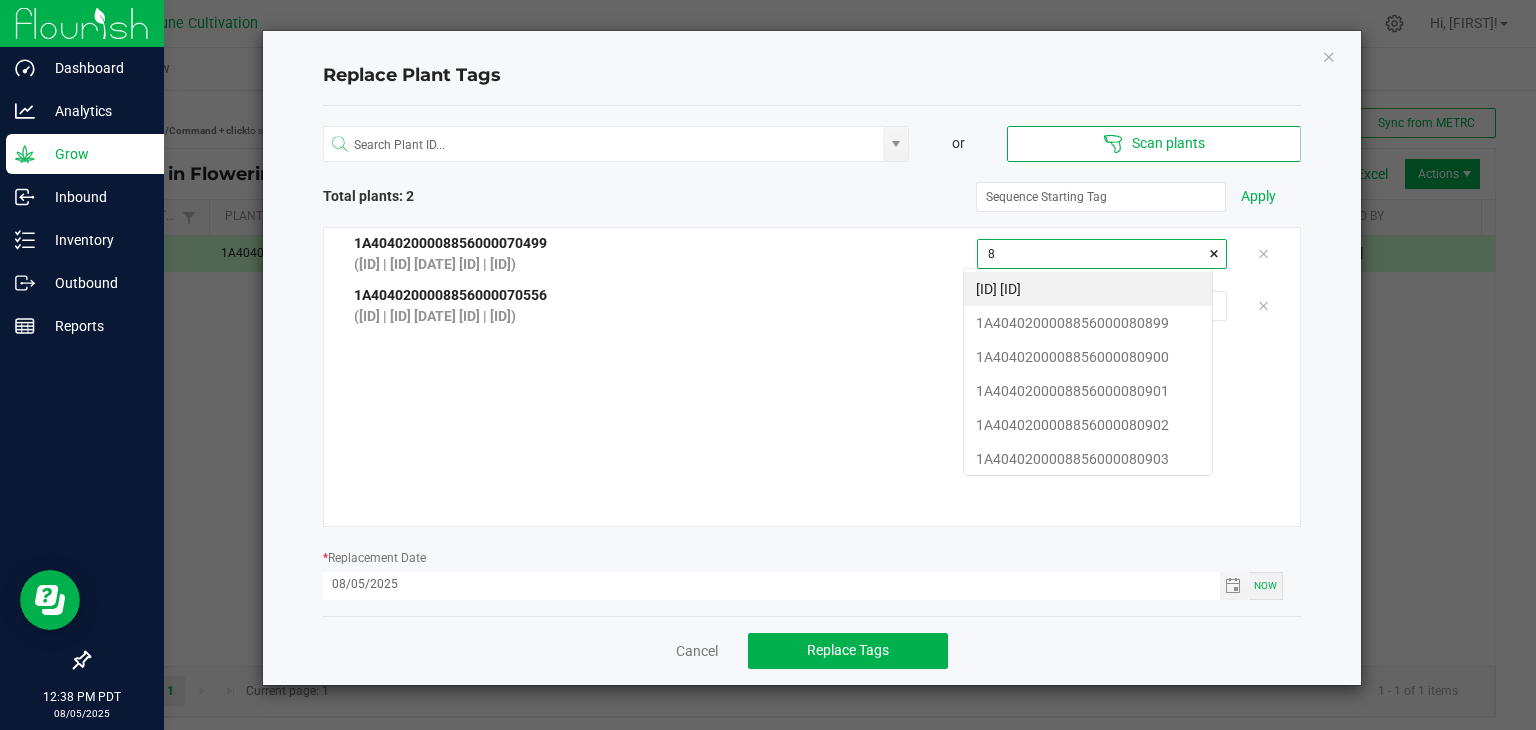scroll, scrollTop: 99972, scrollLeft: 99751, axis: both 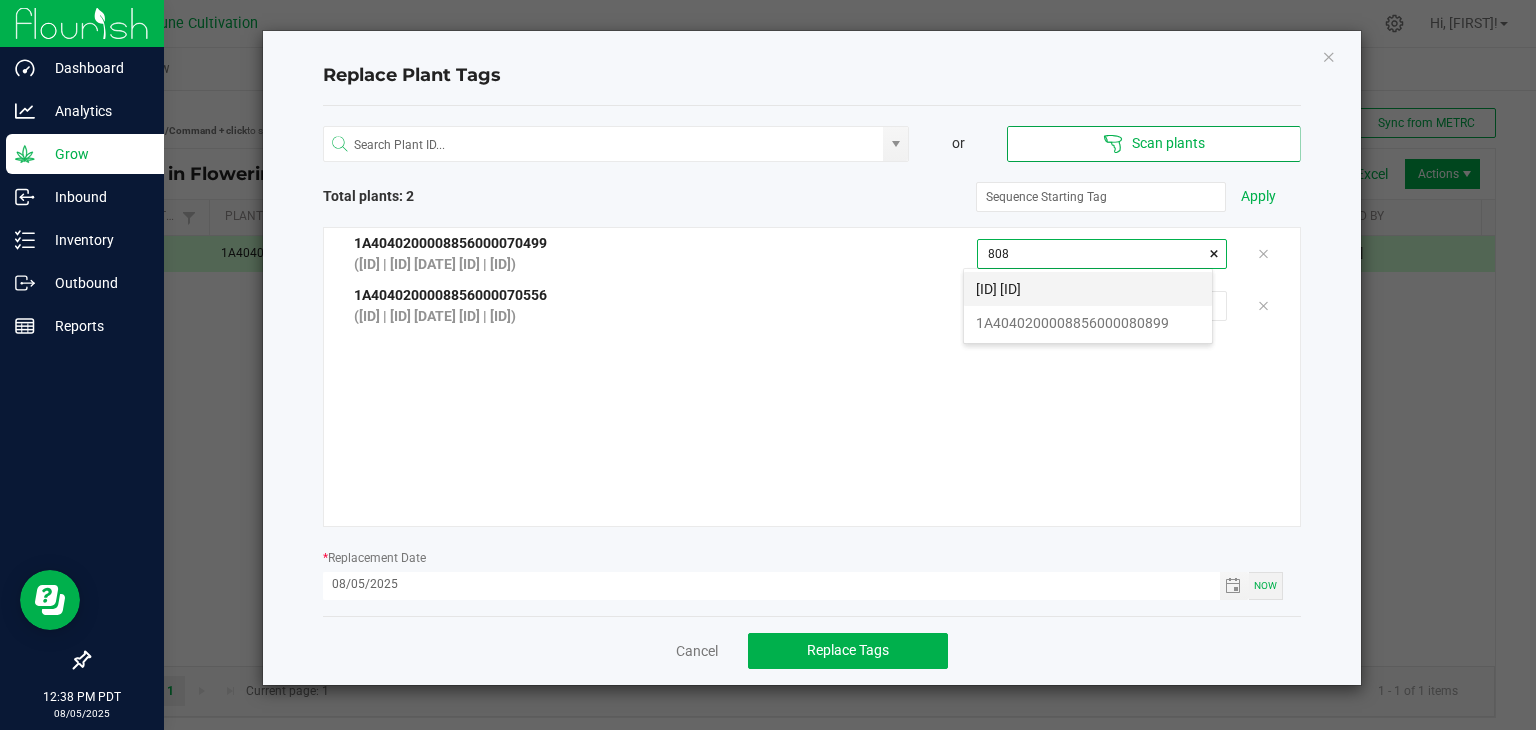 click on "[ID] [ID]" at bounding box center (1088, 289) 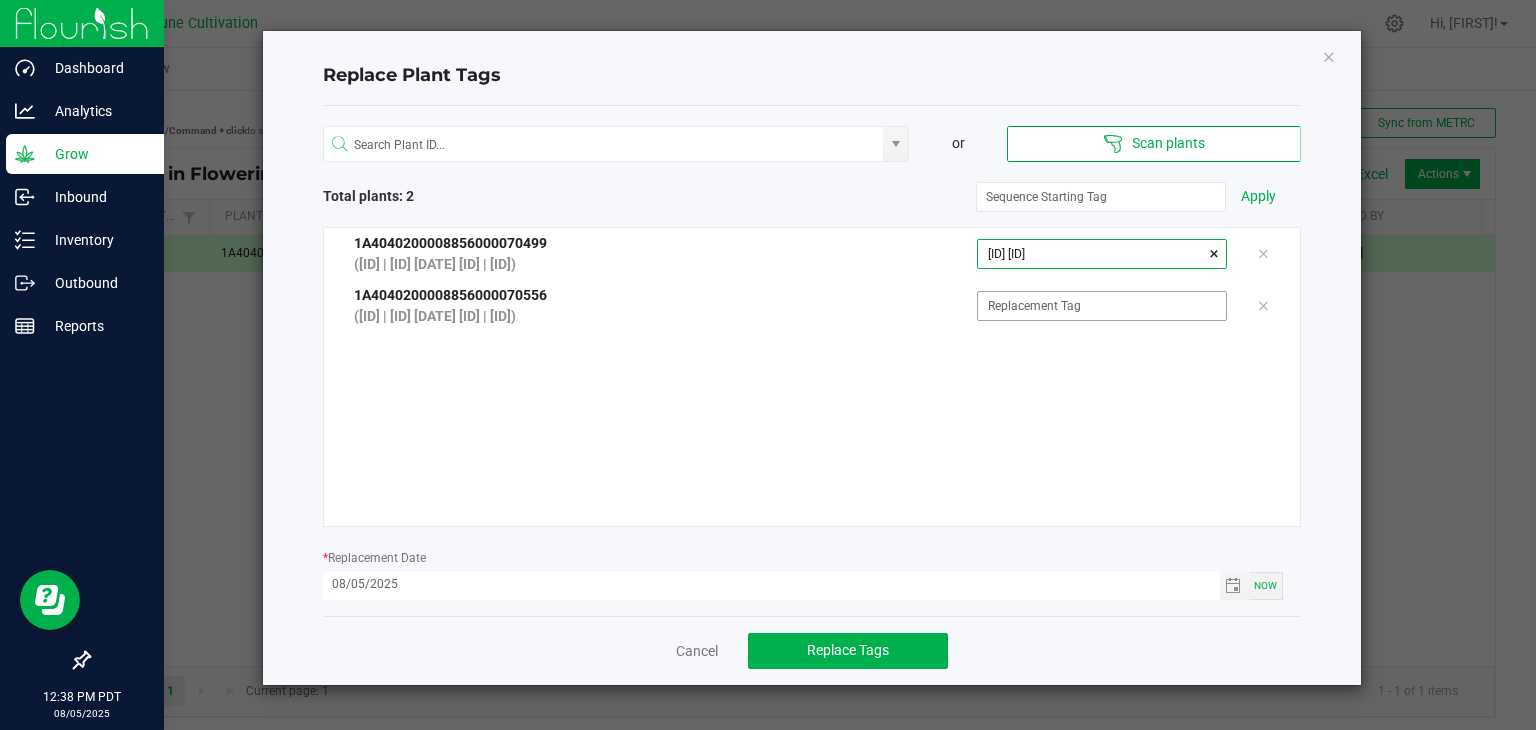 type on "[ID] [ID]" 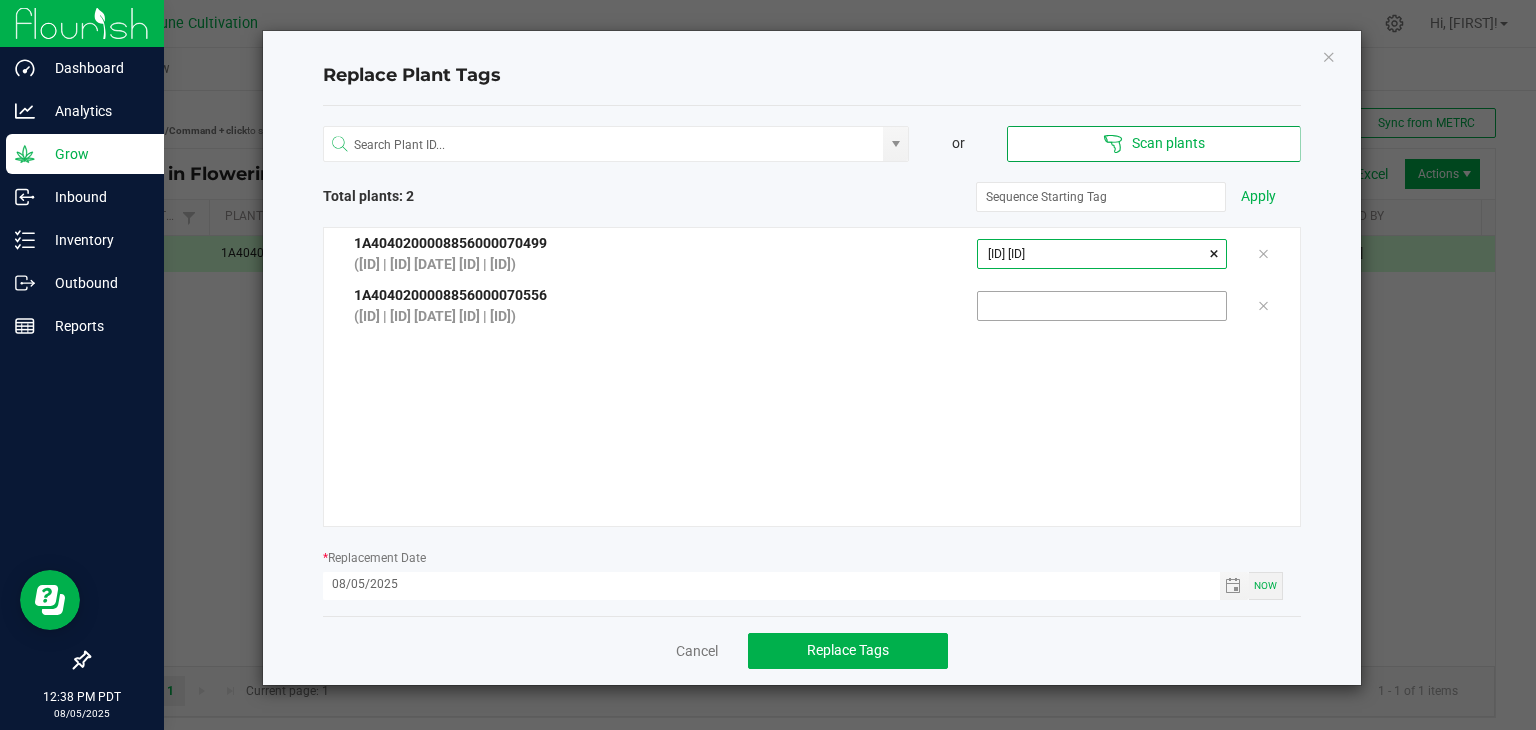 click at bounding box center (1102, 306) 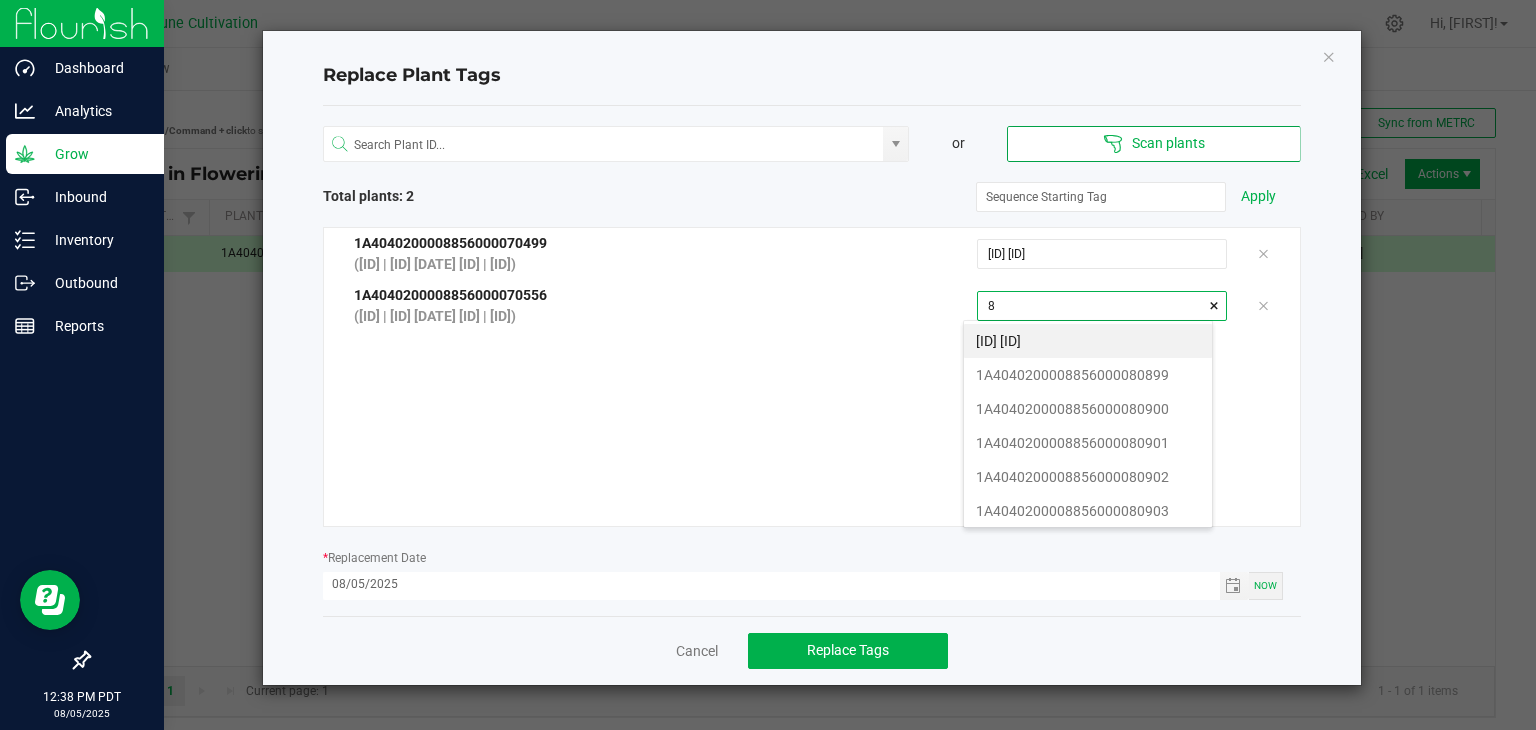 scroll, scrollTop: 99972, scrollLeft: 99751, axis: both 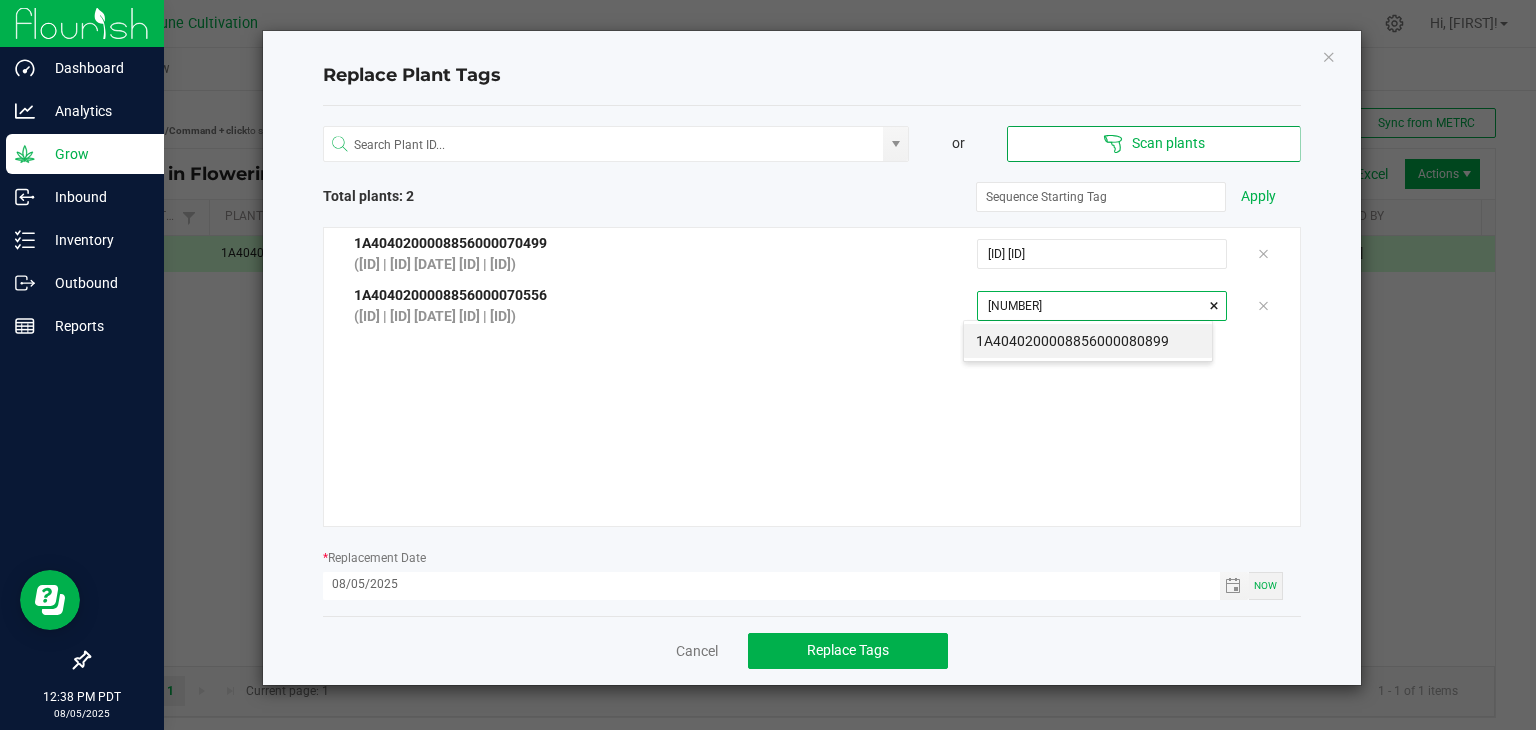 click on "1A4040200008856000080899" at bounding box center (1088, 341) 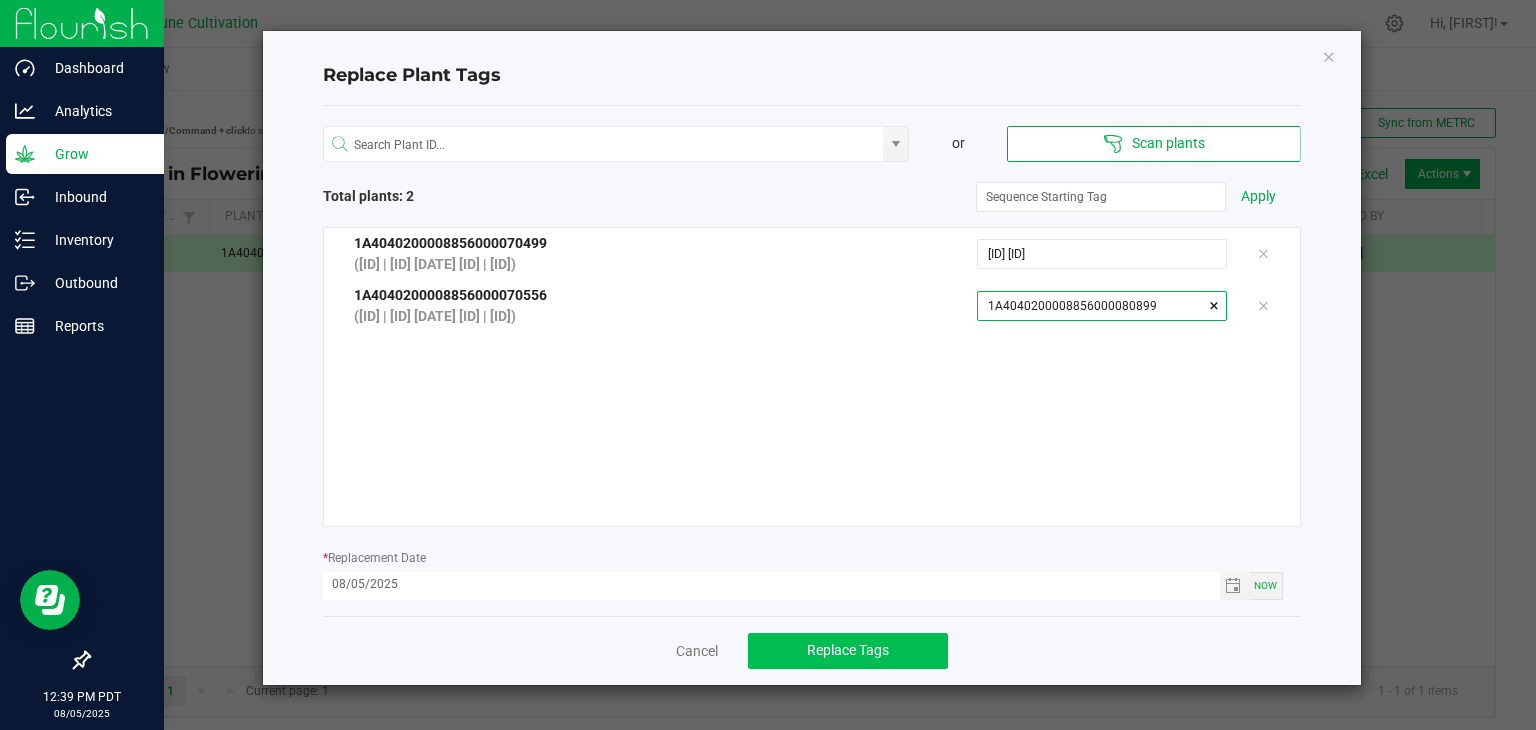 type on "1A4040200008856000080899" 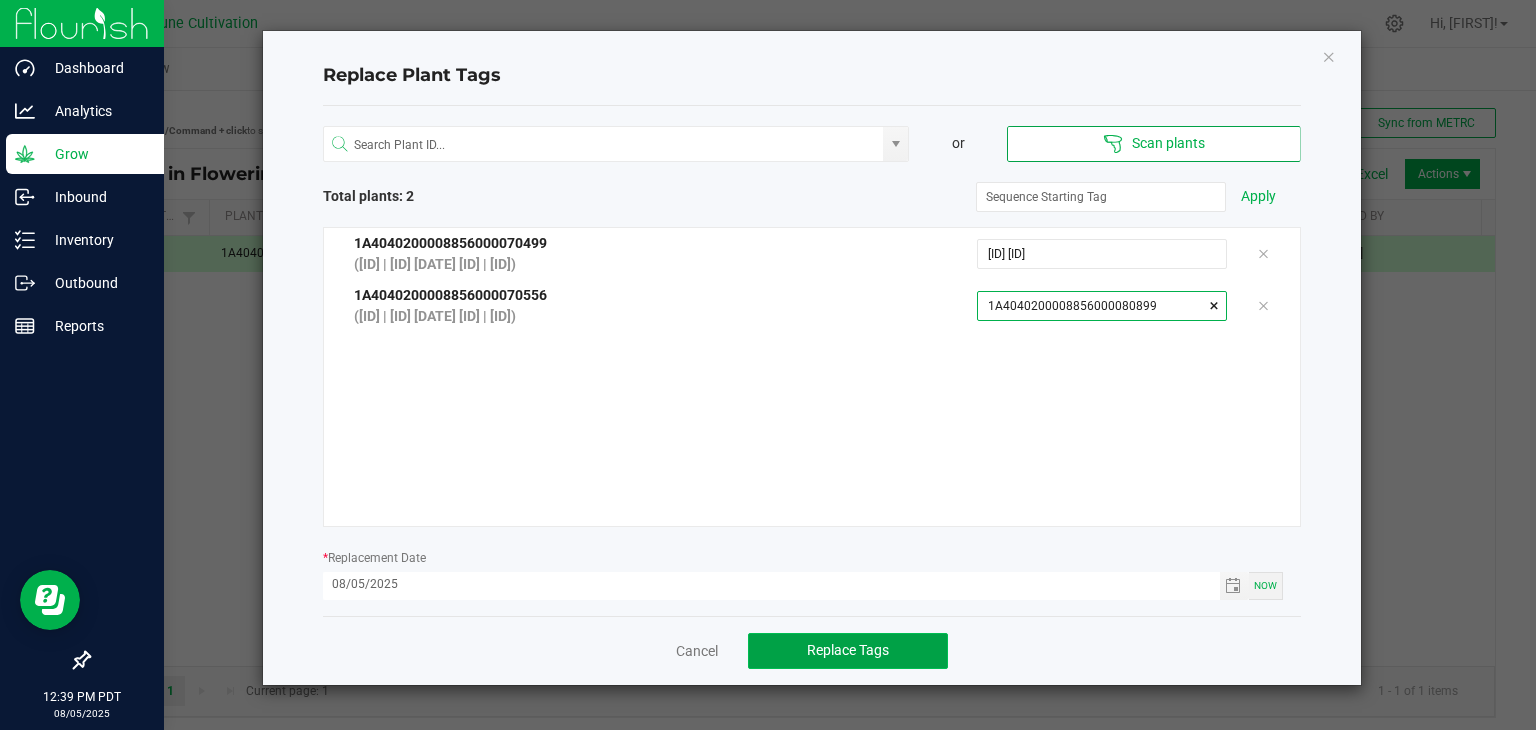 click on "Replace Tags" 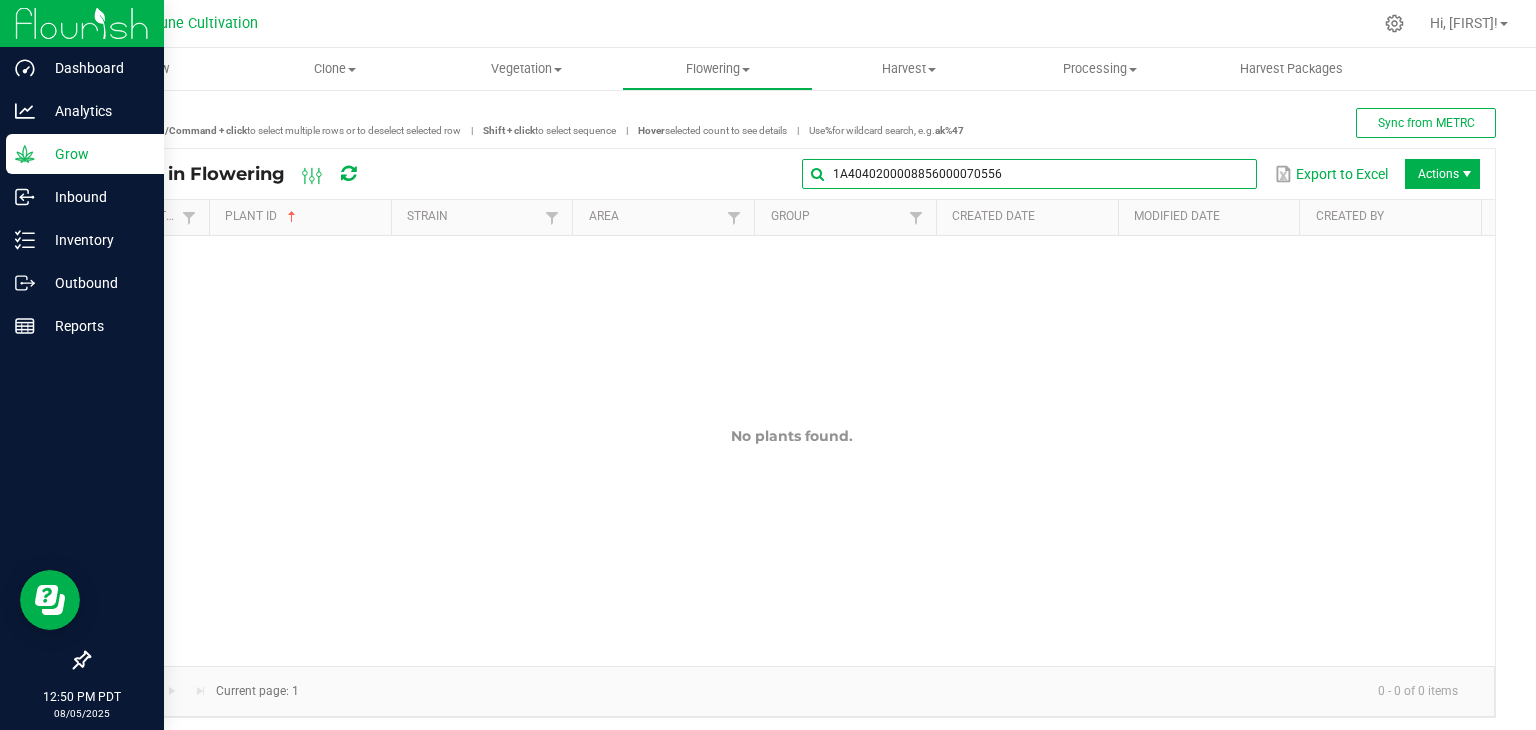 click on "1A4040200008856000070556" at bounding box center (1029, 174) 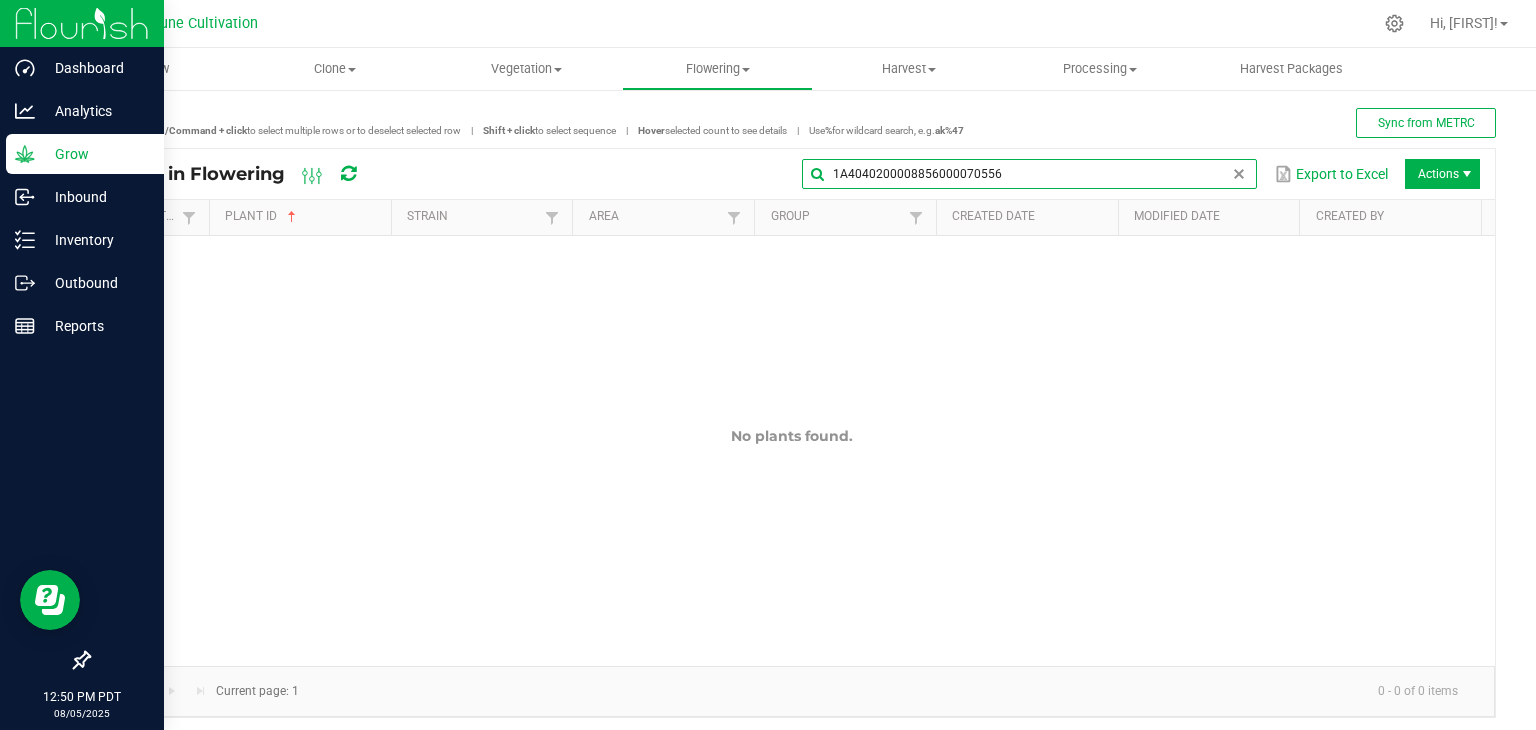 click on "1A4040200008856000070556" at bounding box center [1029, 174] 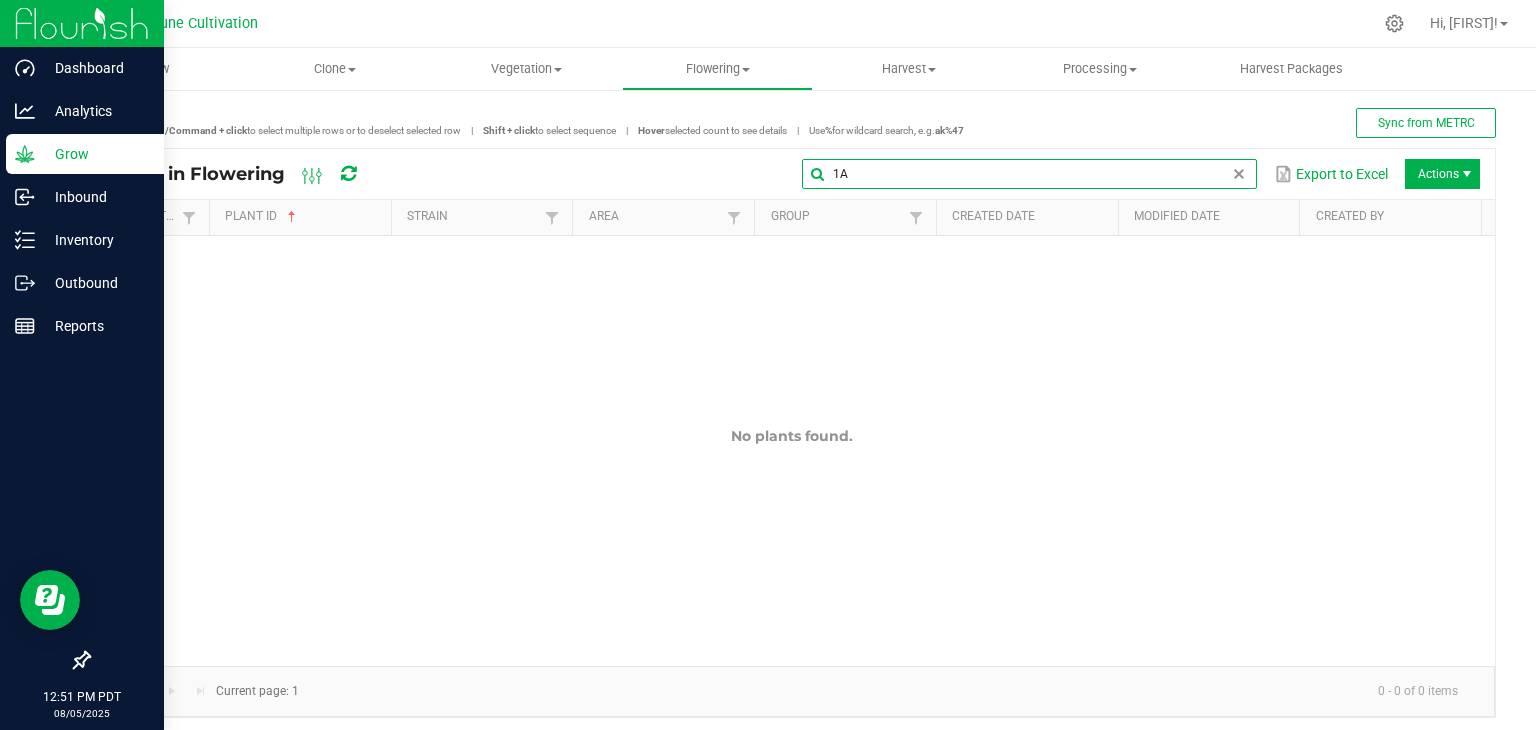 type on "1" 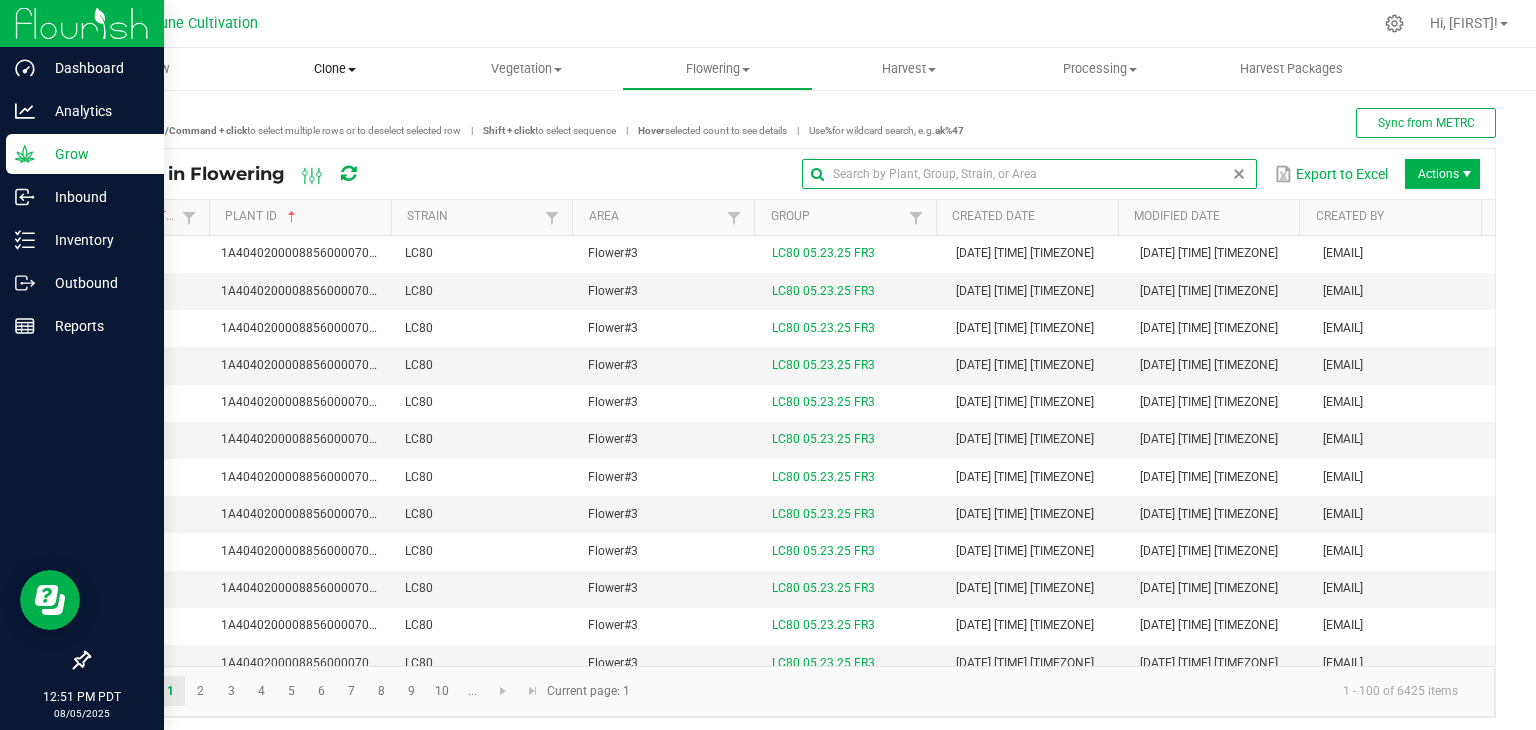 type 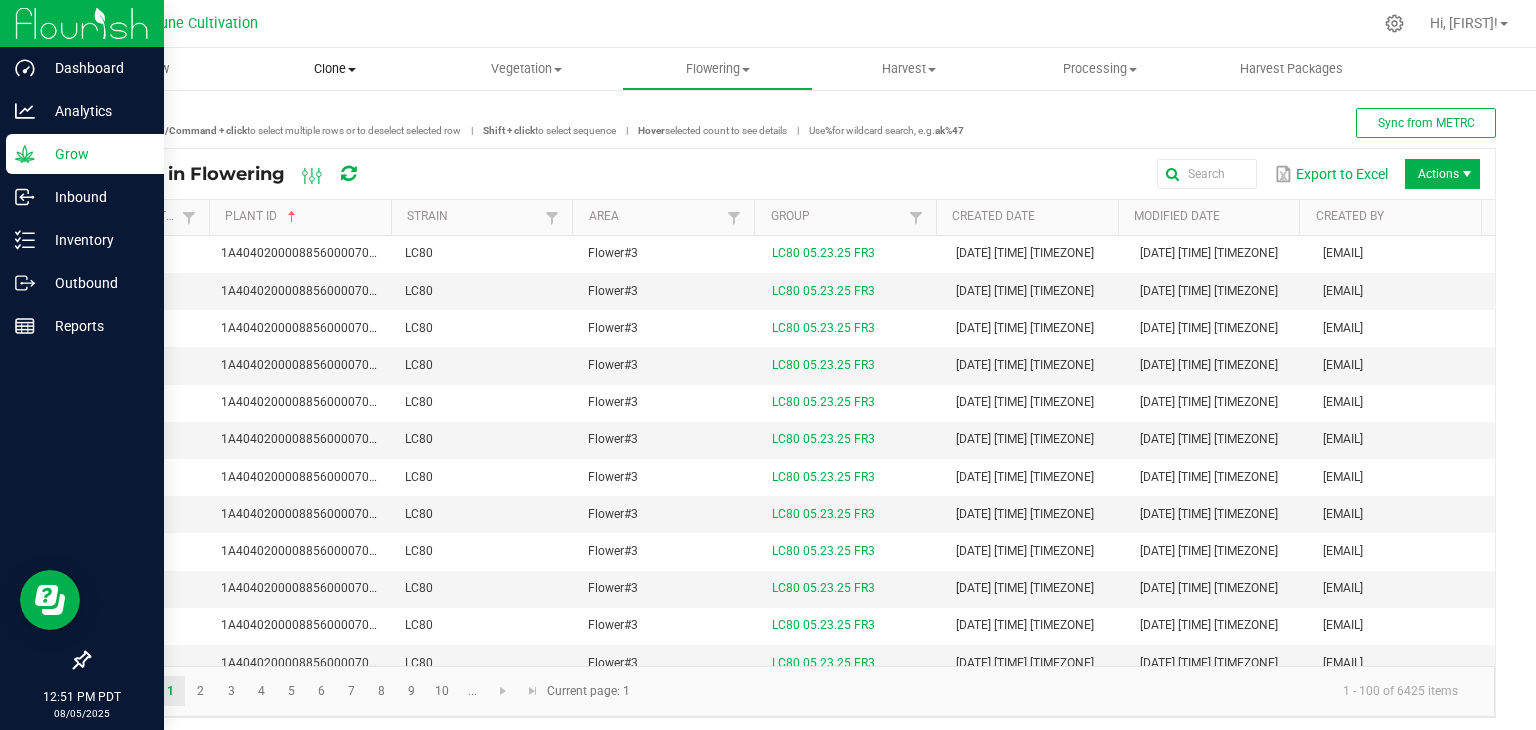 click on "Clone" at bounding box center [334, 69] 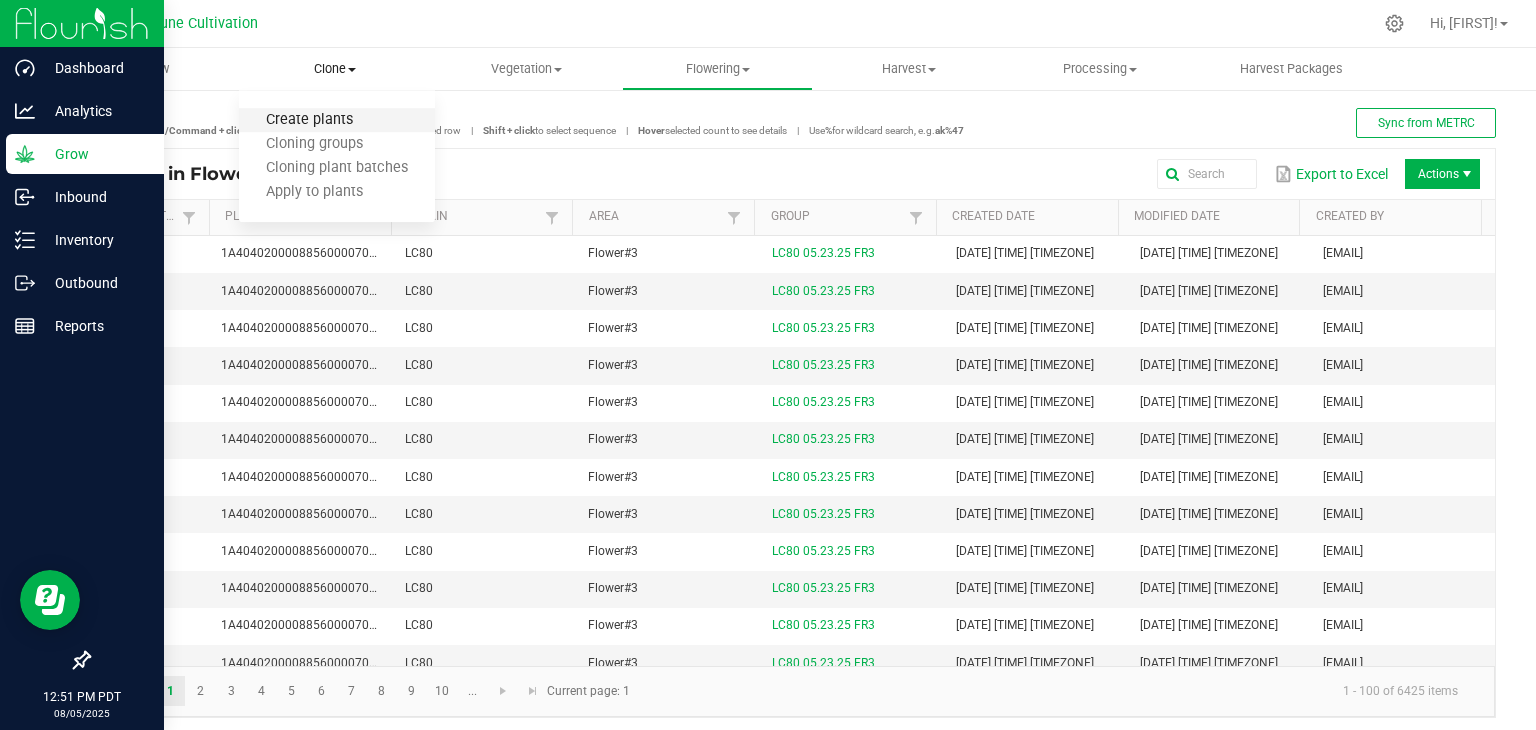 click on "Create plants" at bounding box center (309, 120) 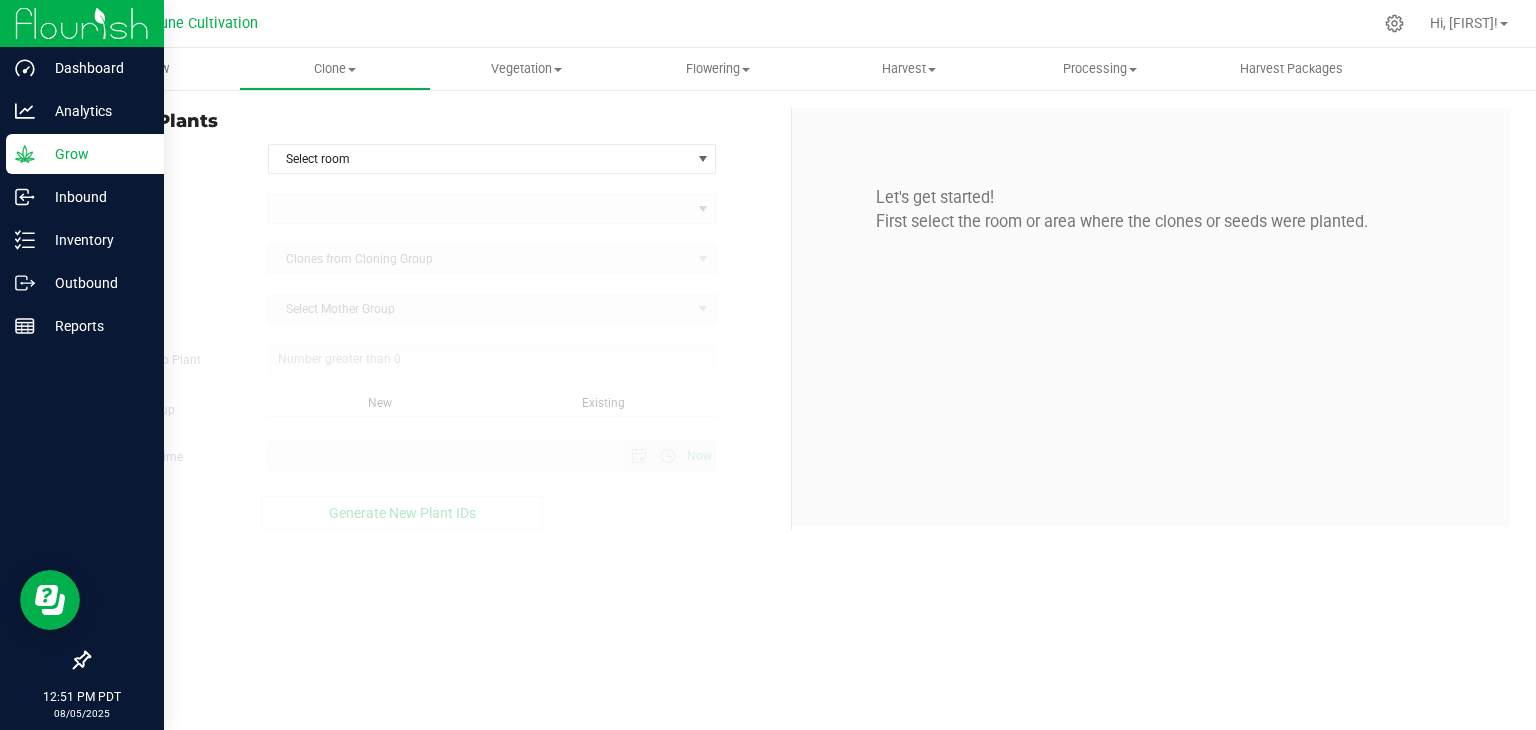 type on "0" 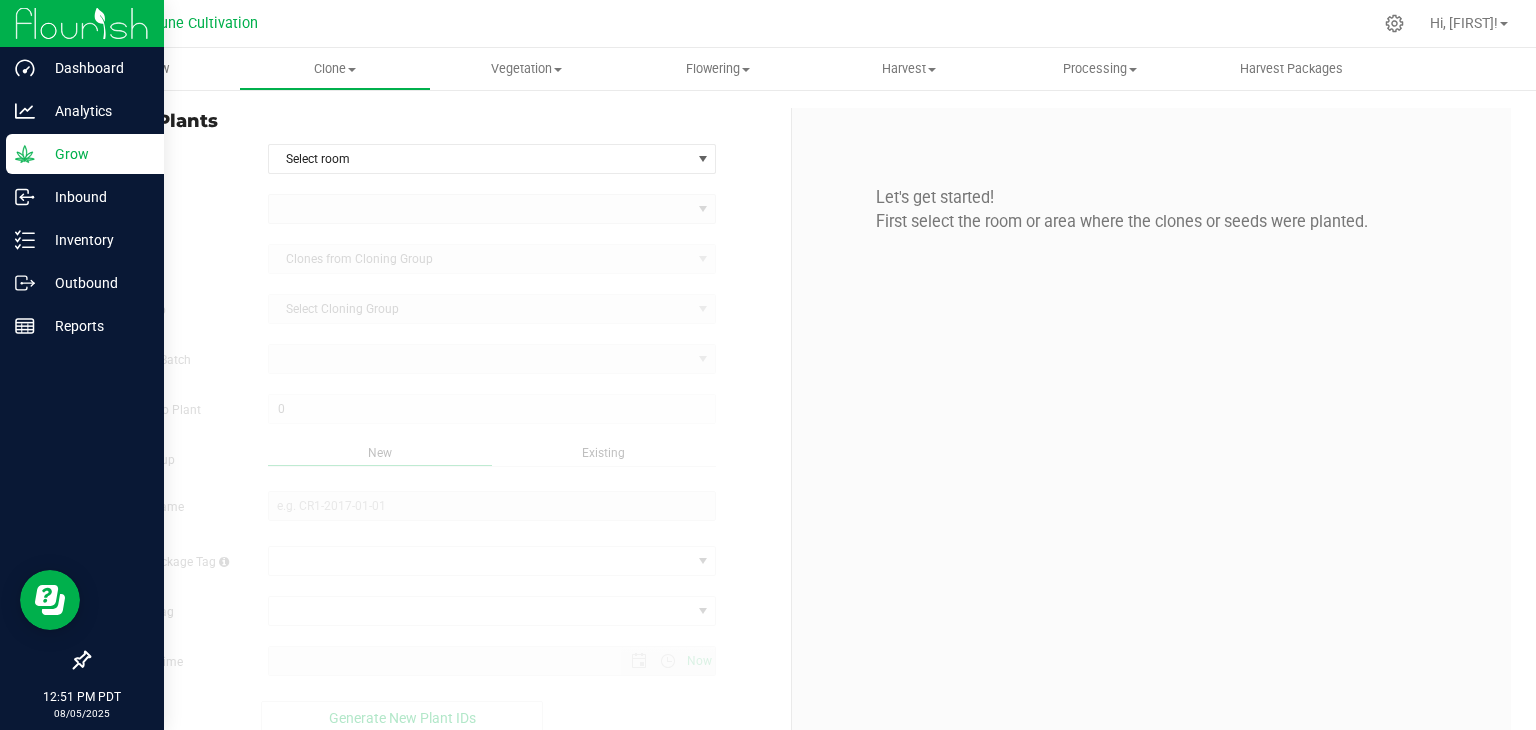 type on "[DATE] [TIME]" 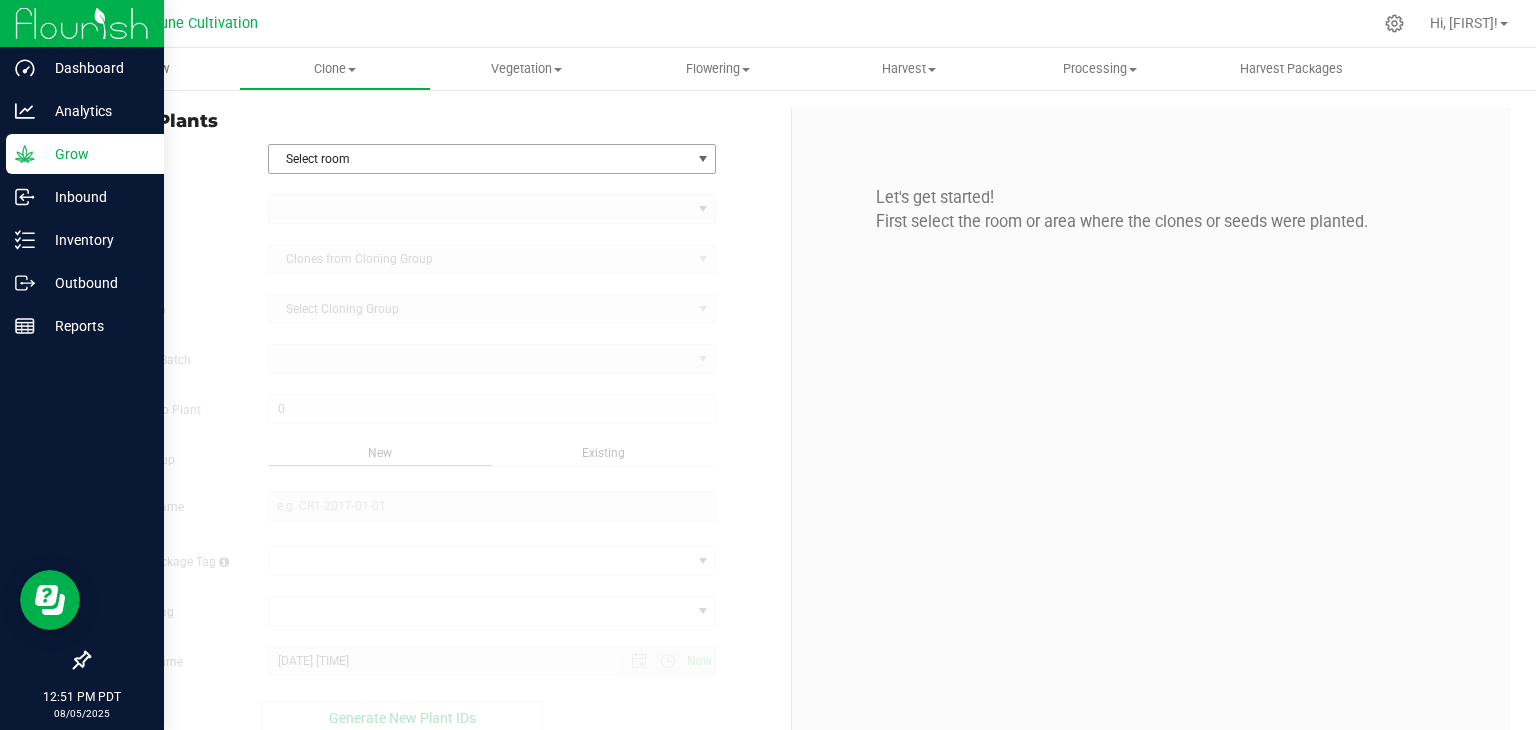 click on "Select room" at bounding box center [480, 159] 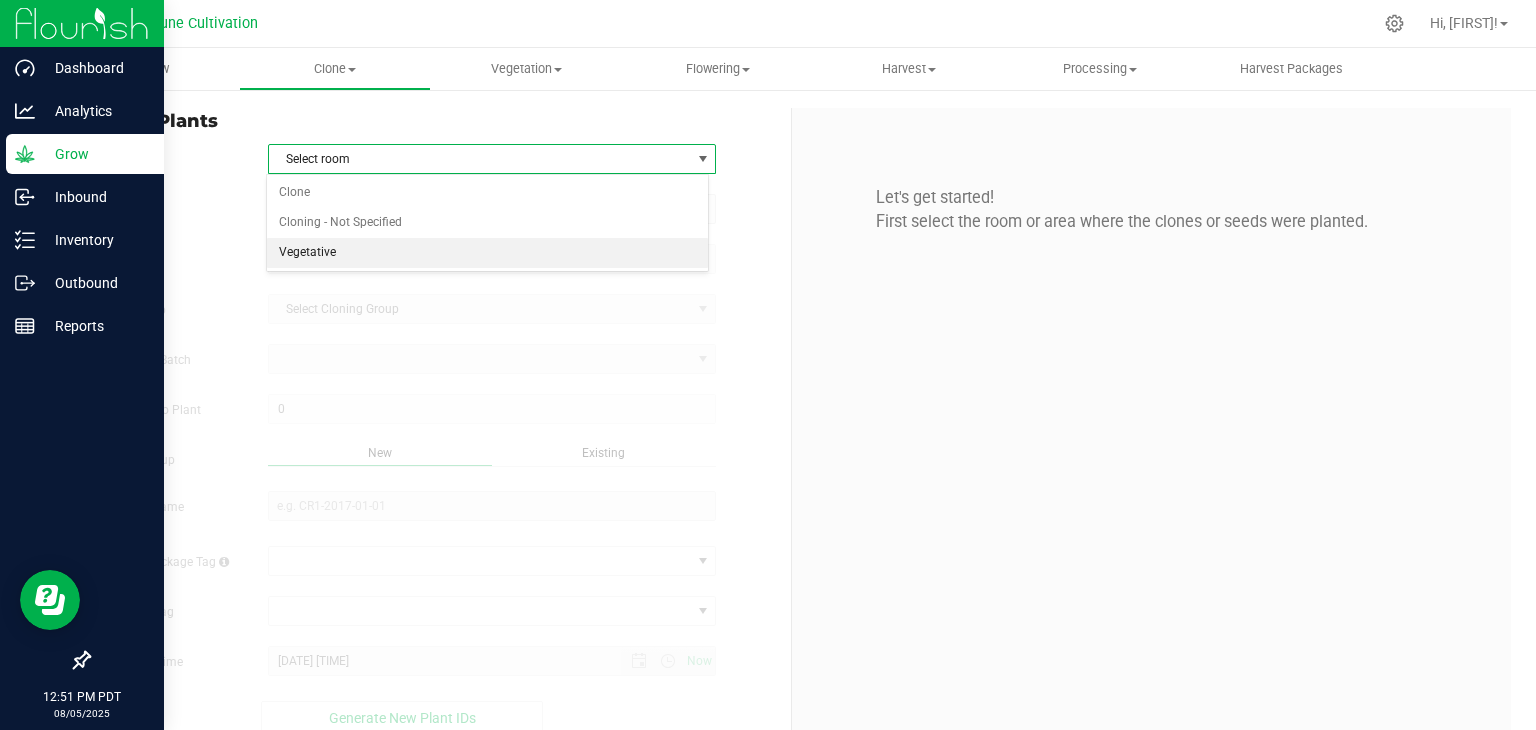 click on "Vegetative" at bounding box center [488, 253] 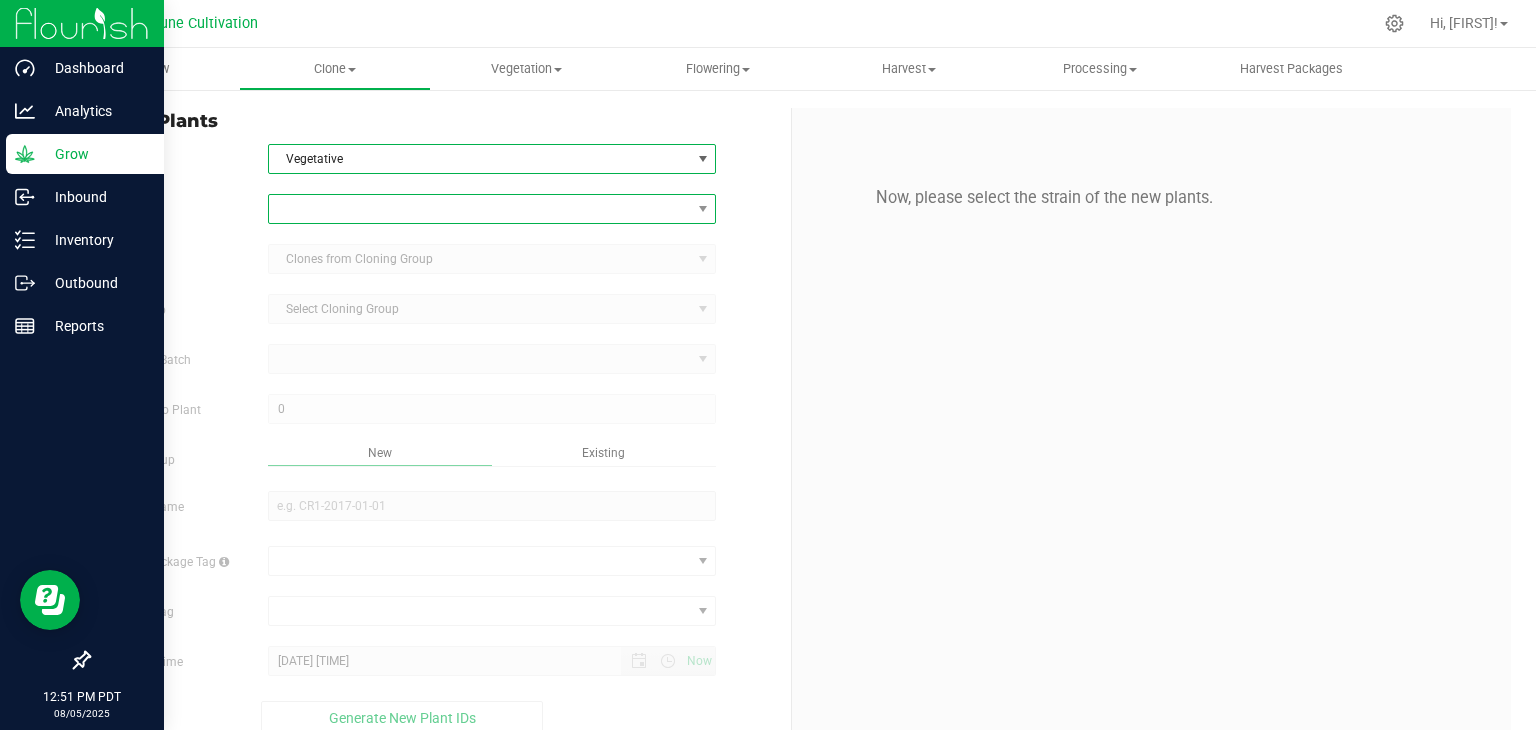 click at bounding box center [480, 209] 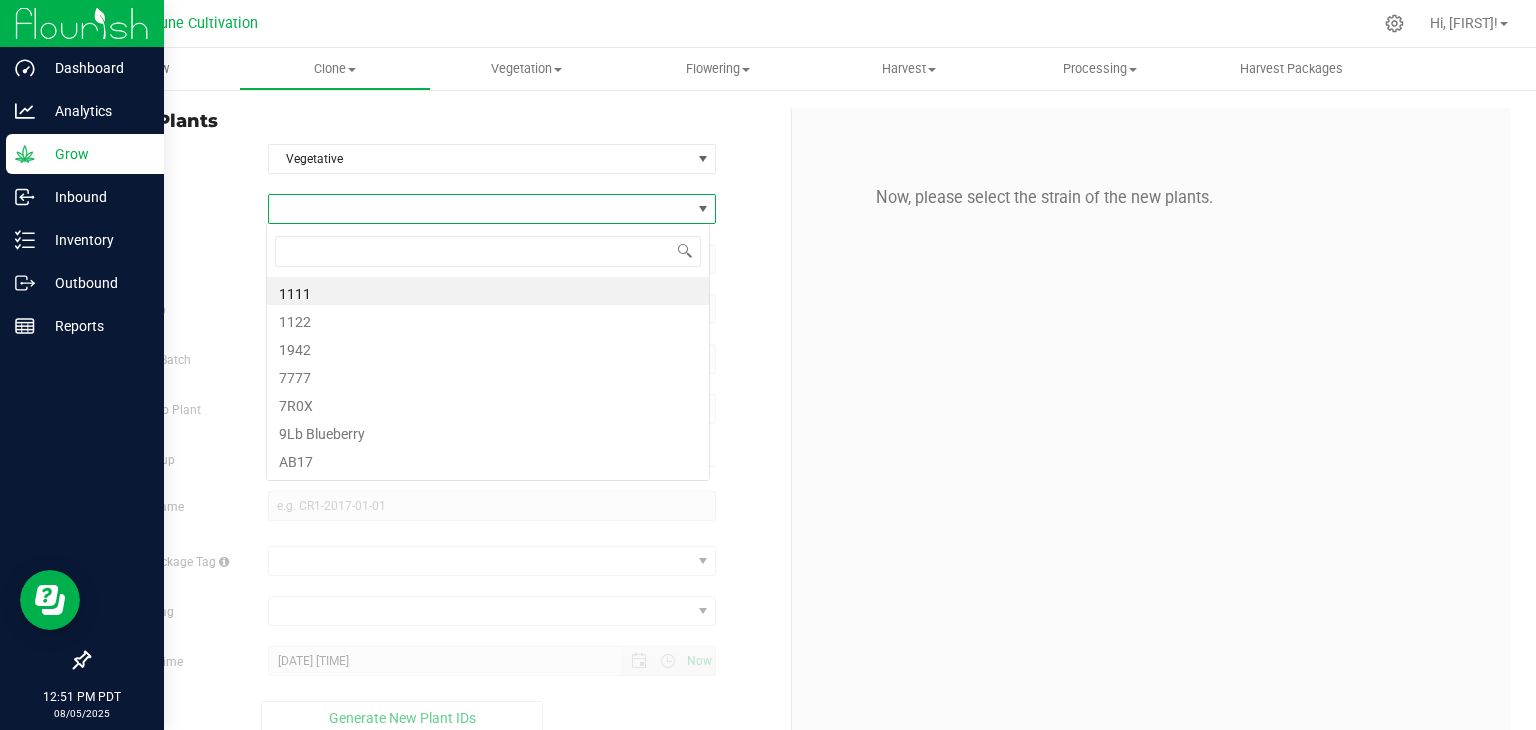 scroll, scrollTop: 99970, scrollLeft: 99556, axis: both 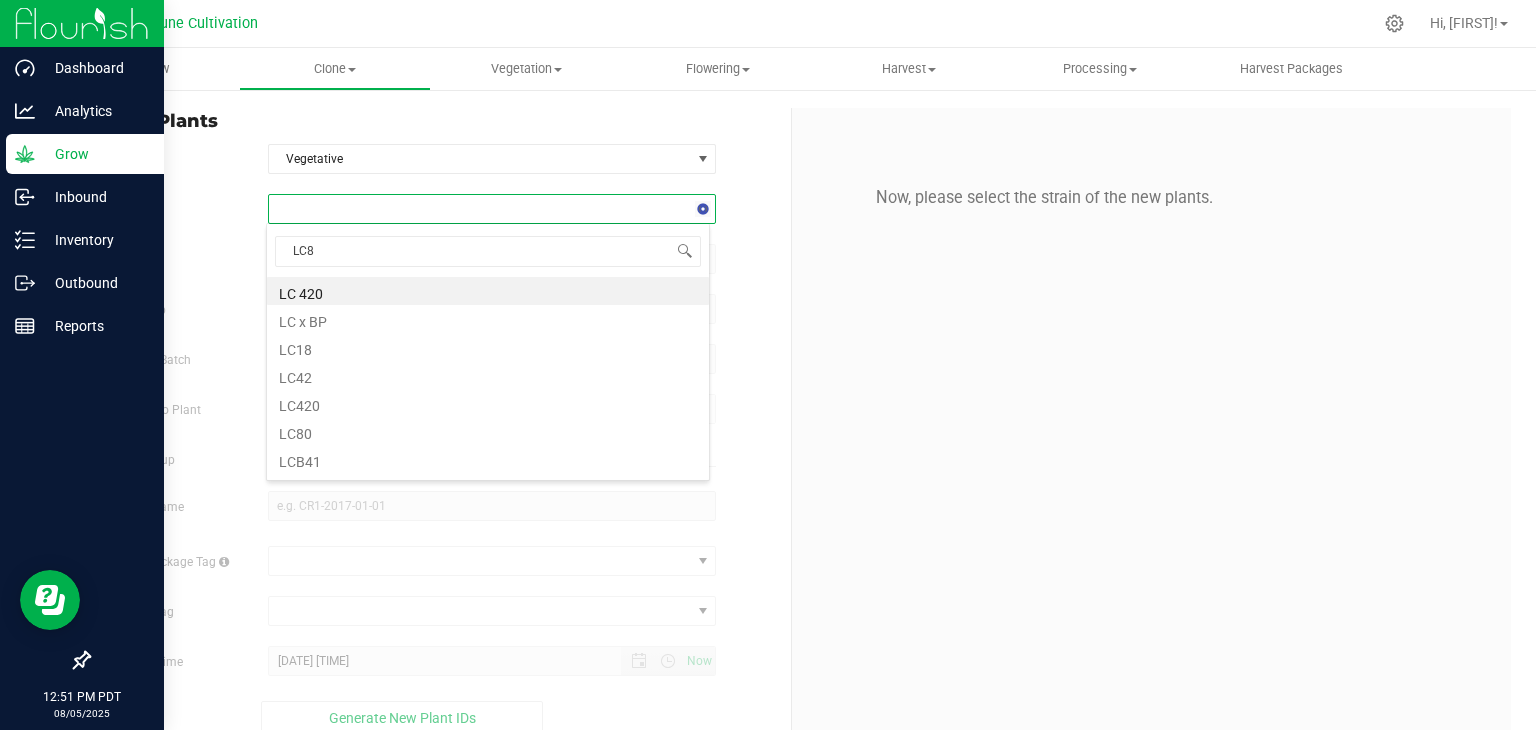 type on "LC80" 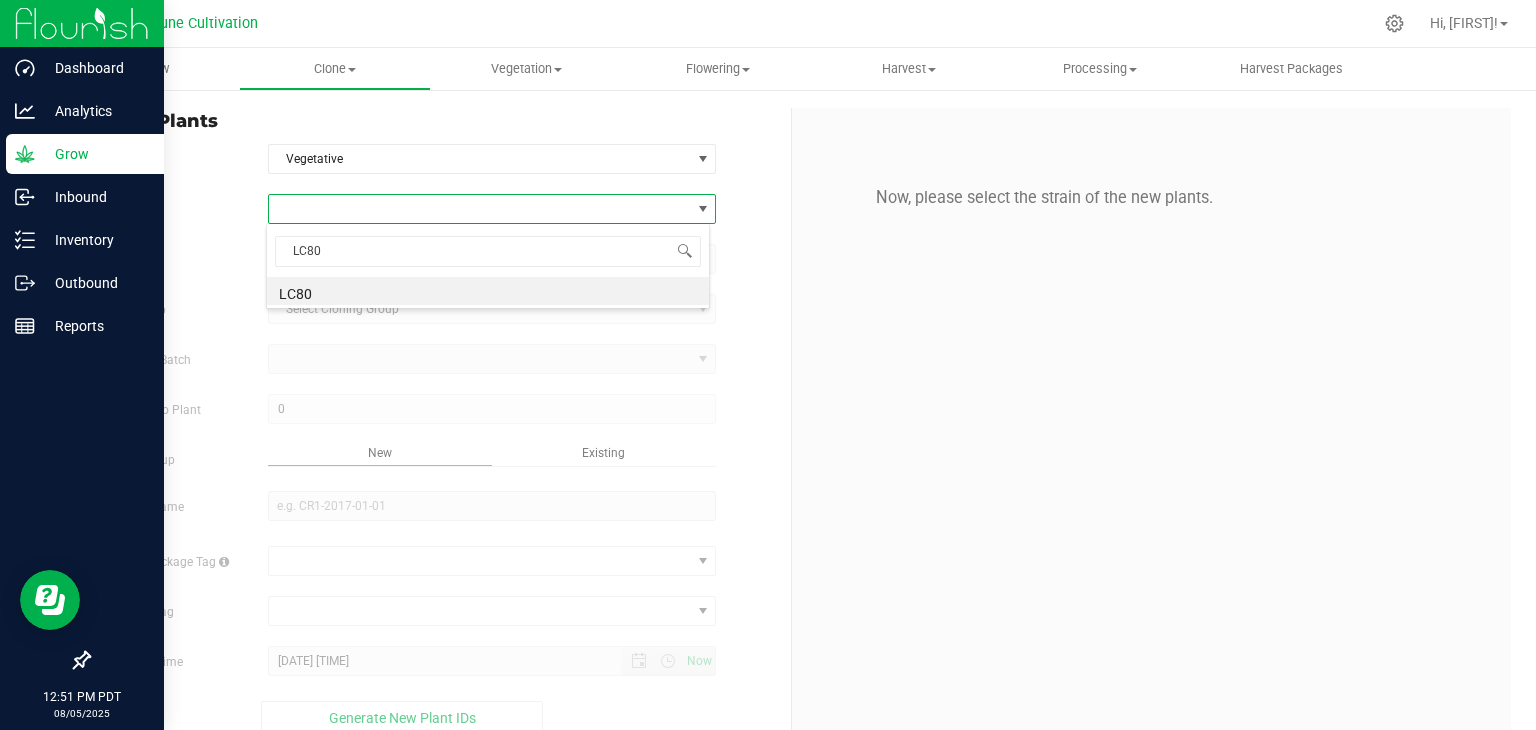 click on "Grow" at bounding box center [85, 154] 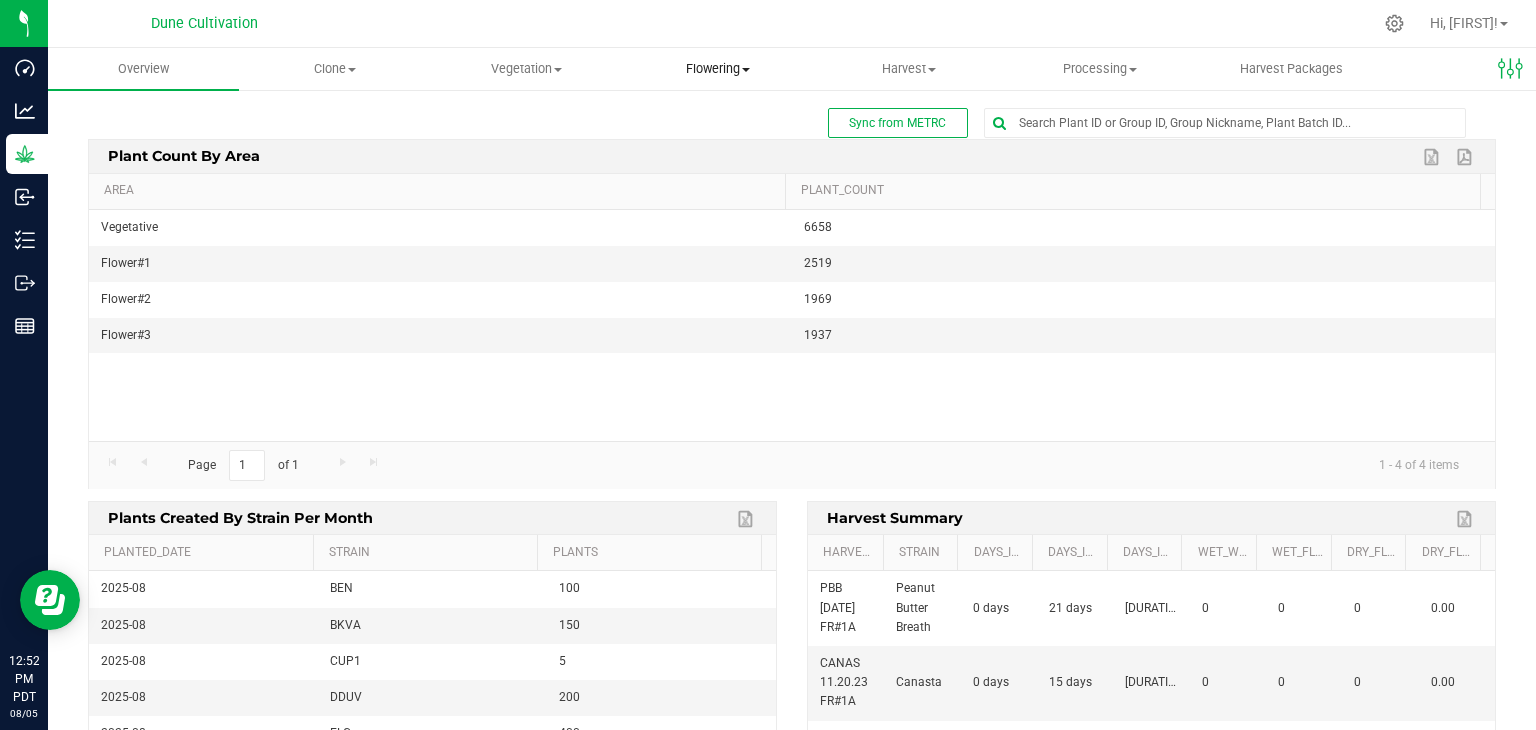 click on "Flowering" at bounding box center [717, 69] 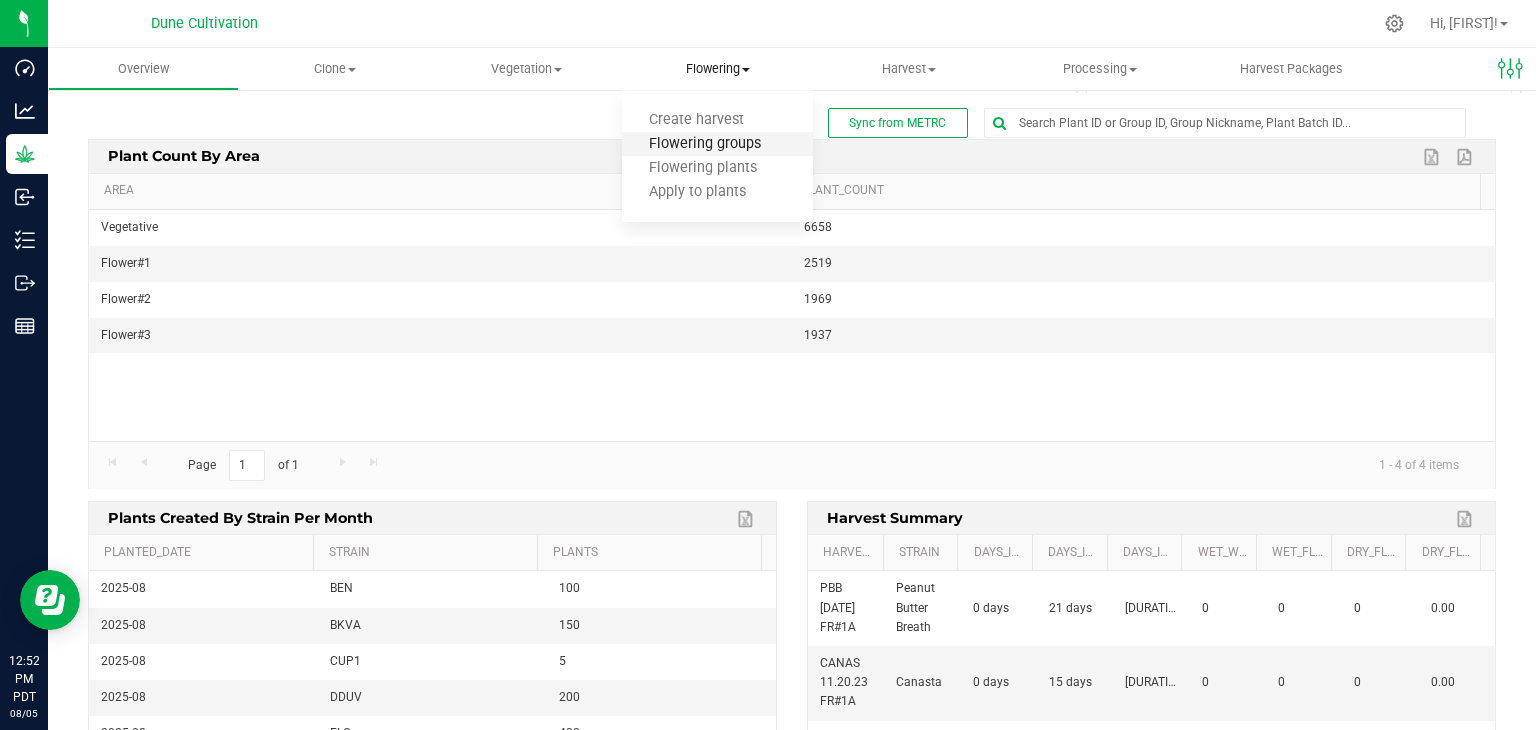 click on "Flowering groups" at bounding box center (705, 144) 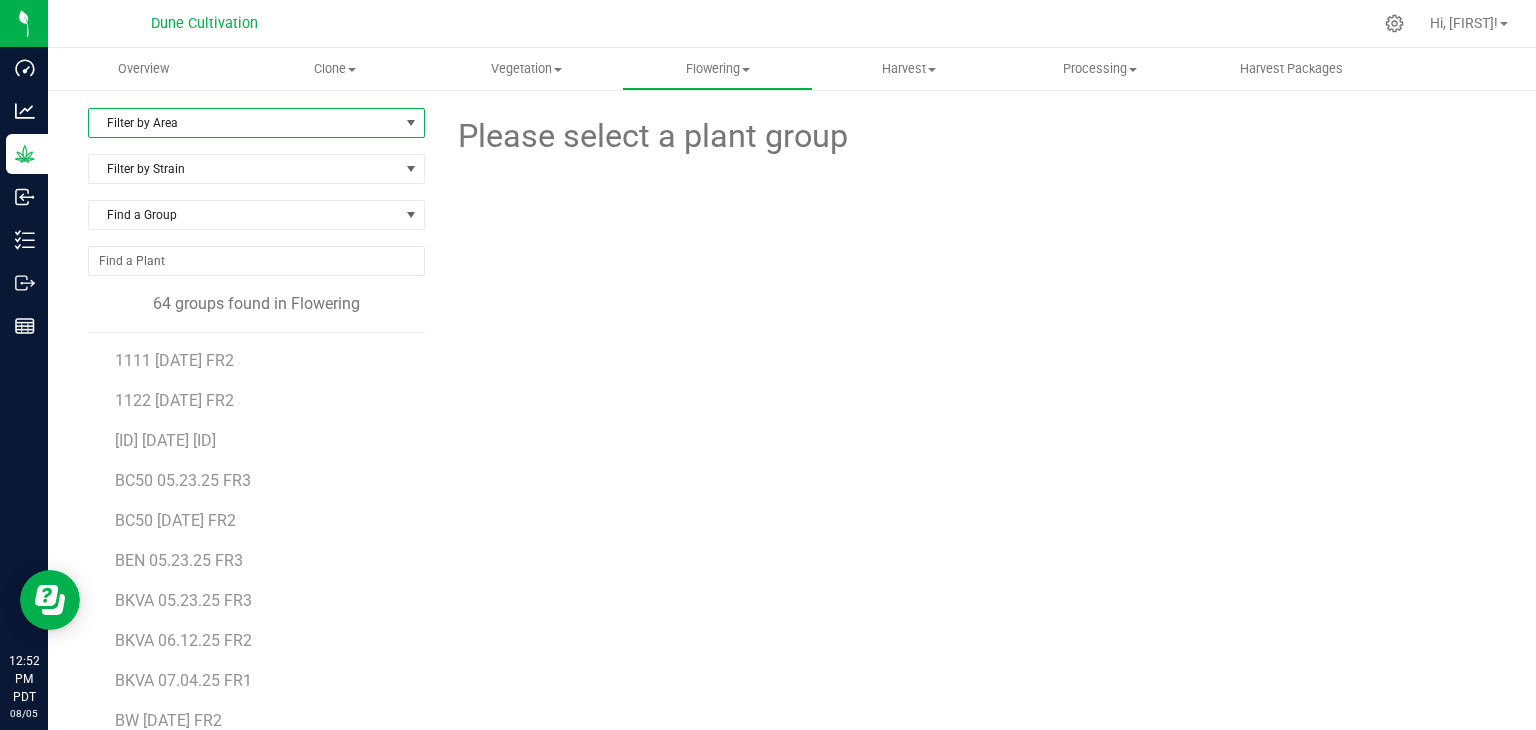 click on "Filter by Area" at bounding box center [244, 123] 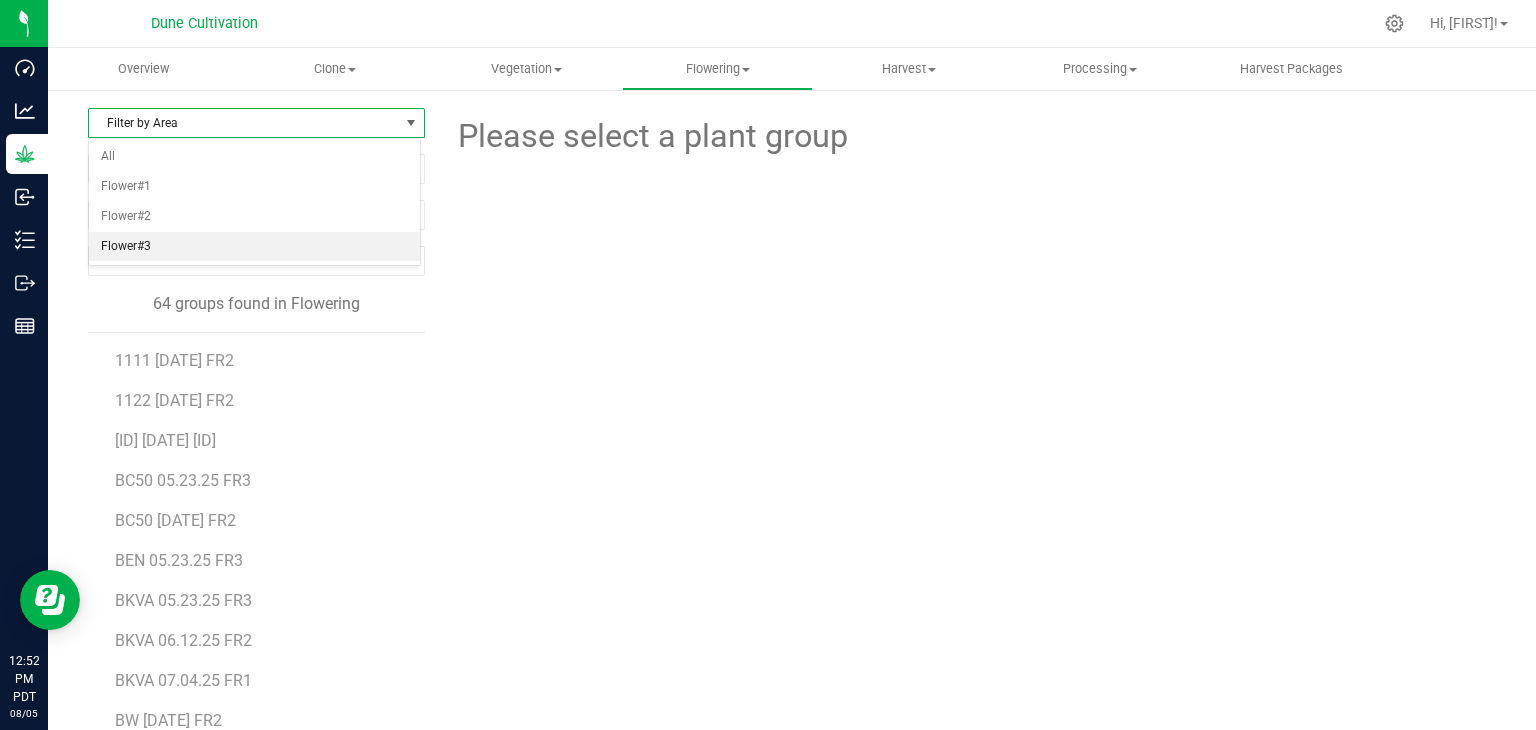 click on "Flower#3" at bounding box center (254, 247) 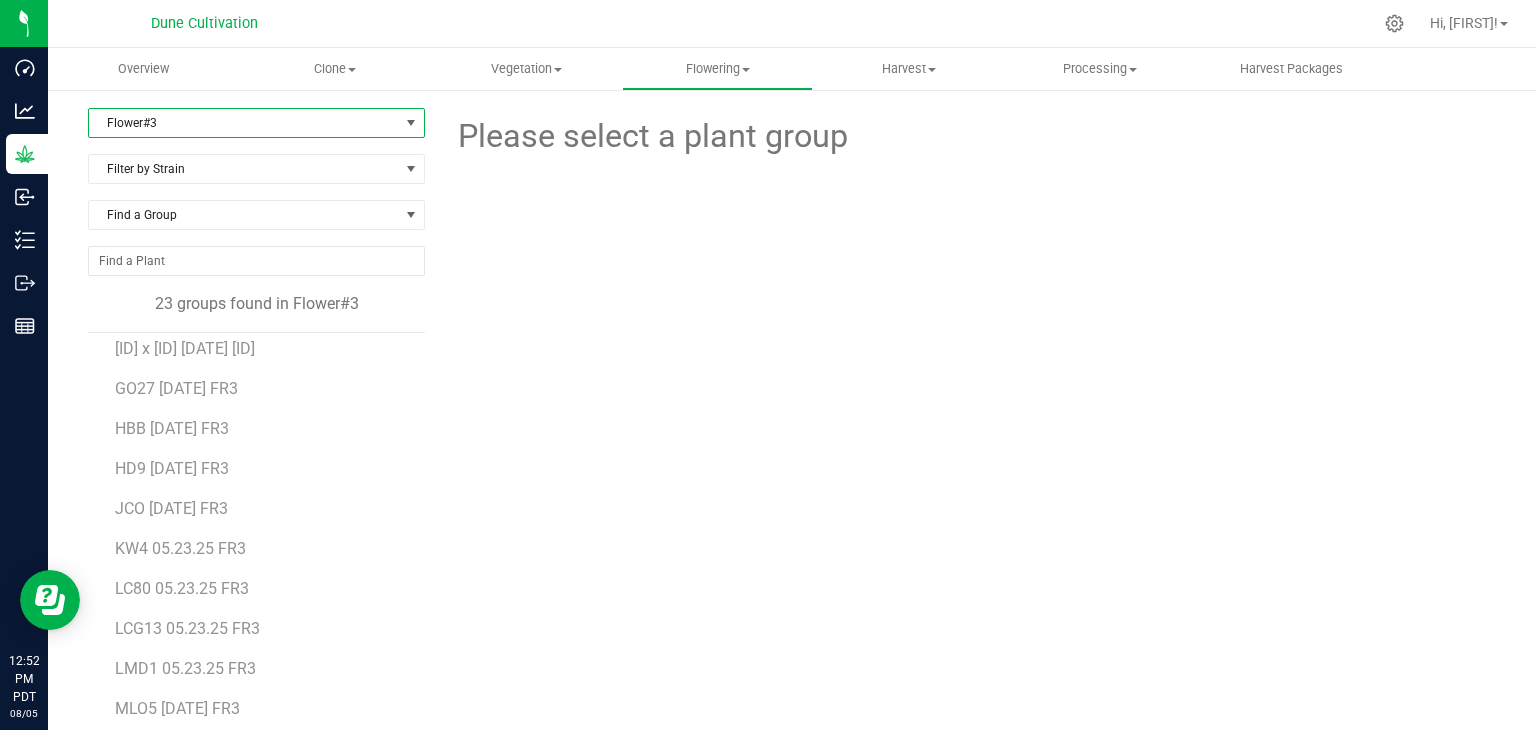 scroll, scrollTop: 300, scrollLeft: 0, axis: vertical 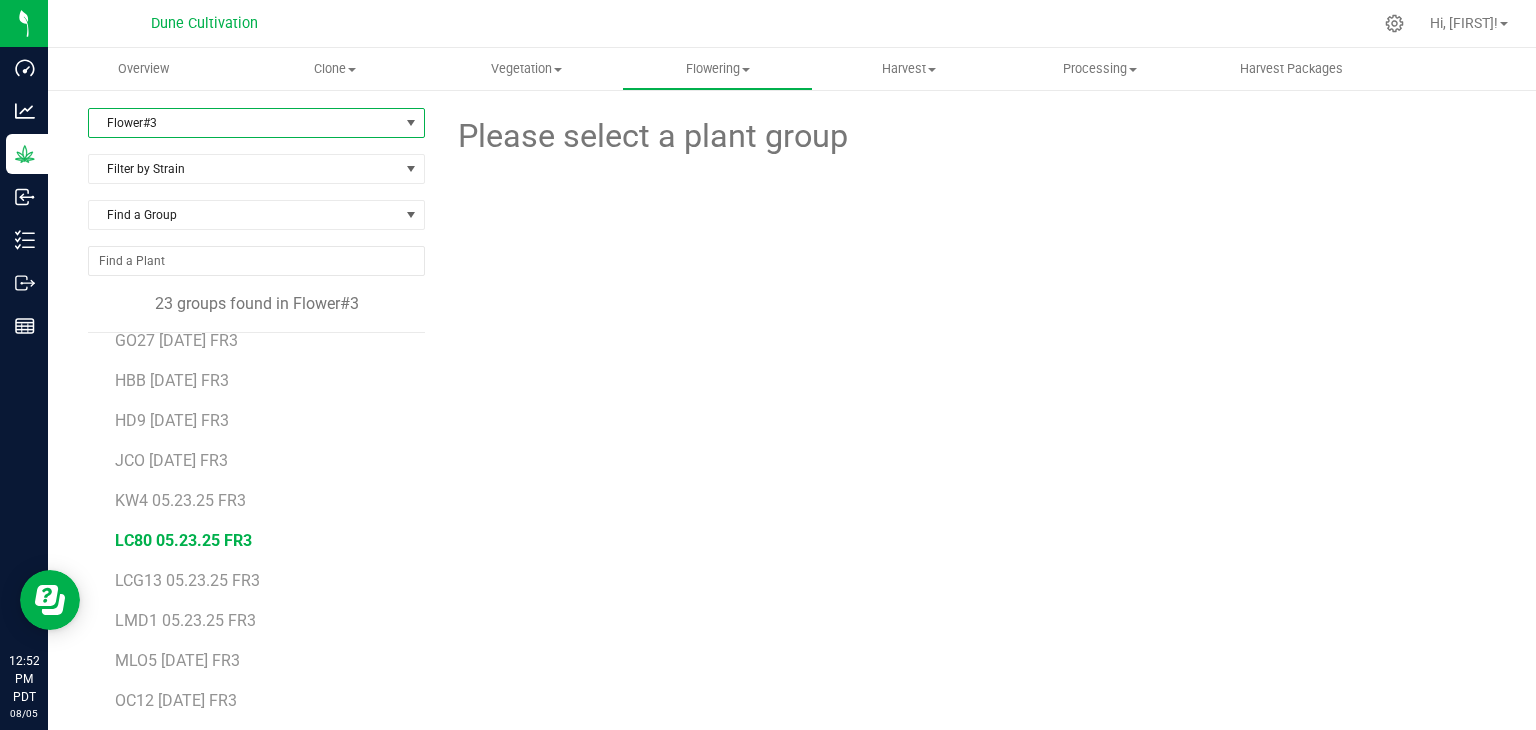 click on "LC80 05.23.25 FR3" at bounding box center (183, 540) 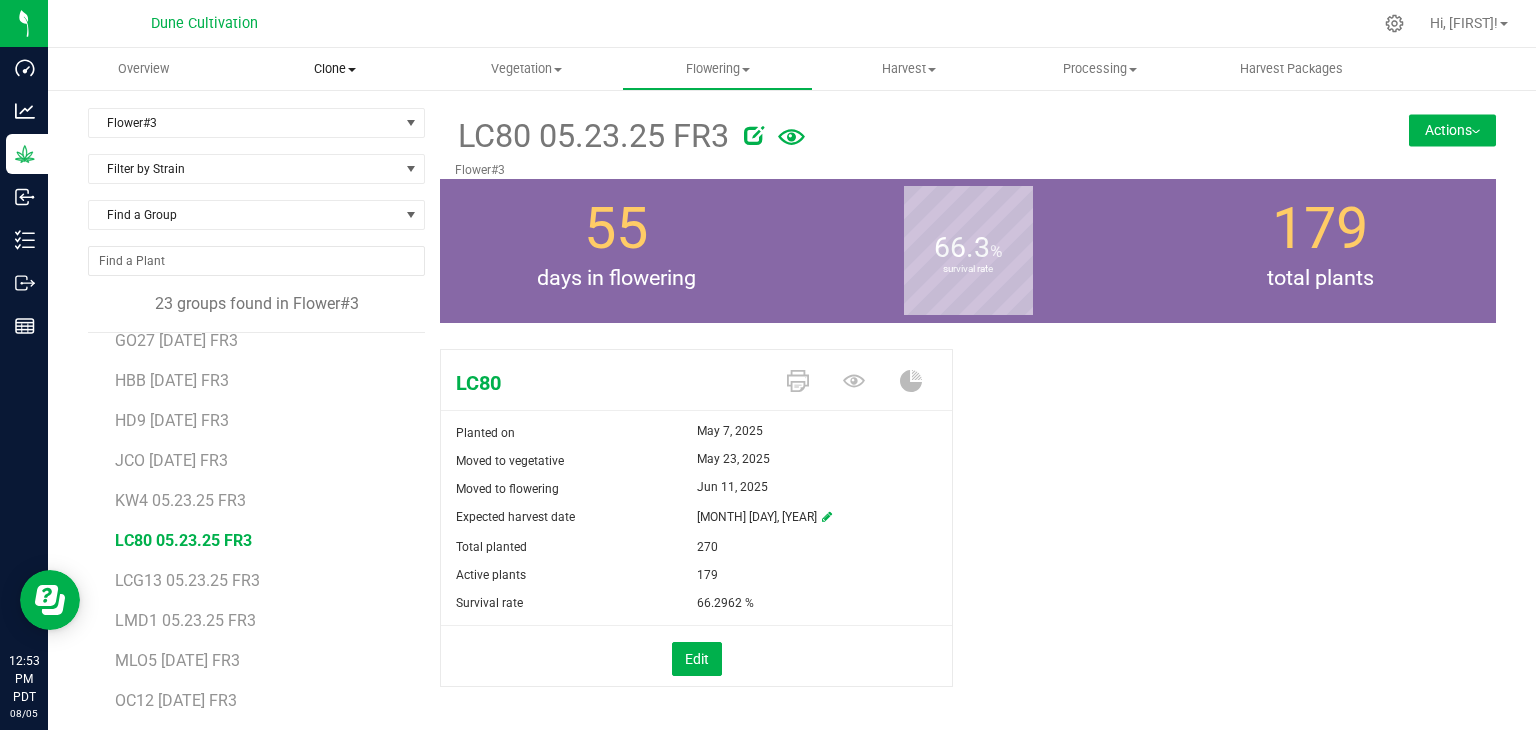 click on "Clone" at bounding box center (334, 69) 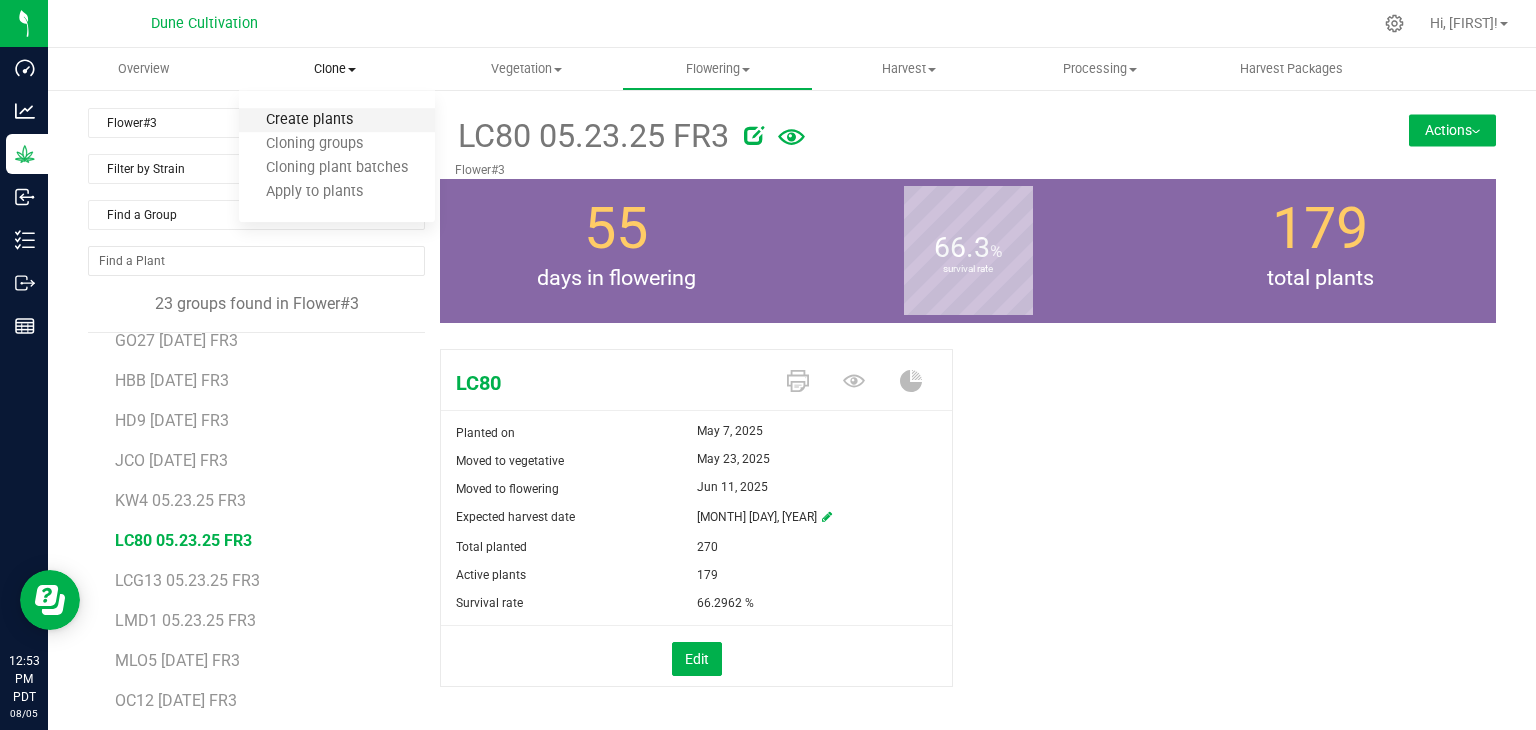 click on "Create plants" at bounding box center [309, 120] 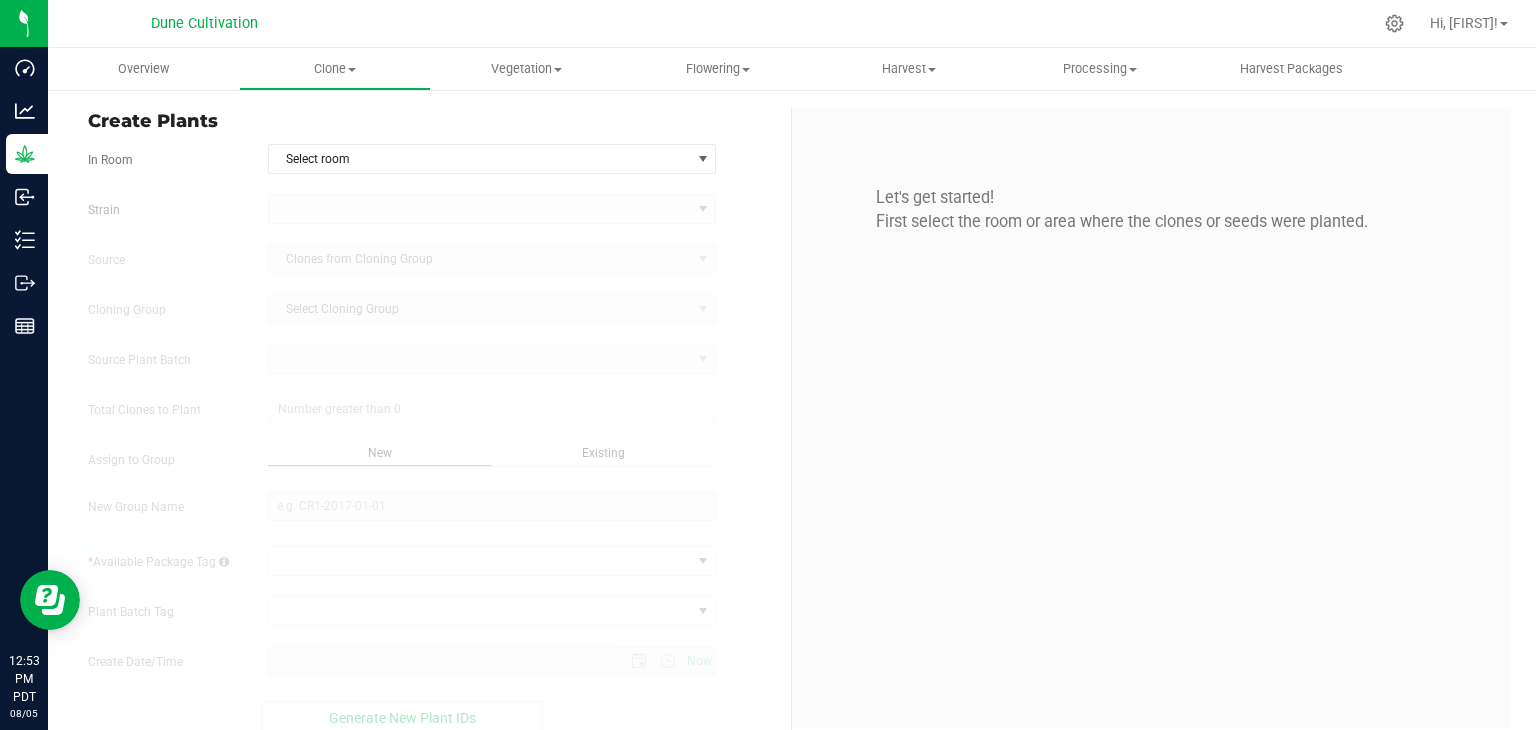 type on "[DATE] [TIME]" 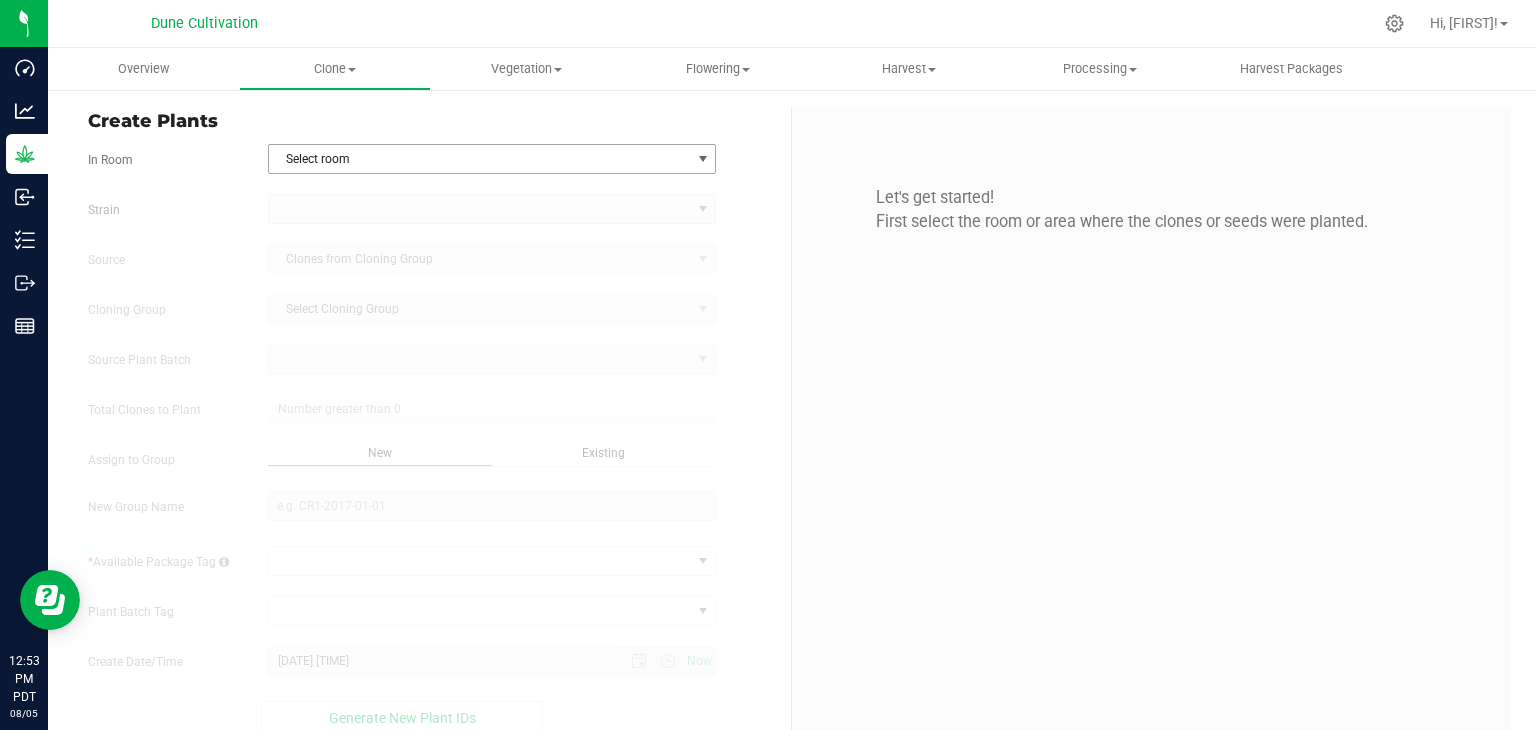 click on "Select room" at bounding box center [480, 159] 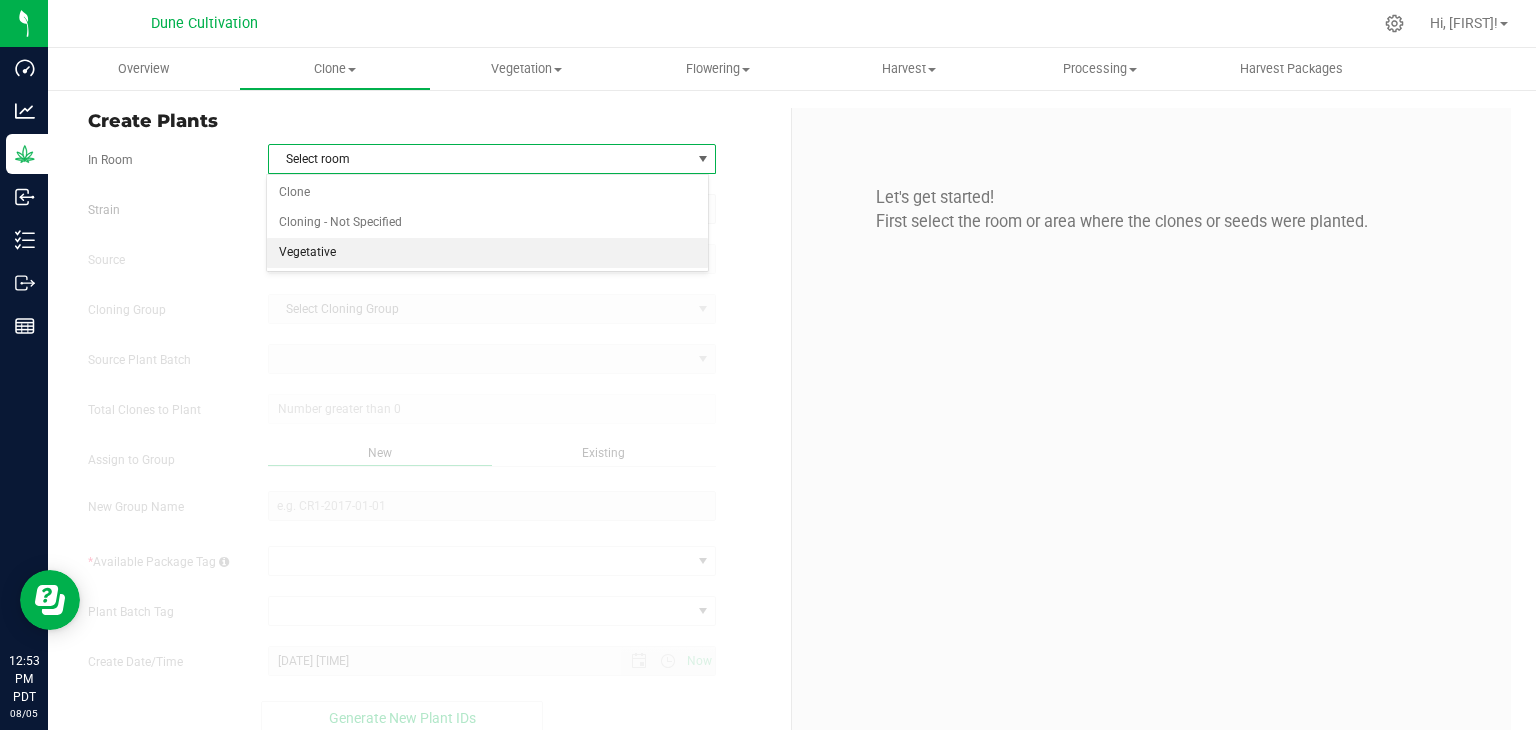 click on "Vegetative" at bounding box center [488, 253] 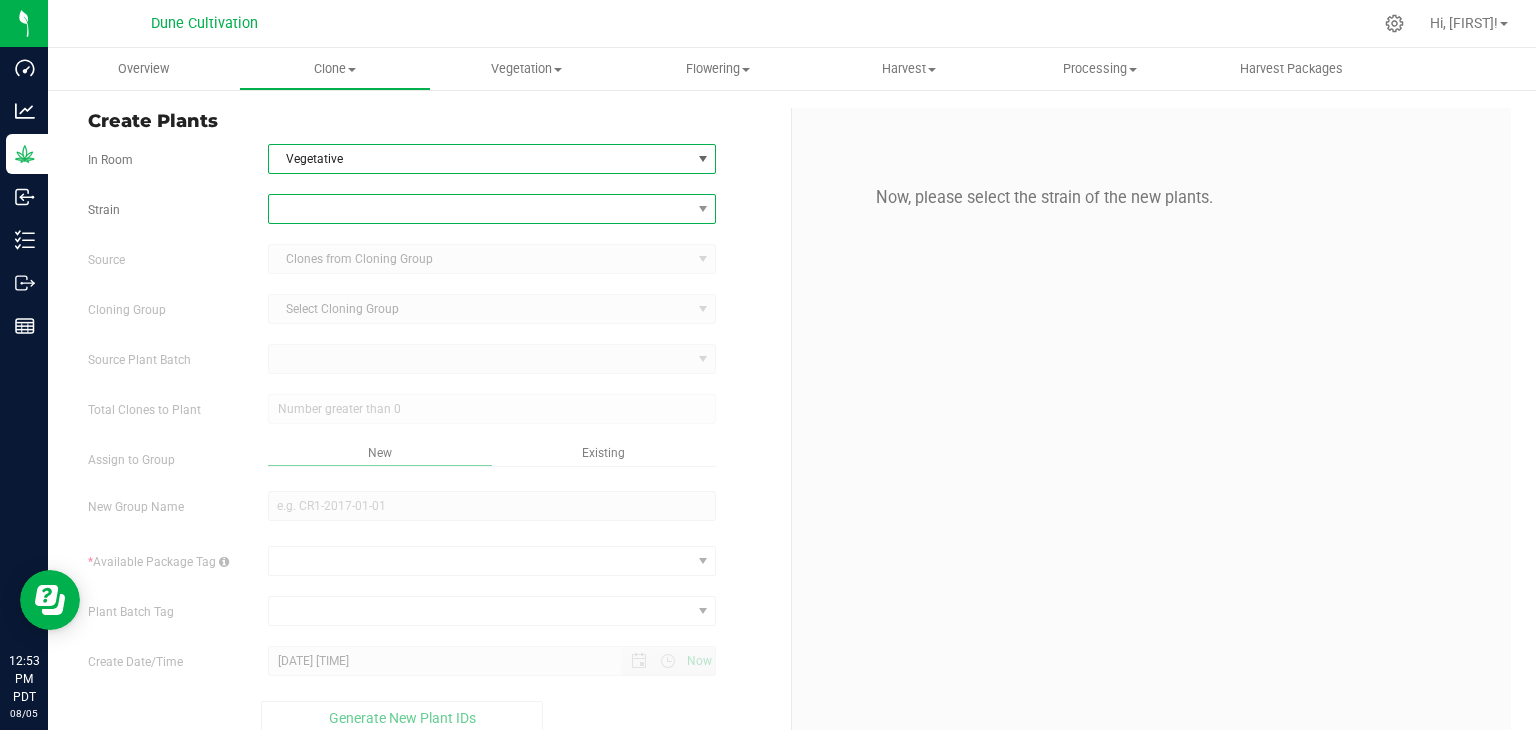 click at bounding box center [480, 209] 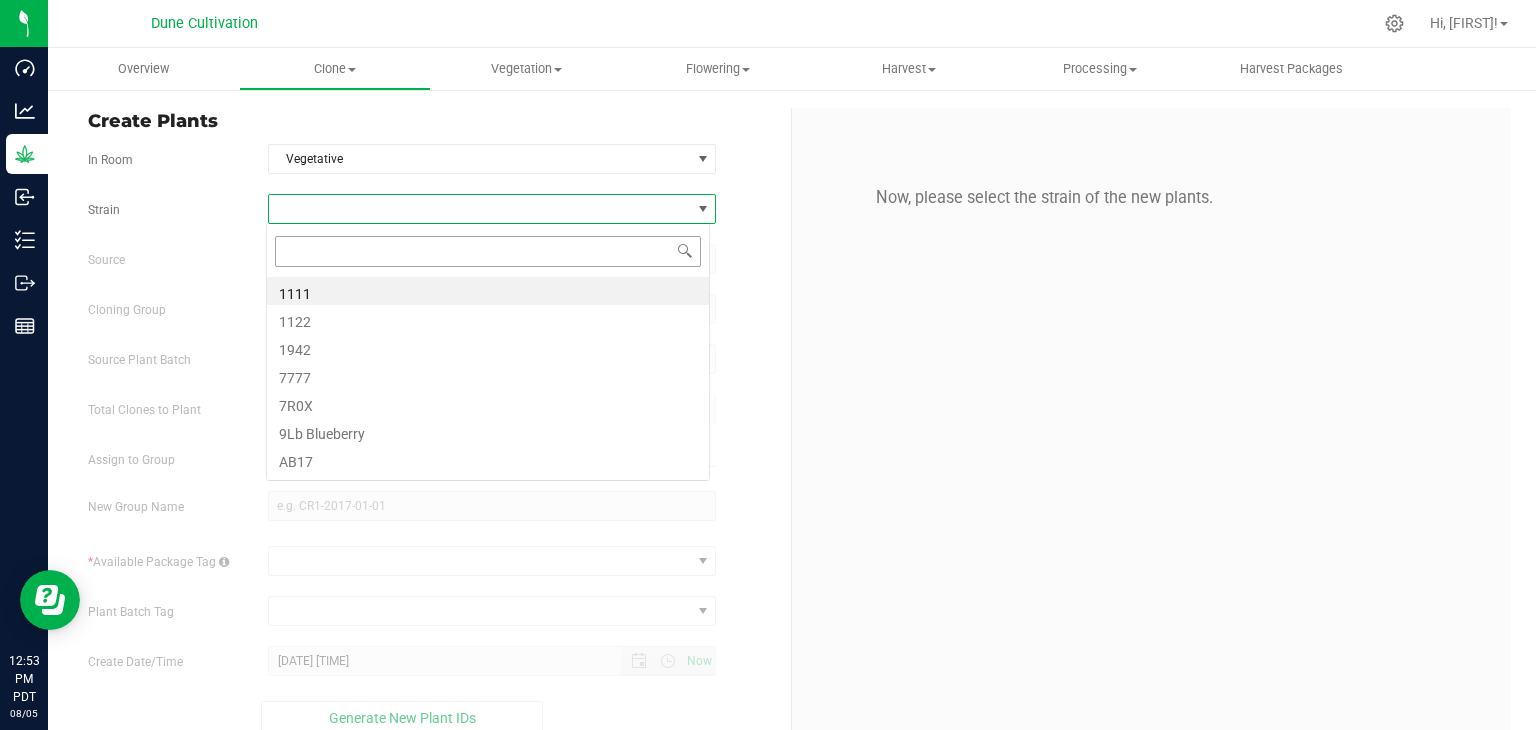 scroll, scrollTop: 99970, scrollLeft: 99556, axis: both 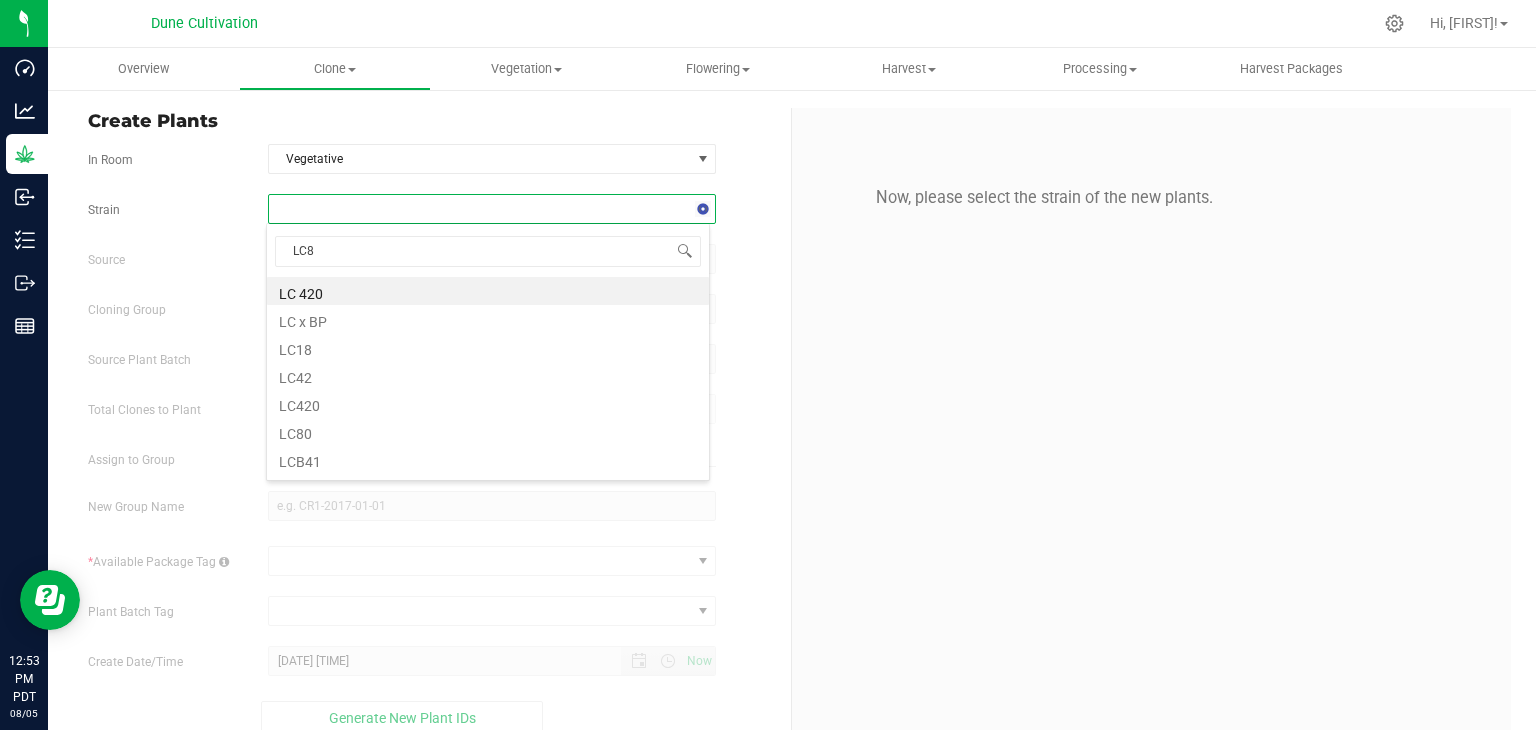 type on "LC80" 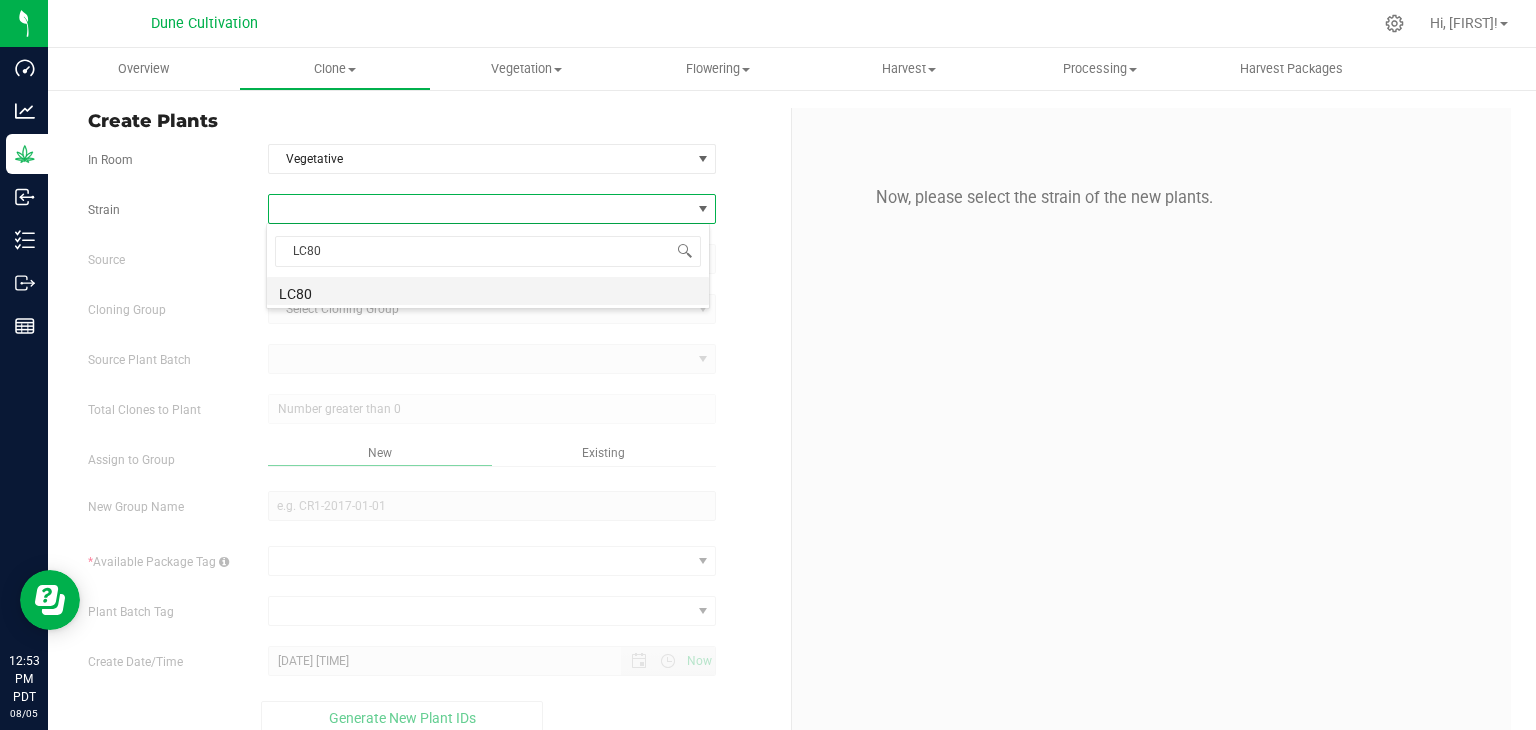 click on "LC80" at bounding box center [488, 291] 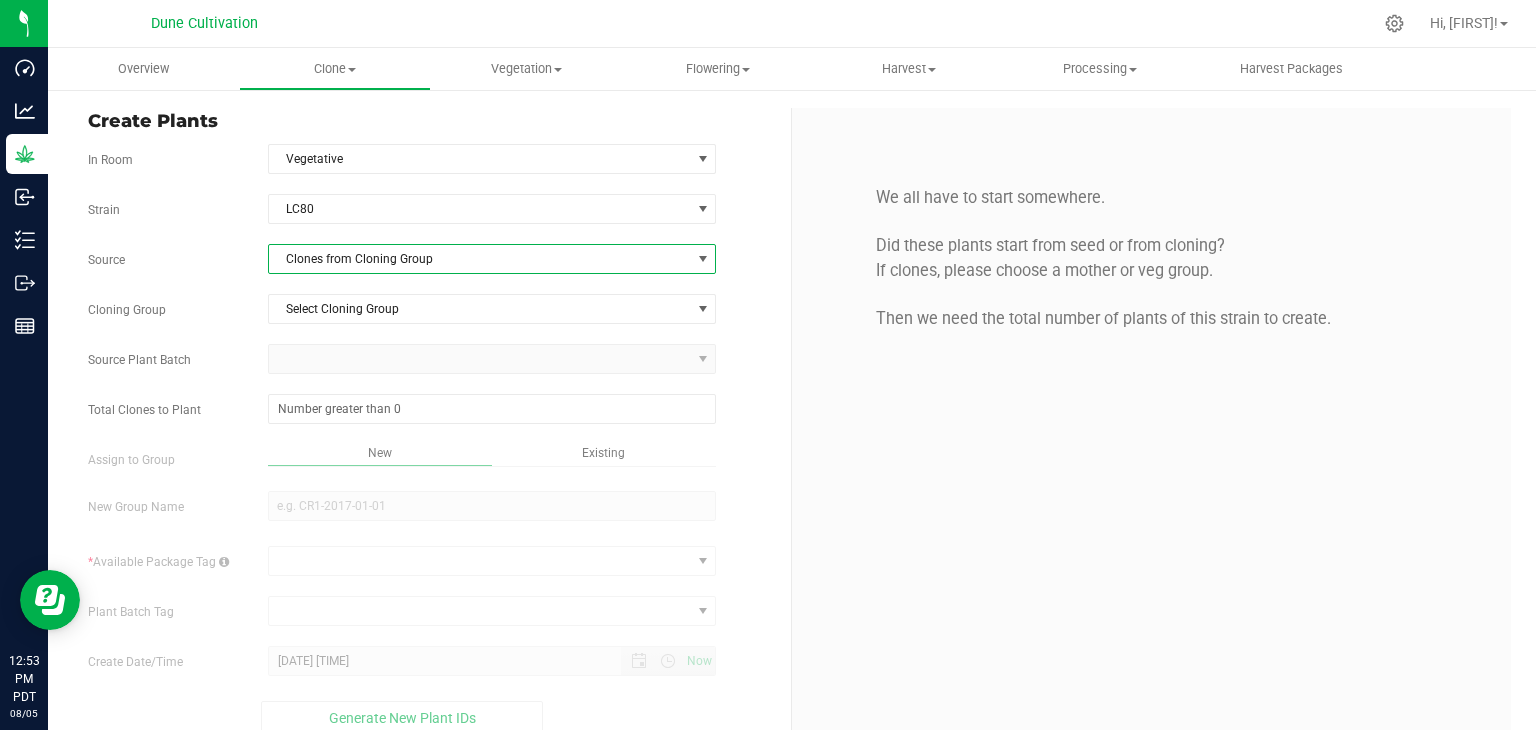 click on "Clones from Cloning Group" at bounding box center [480, 259] 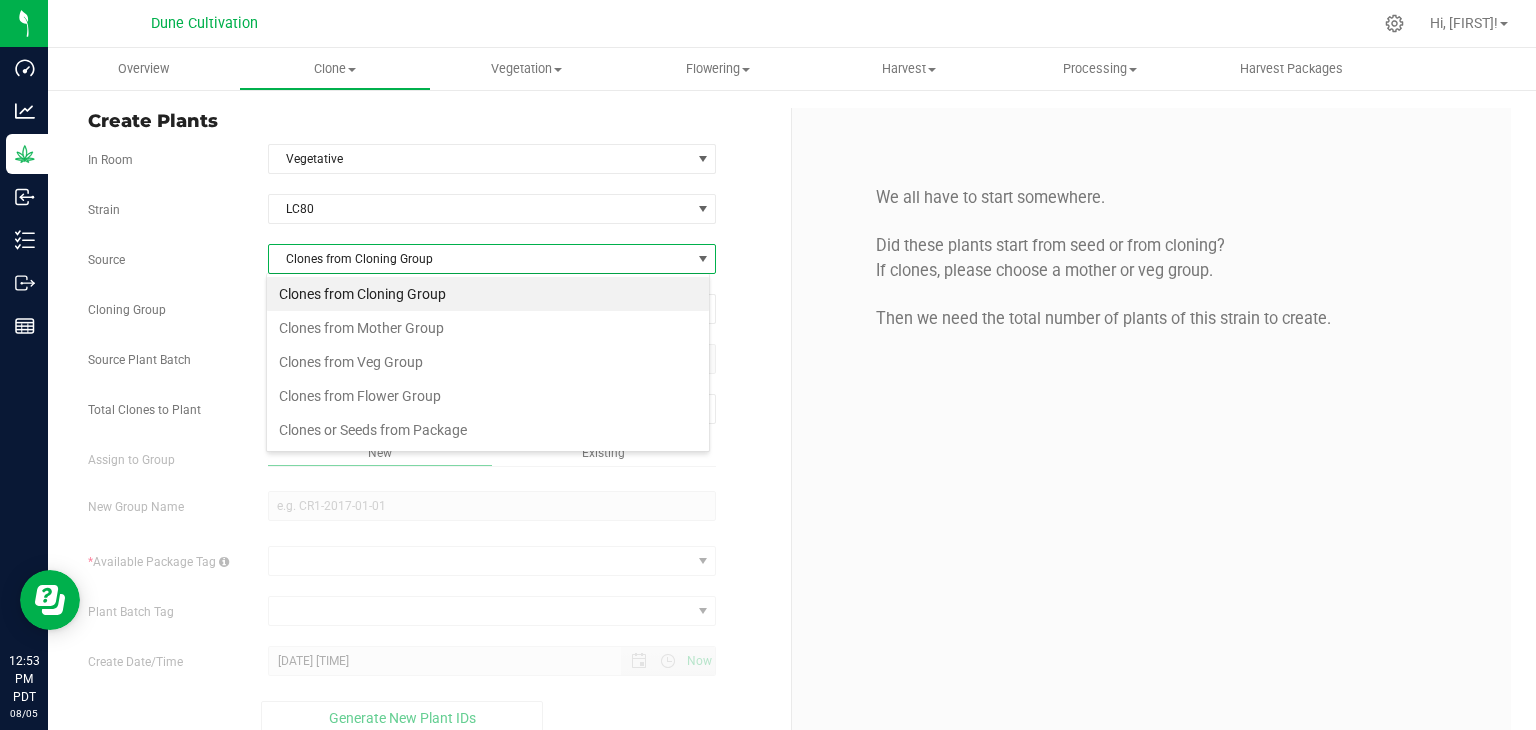 scroll, scrollTop: 99970, scrollLeft: 99556, axis: both 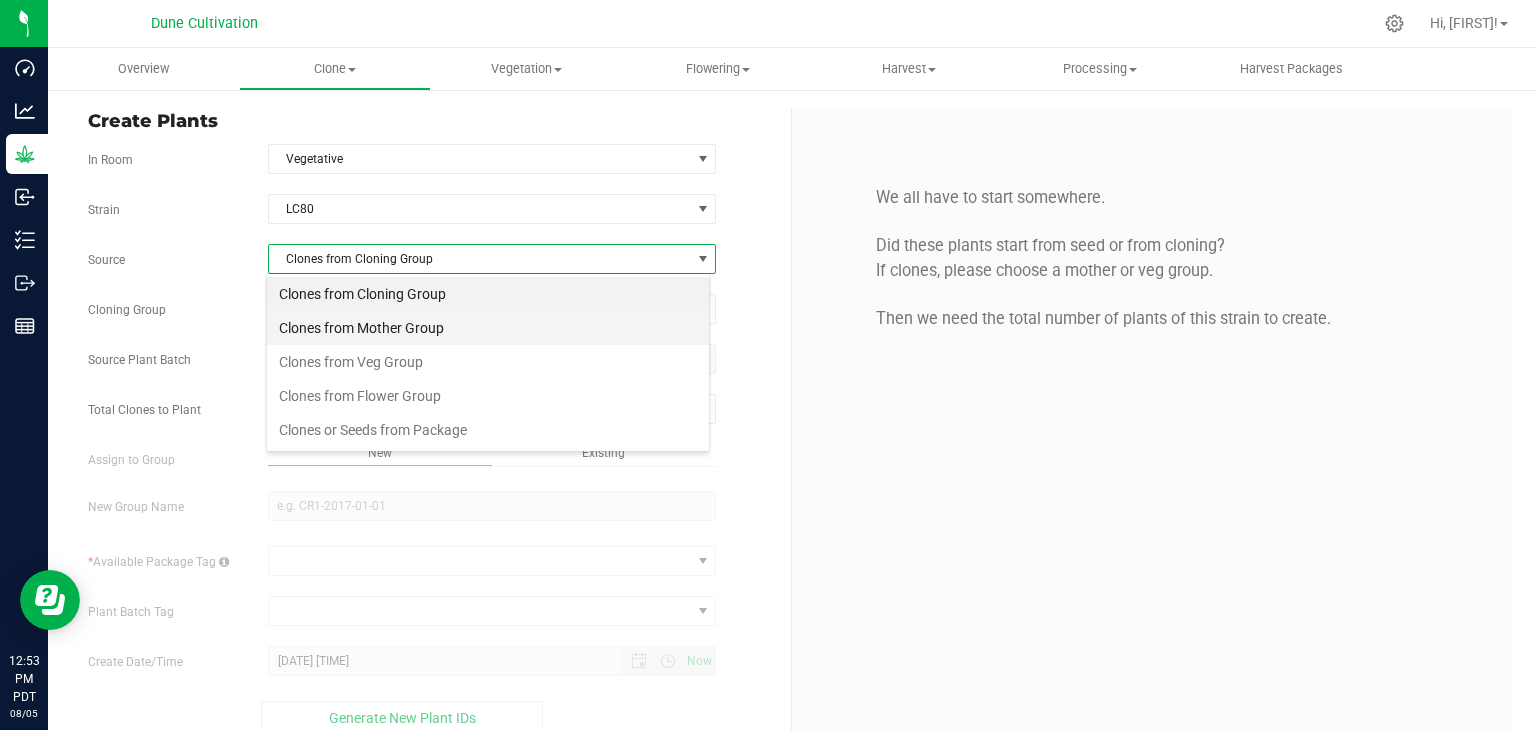 click on "Clones from Mother Group" at bounding box center [488, 328] 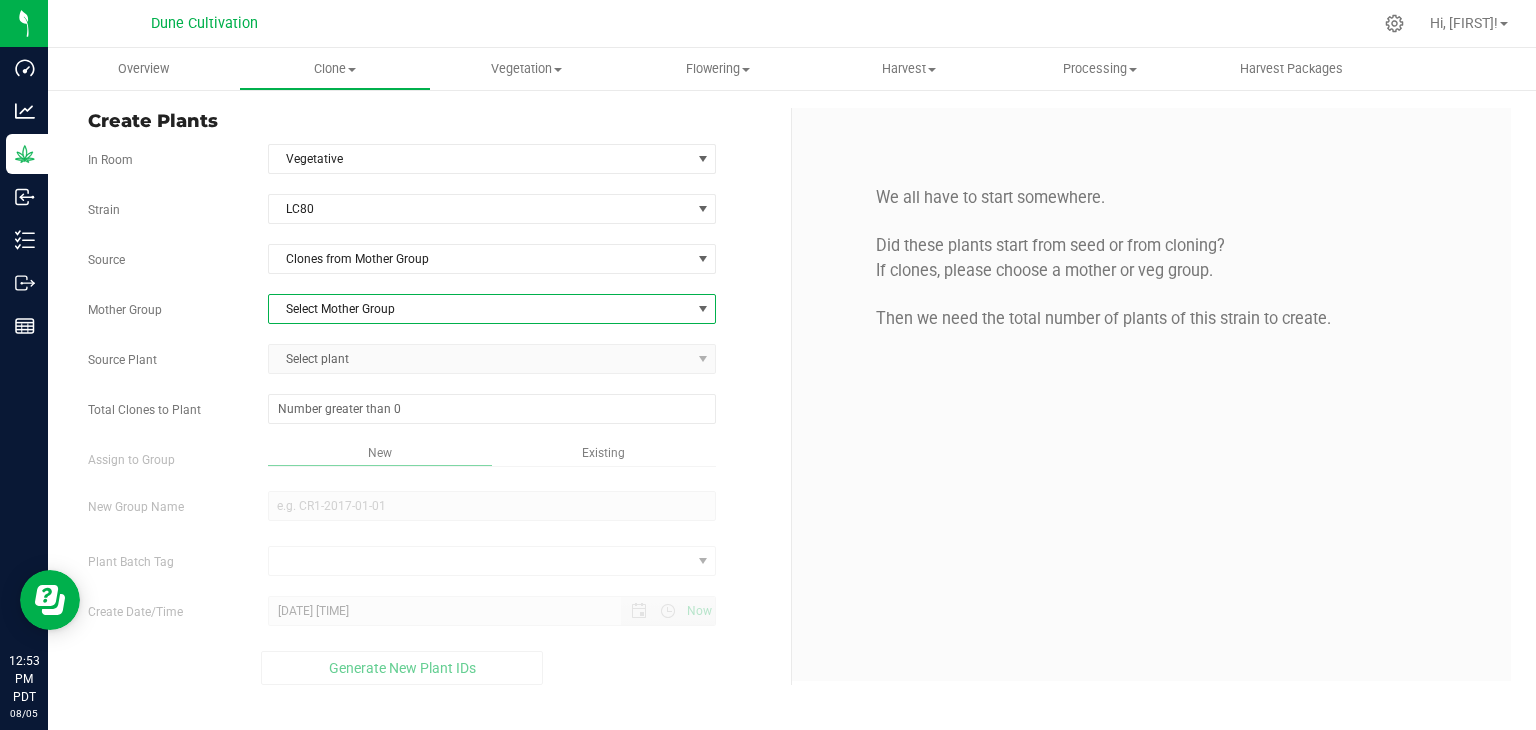 click on "Select Mother Group" at bounding box center [480, 309] 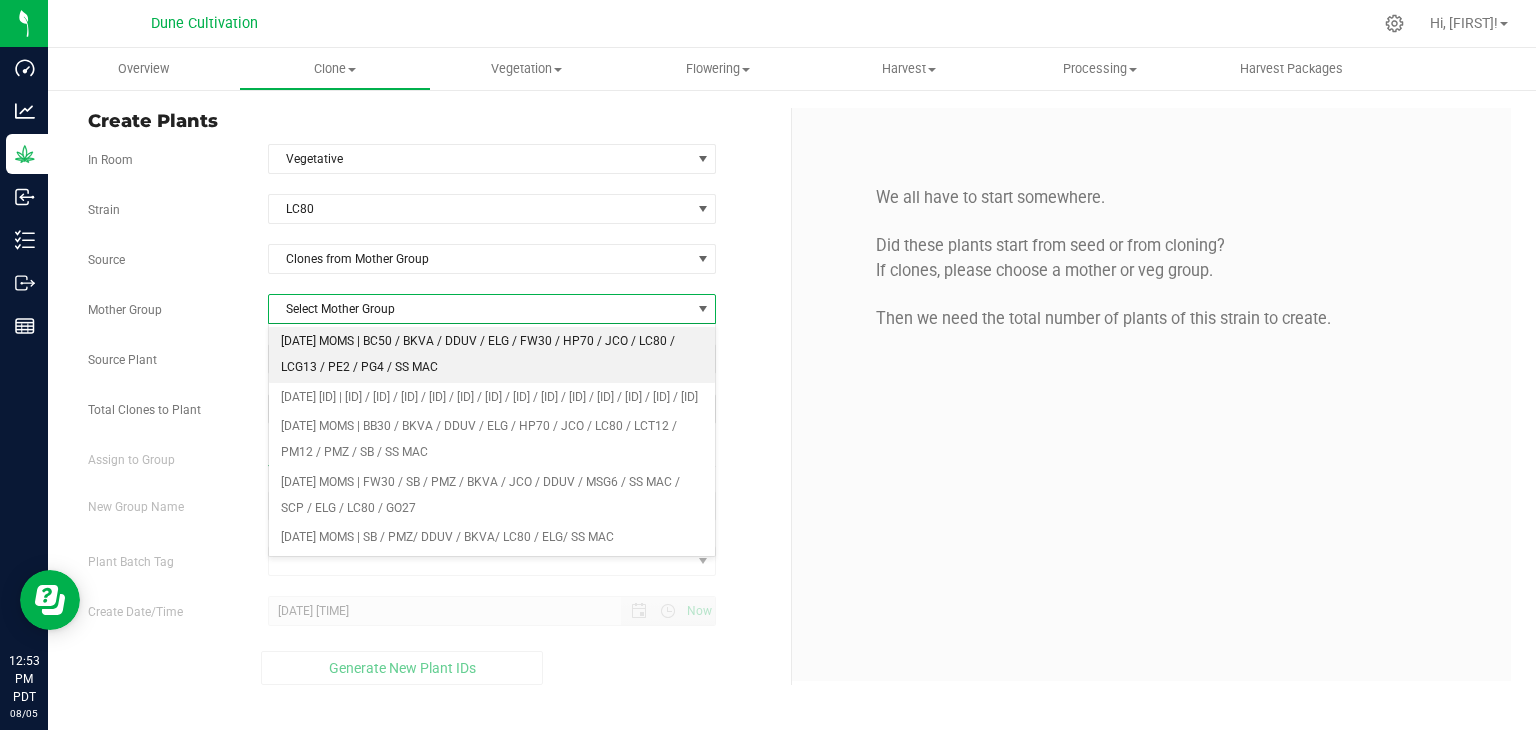 click on "[DATE] MOMS | BC50 / BKVA / DDUV / ELG / FW30 / HP70 / JCO / LC80 / LCG13 / PE2 / PG4 / SS MAC" at bounding box center (492, 354) 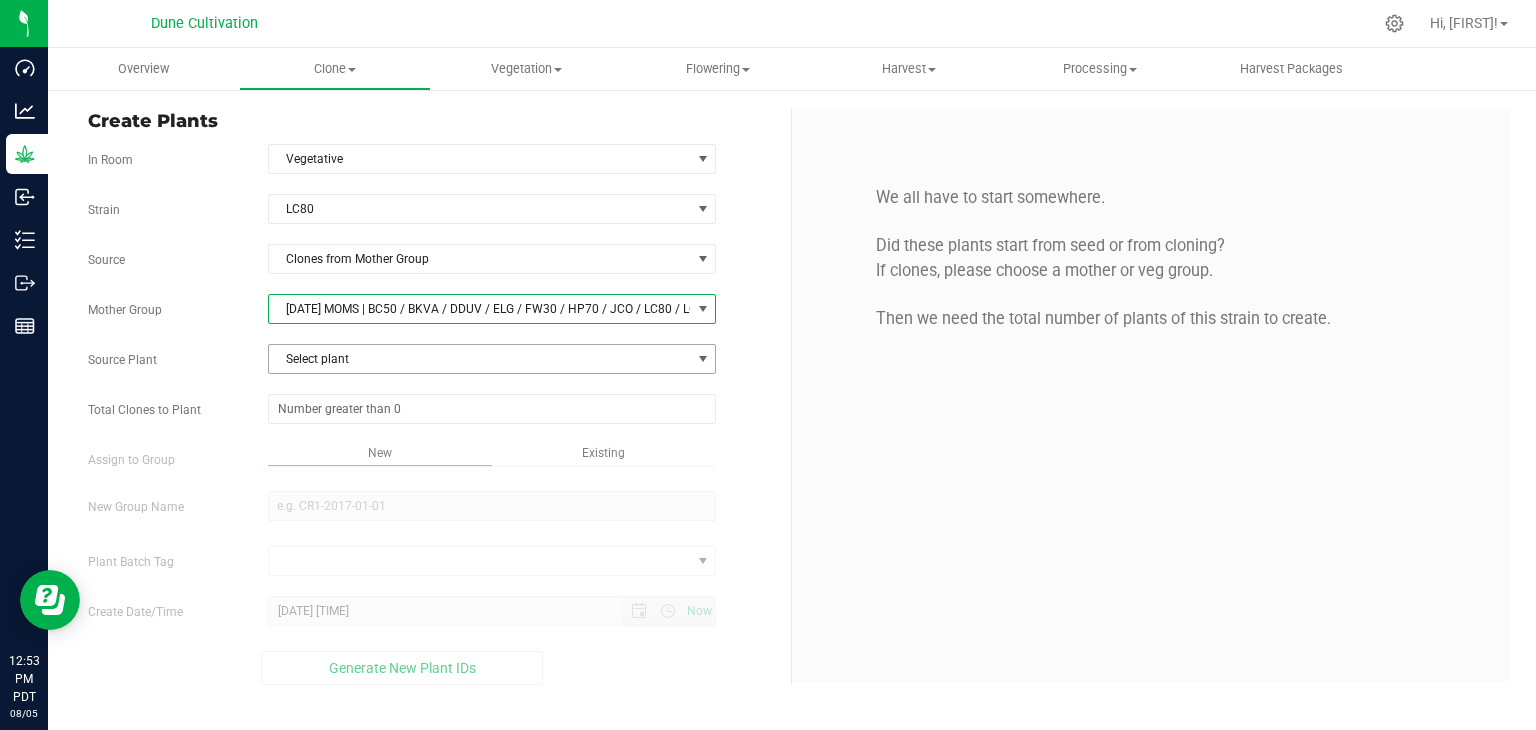 click on "Select plant" at bounding box center [480, 359] 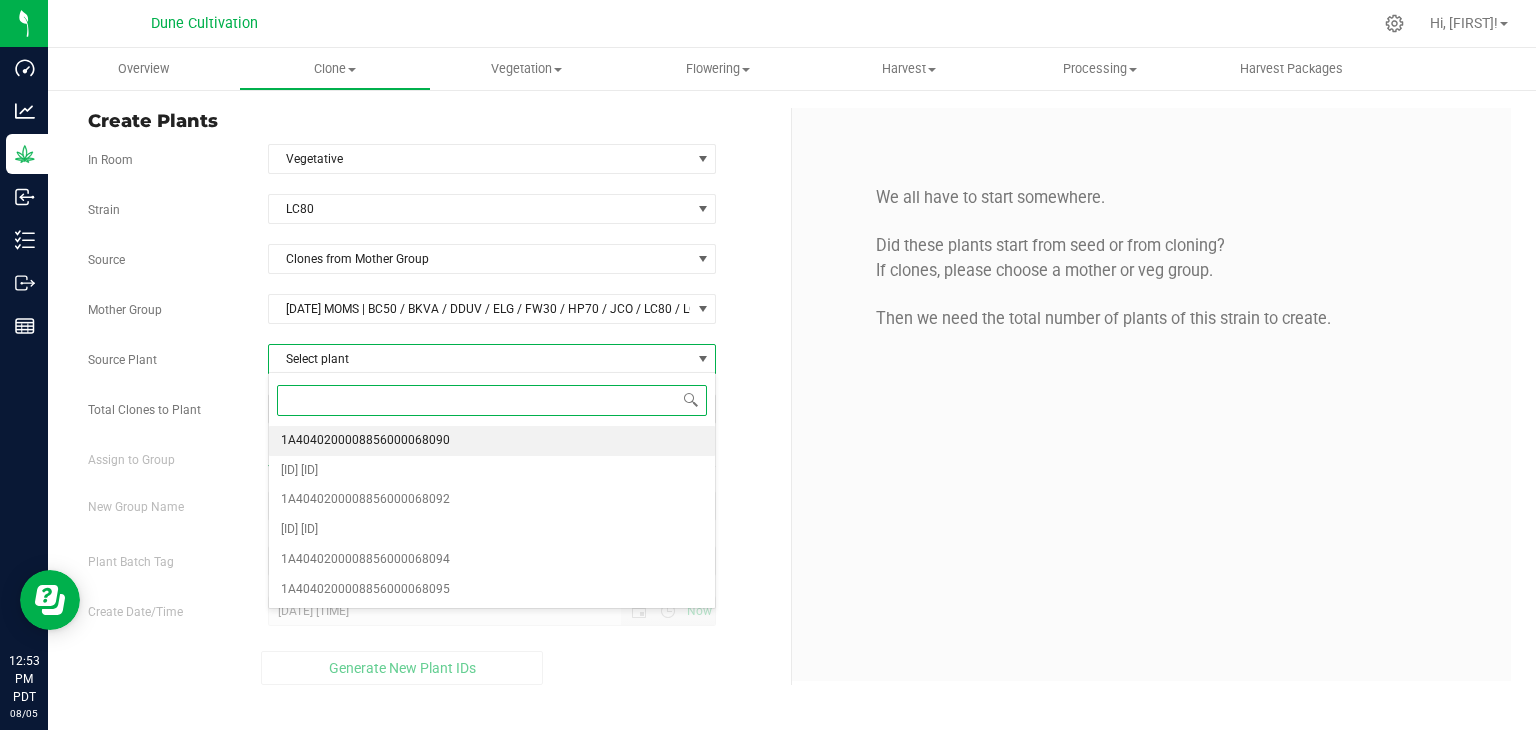 click on "1A4040200008856000068090" at bounding box center (365, 441) 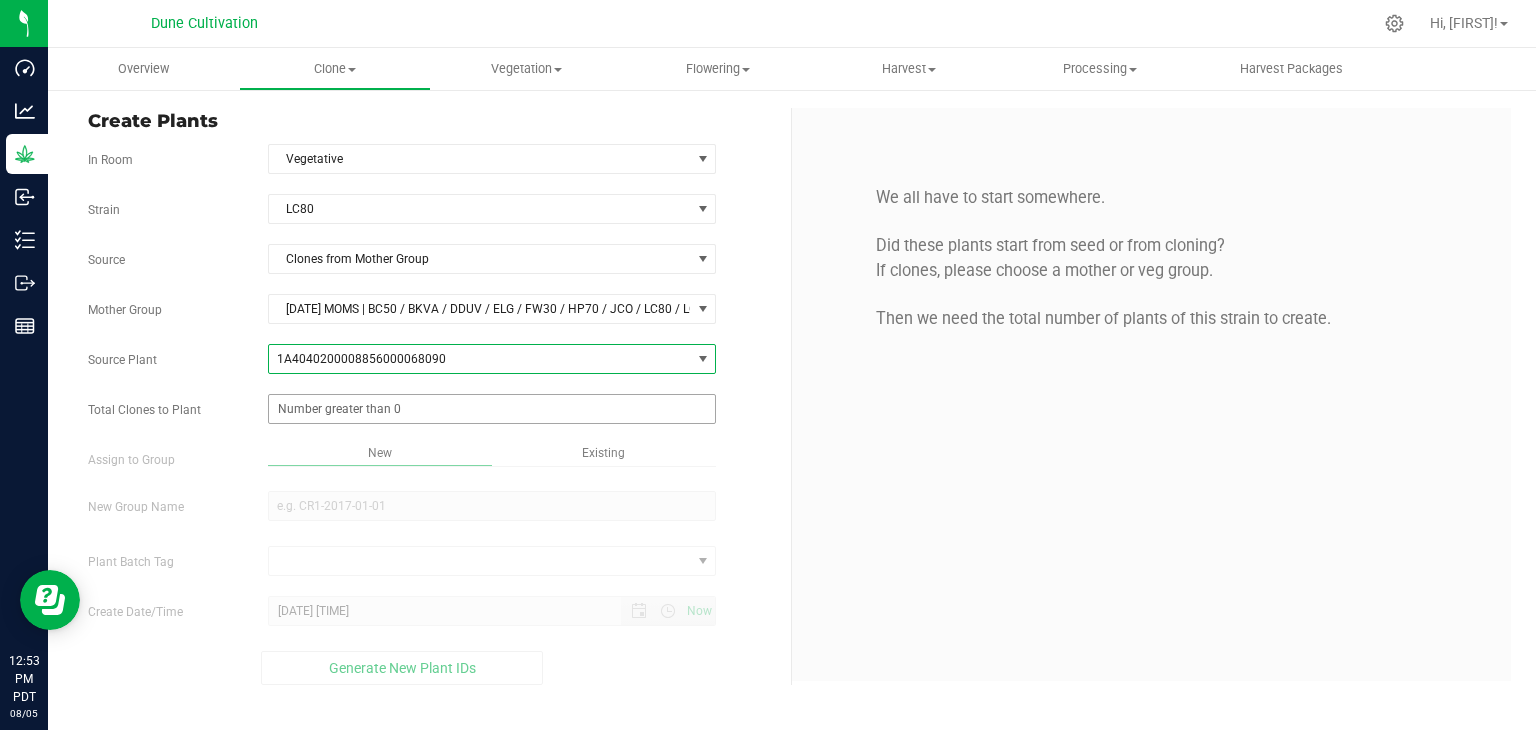 click at bounding box center [492, 409] 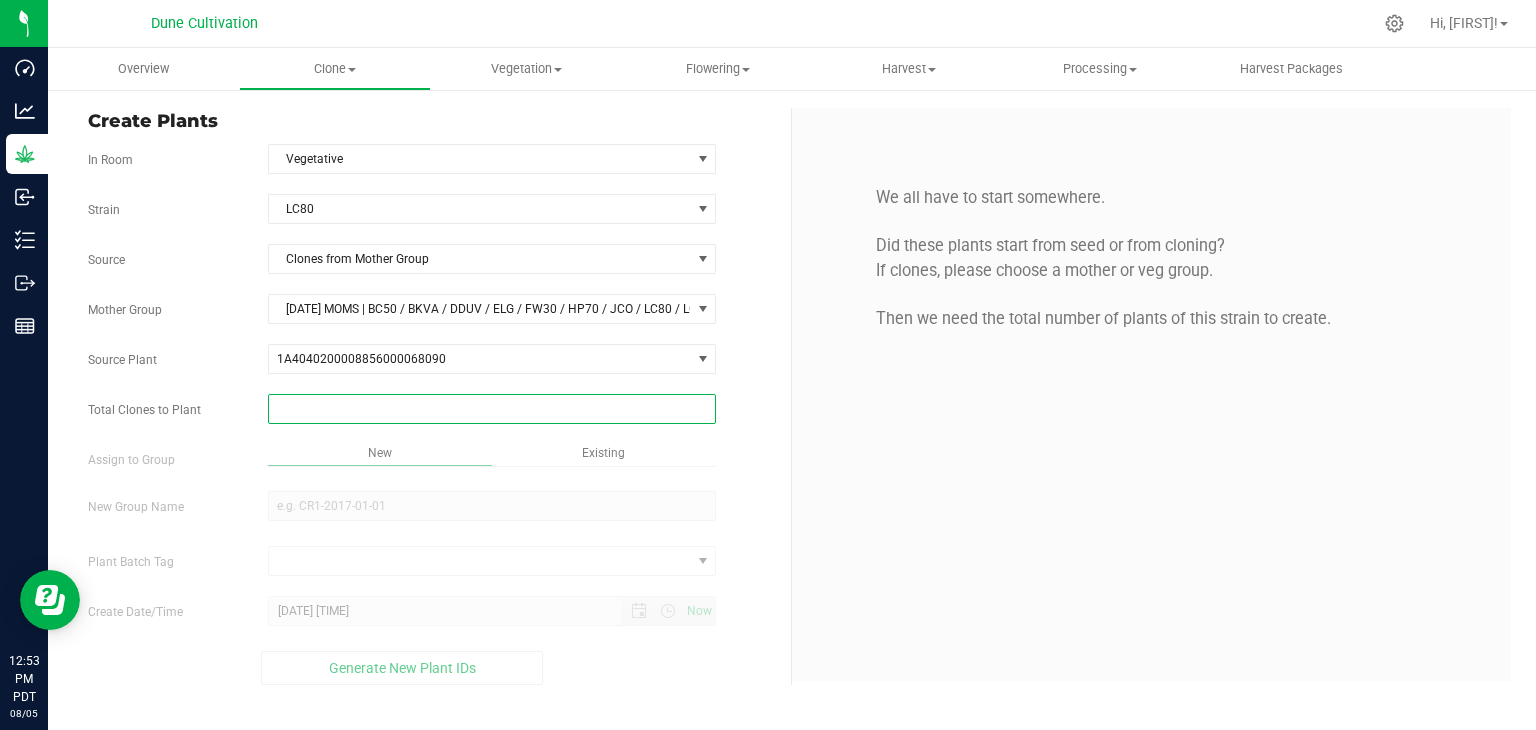 type on "1" 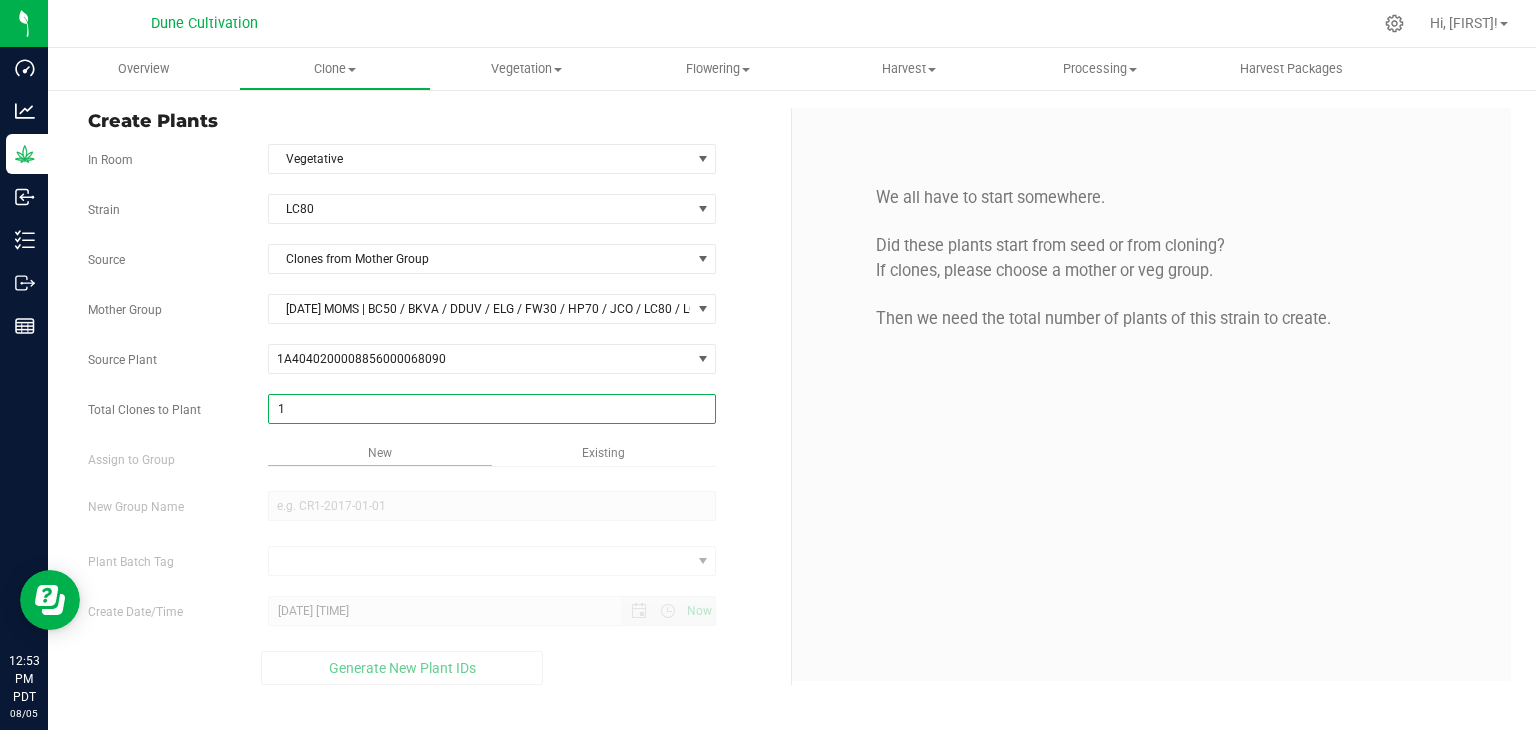 type on "1" 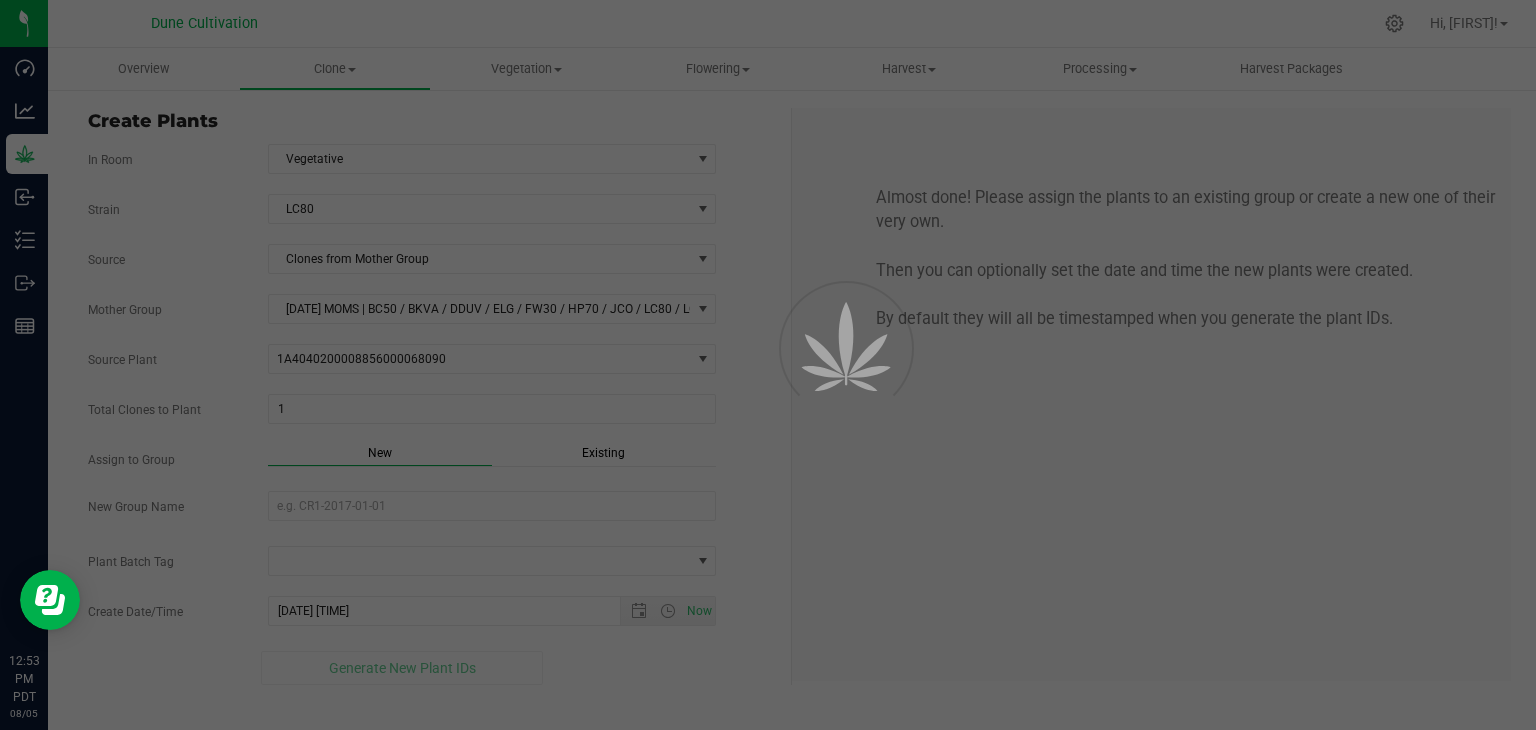click on "New" at bounding box center [380, 455] 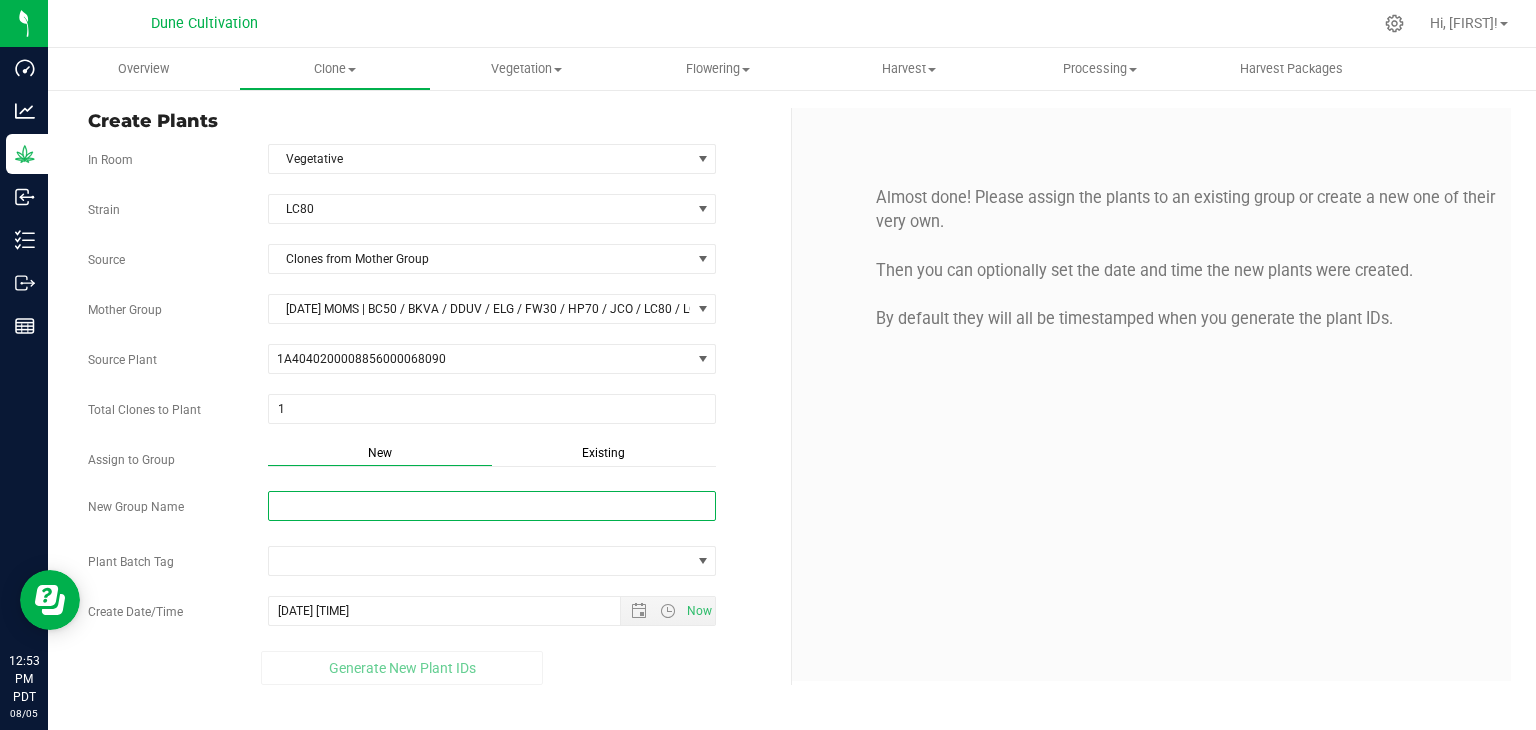 click on "New Group Name" at bounding box center [492, 506] 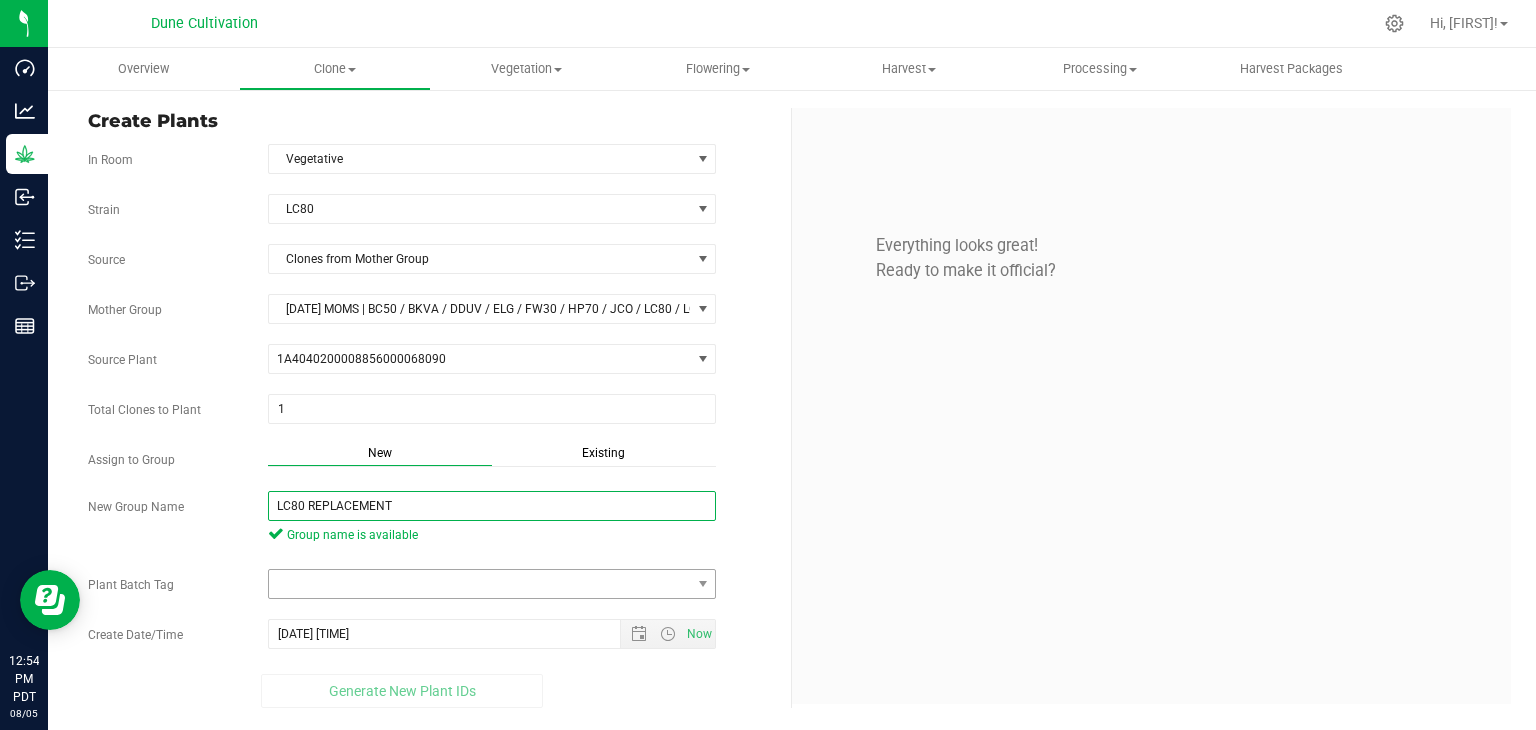 type on "LC80 REPLACEMENT" 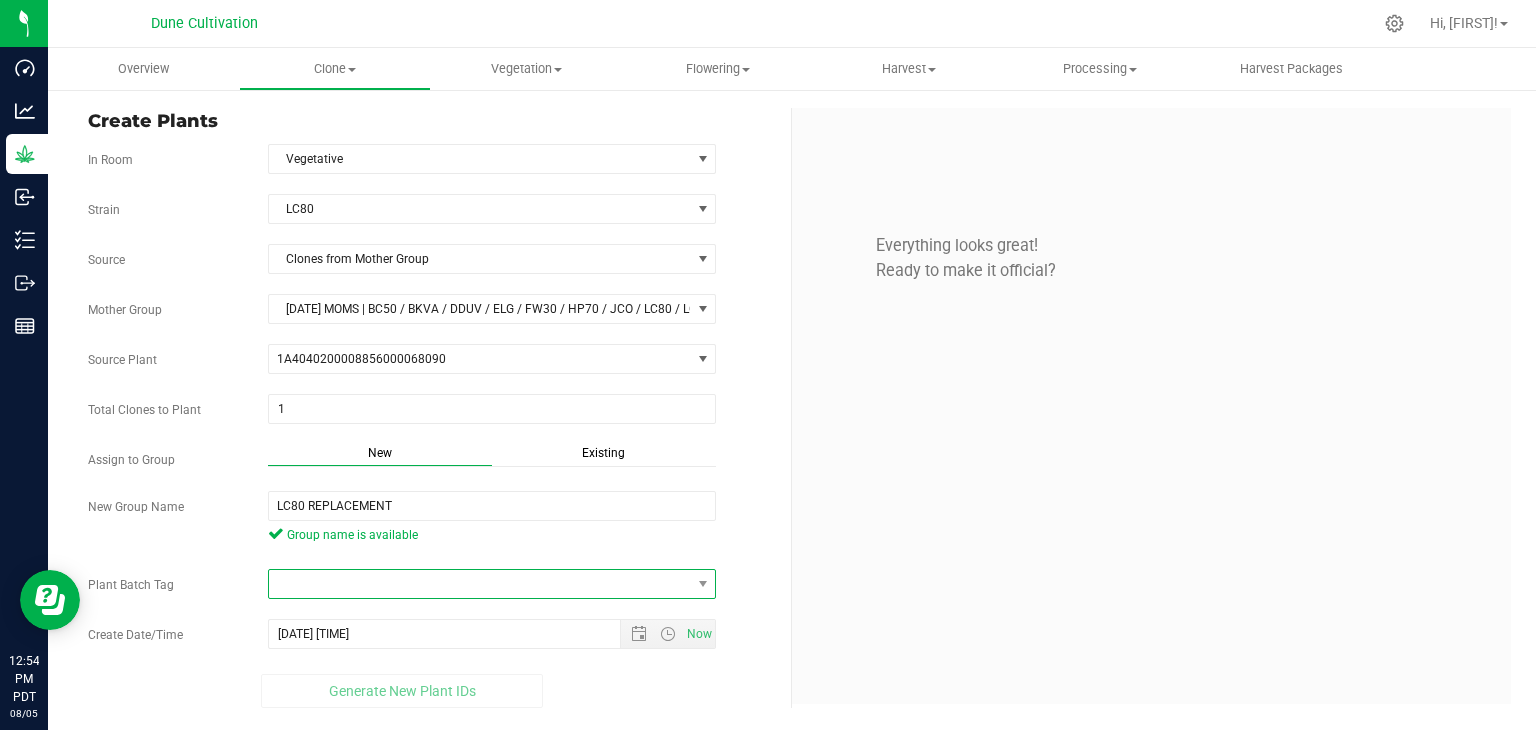 click at bounding box center [480, 584] 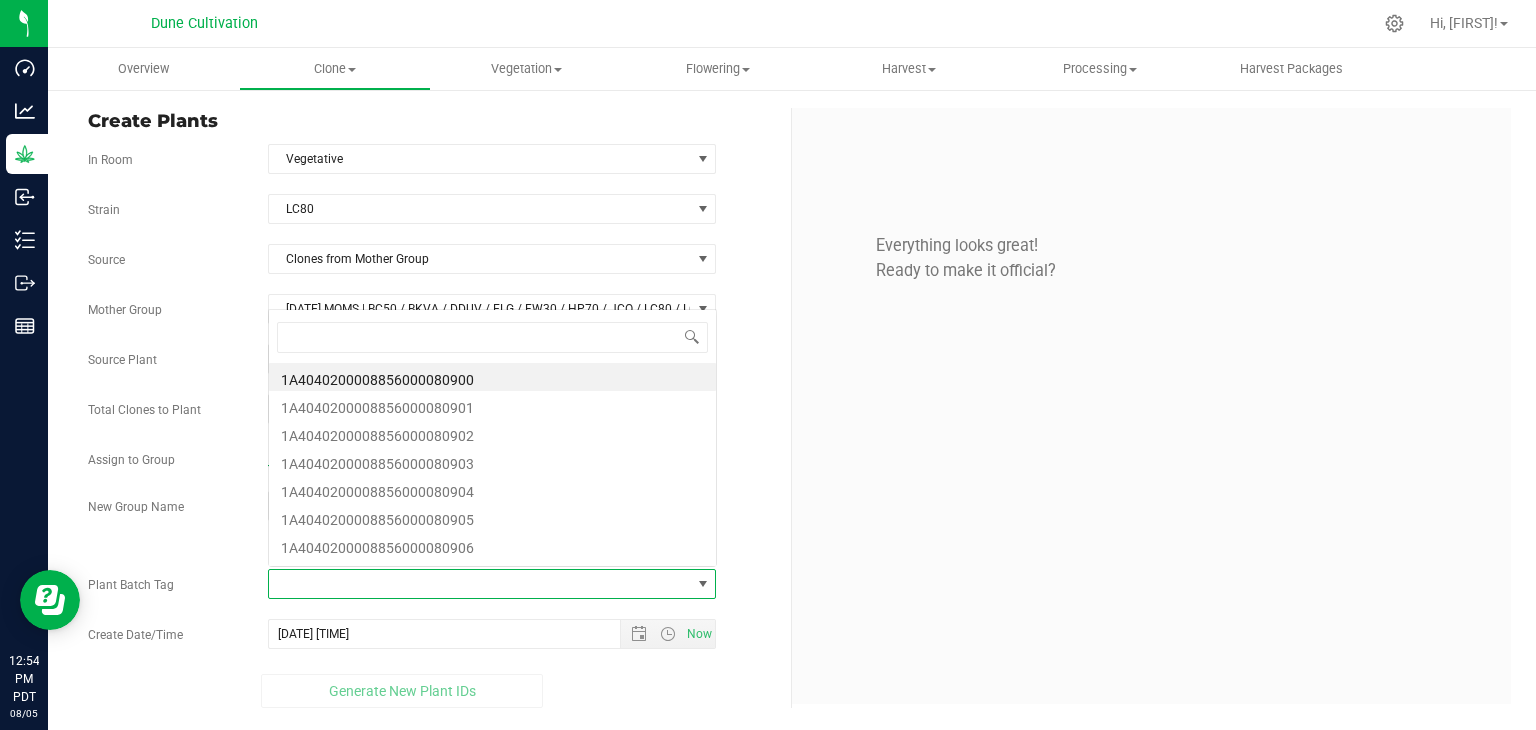 scroll, scrollTop: 0, scrollLeft: 0, axis: both 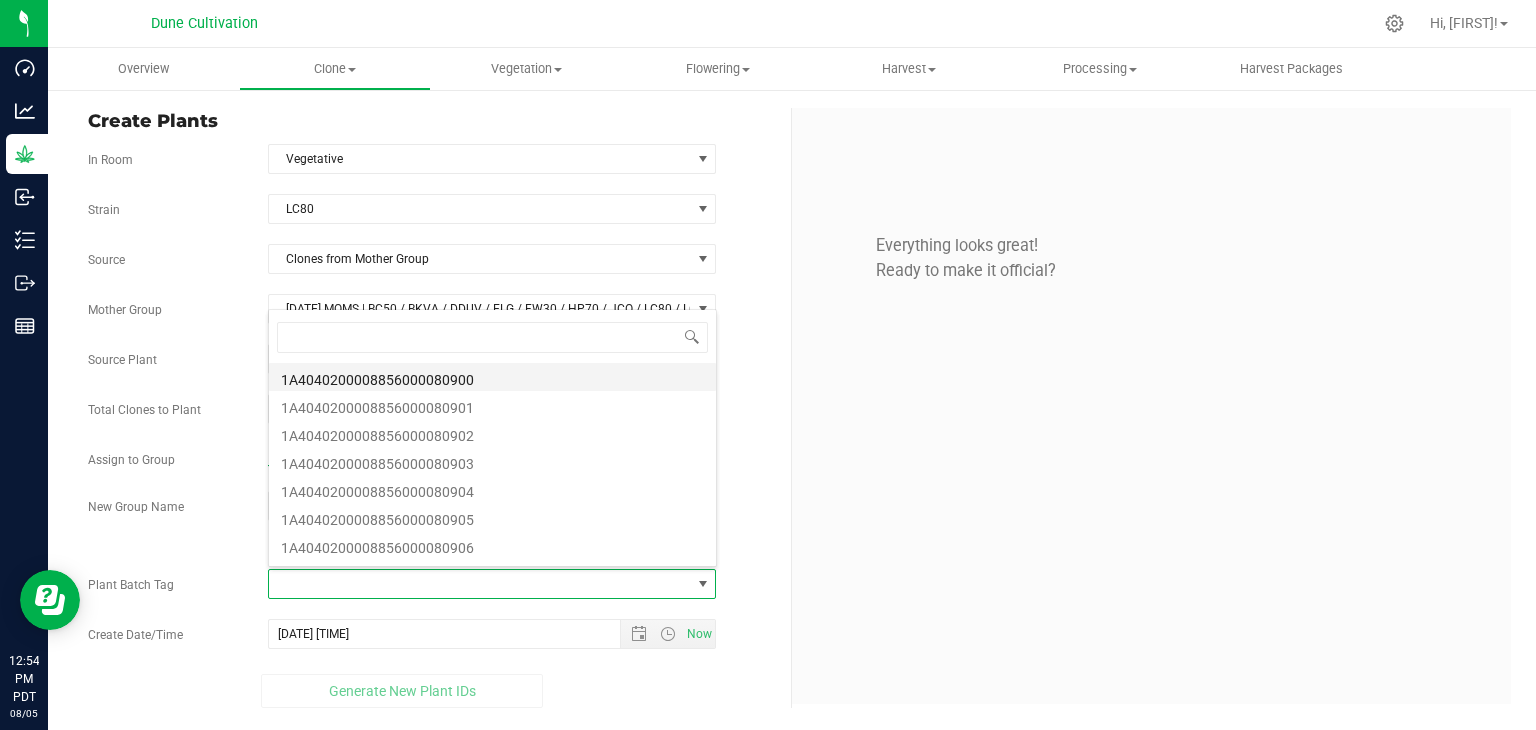 click on "1A4040200008856000080900" at bounding box center [492, 377] 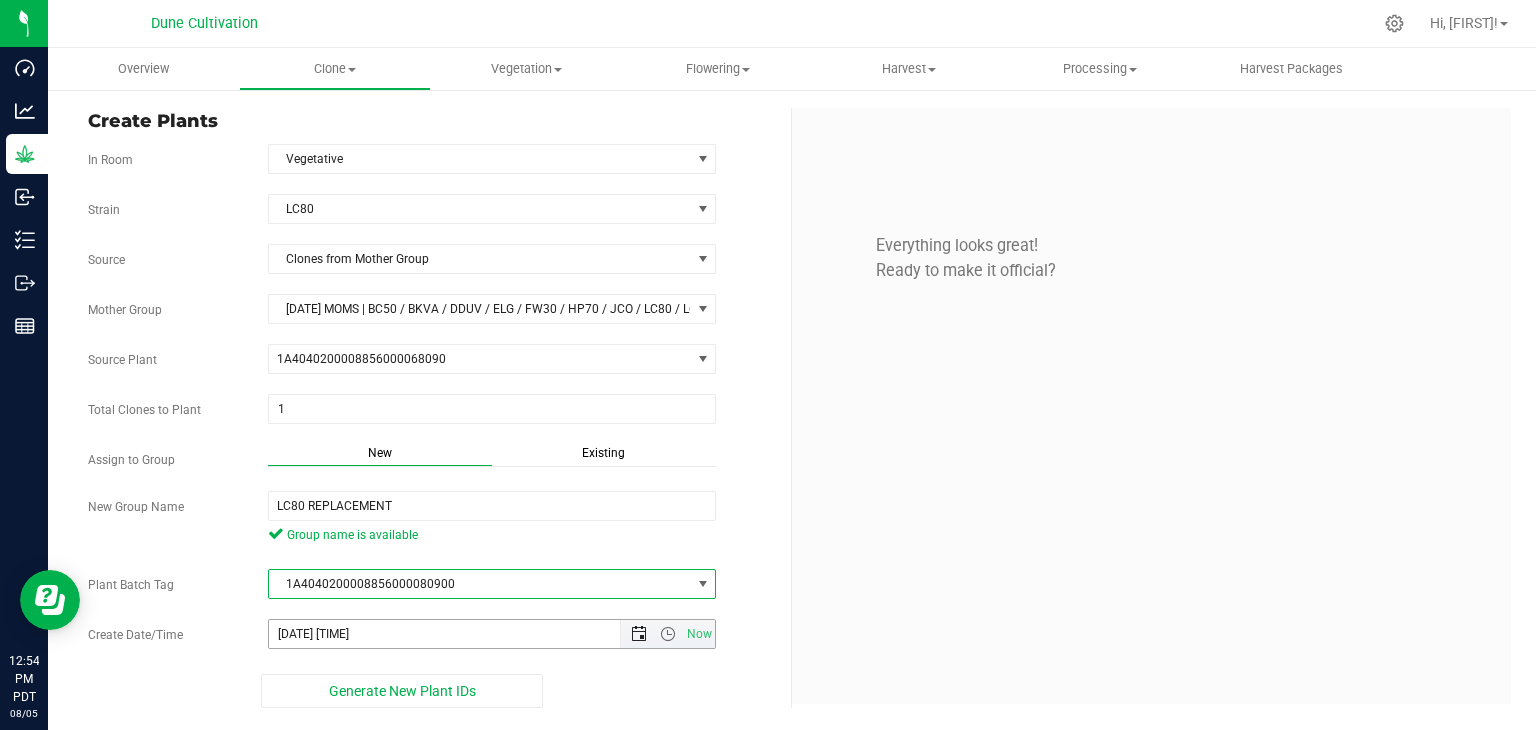 click at bounding box center [639, 634] 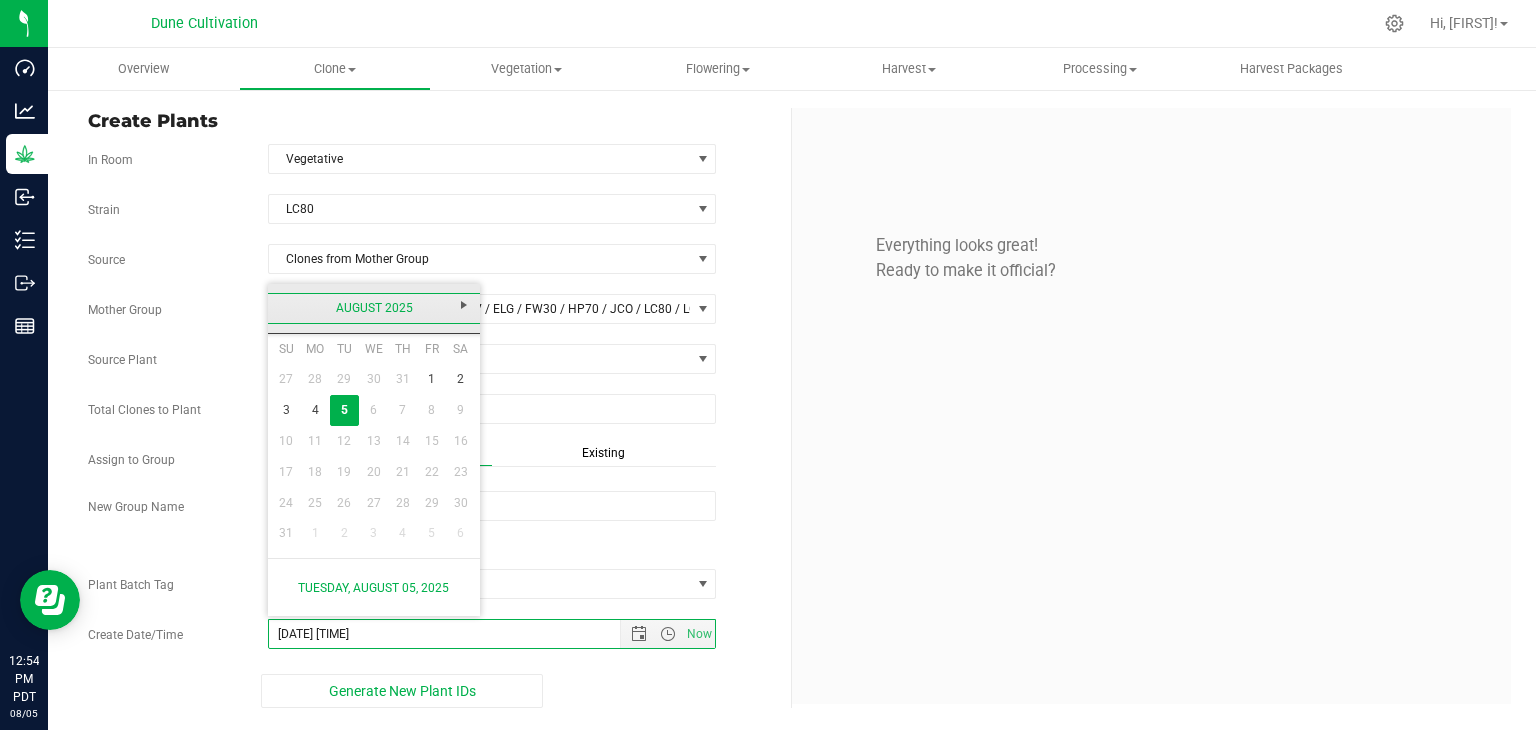 click on "August 2025" at bounding box center [374, 308] 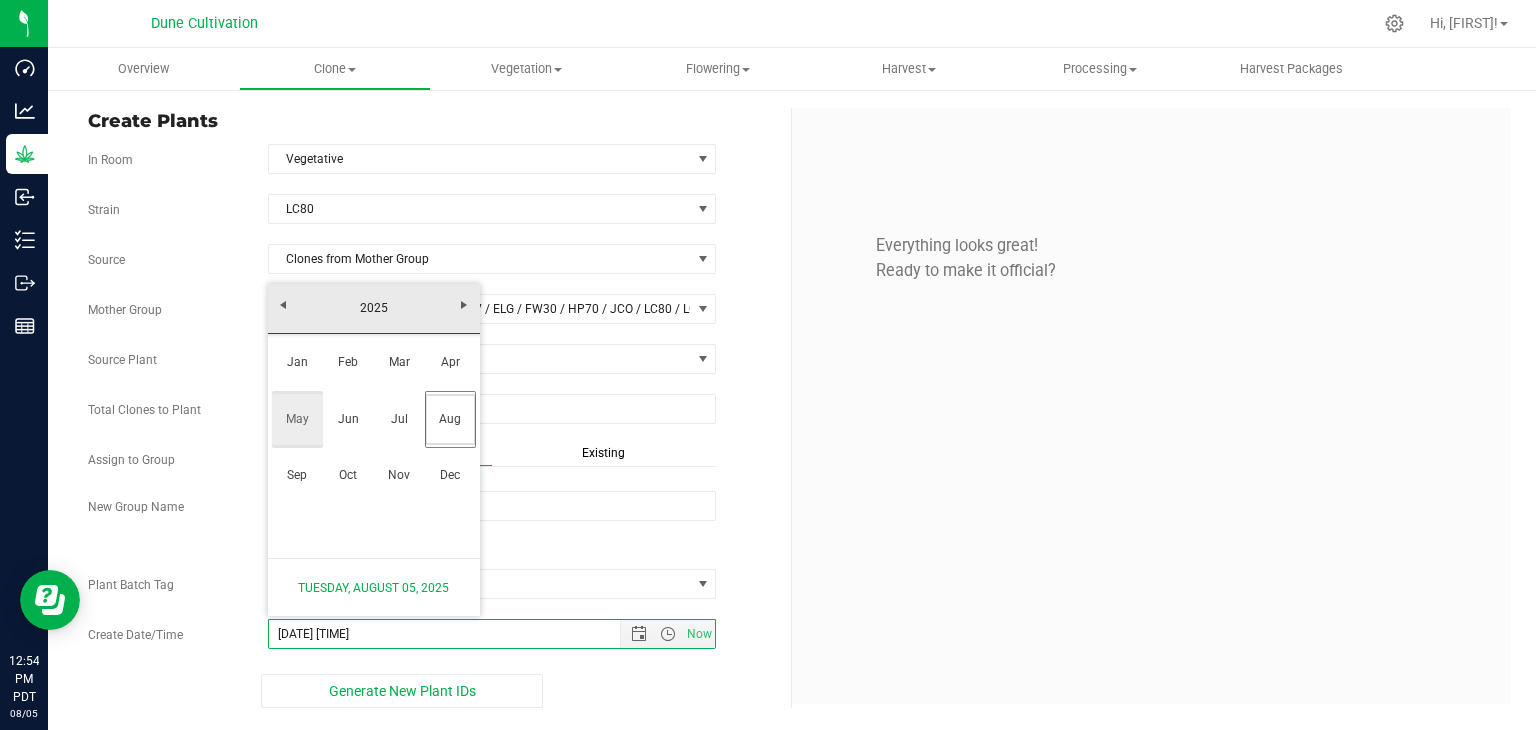 click on "May" at bounding box center (297, 419) 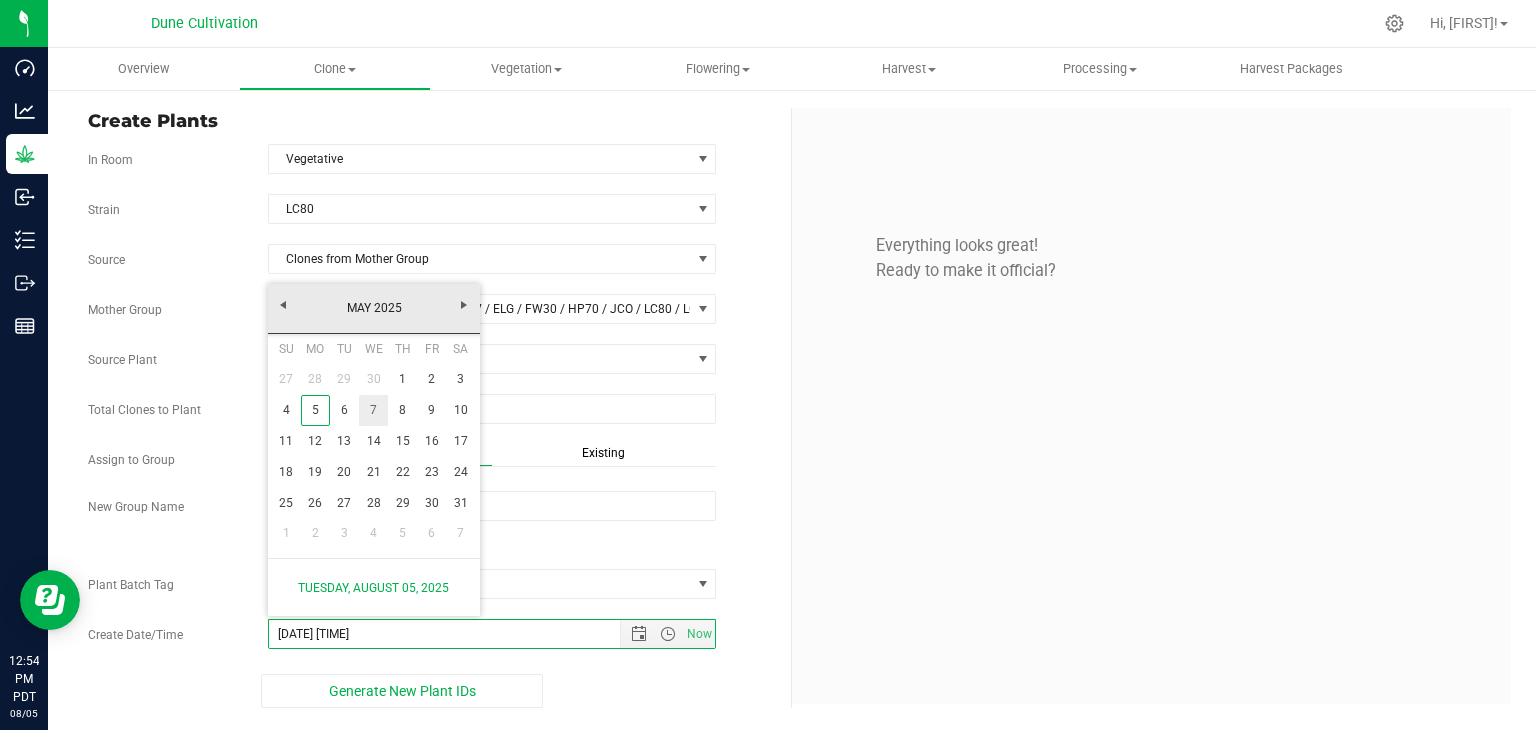 click on "7" at bounding box center [373, 410] 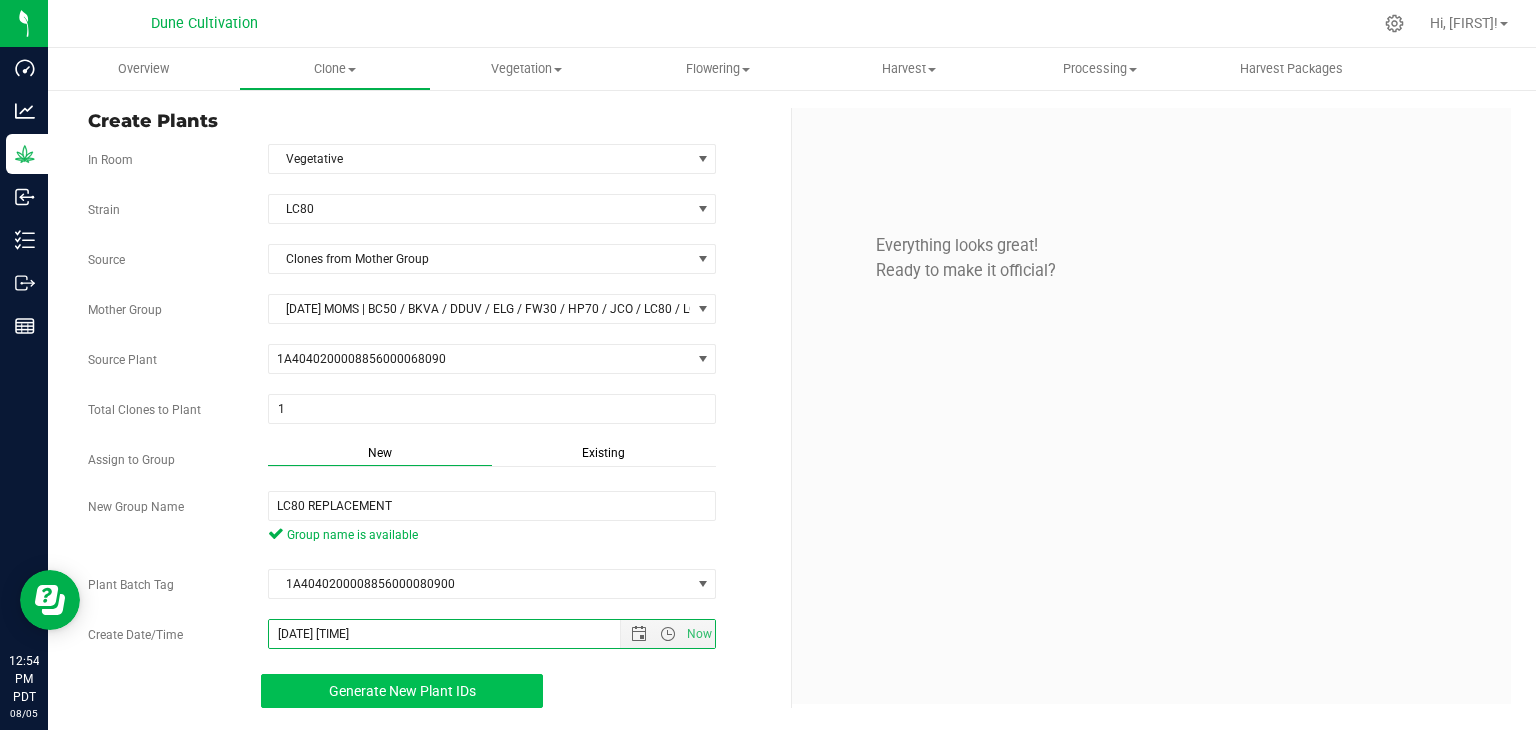 click on "Generate New Plant IDs" at bounding box center [402, 691] 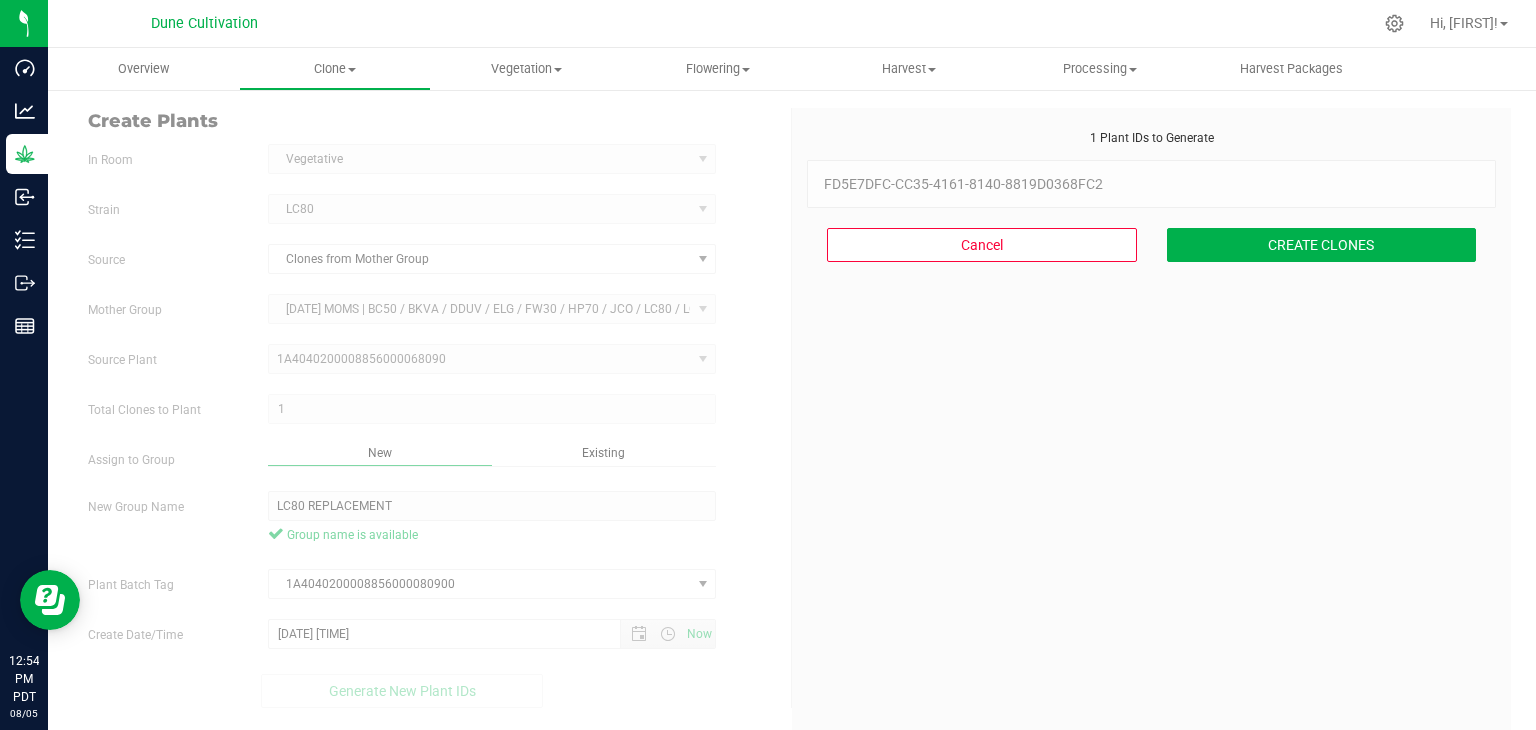 scroll, scrollTop: 60, scrollLeft: 0, axis: vertical 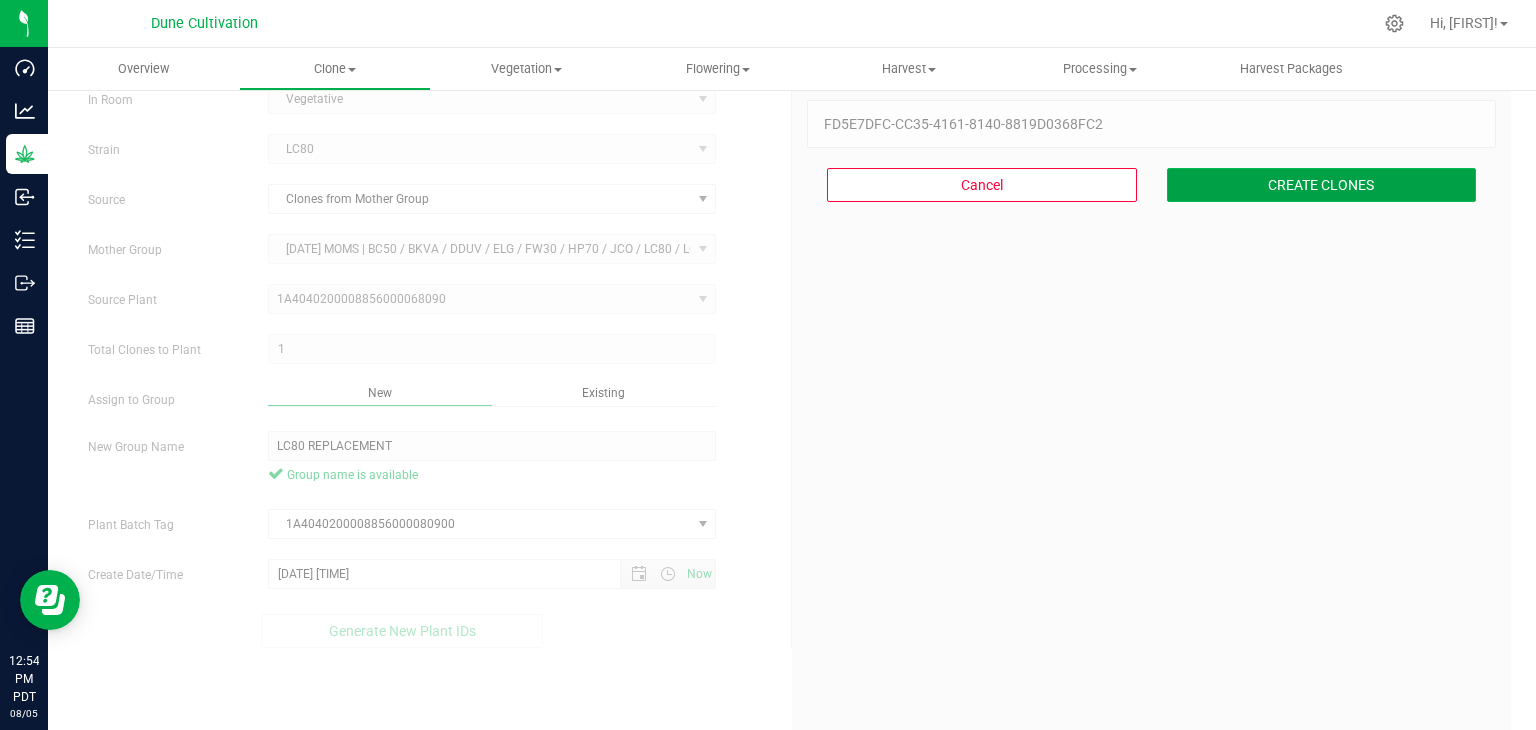 click on "CREATE CLONES" at bounding box center (1322, 185) 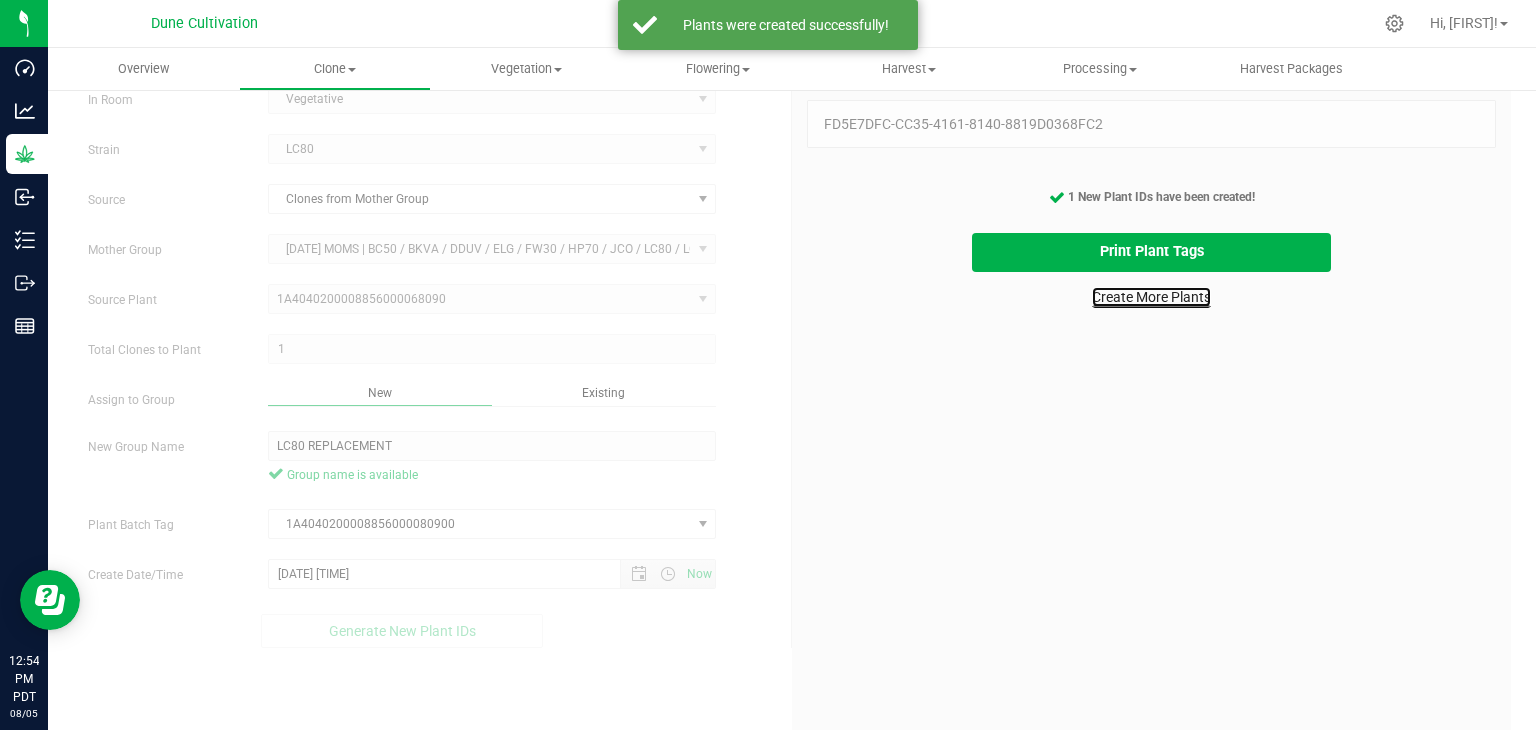 click on "Create More Plants" at bounding box center [1151, 297] 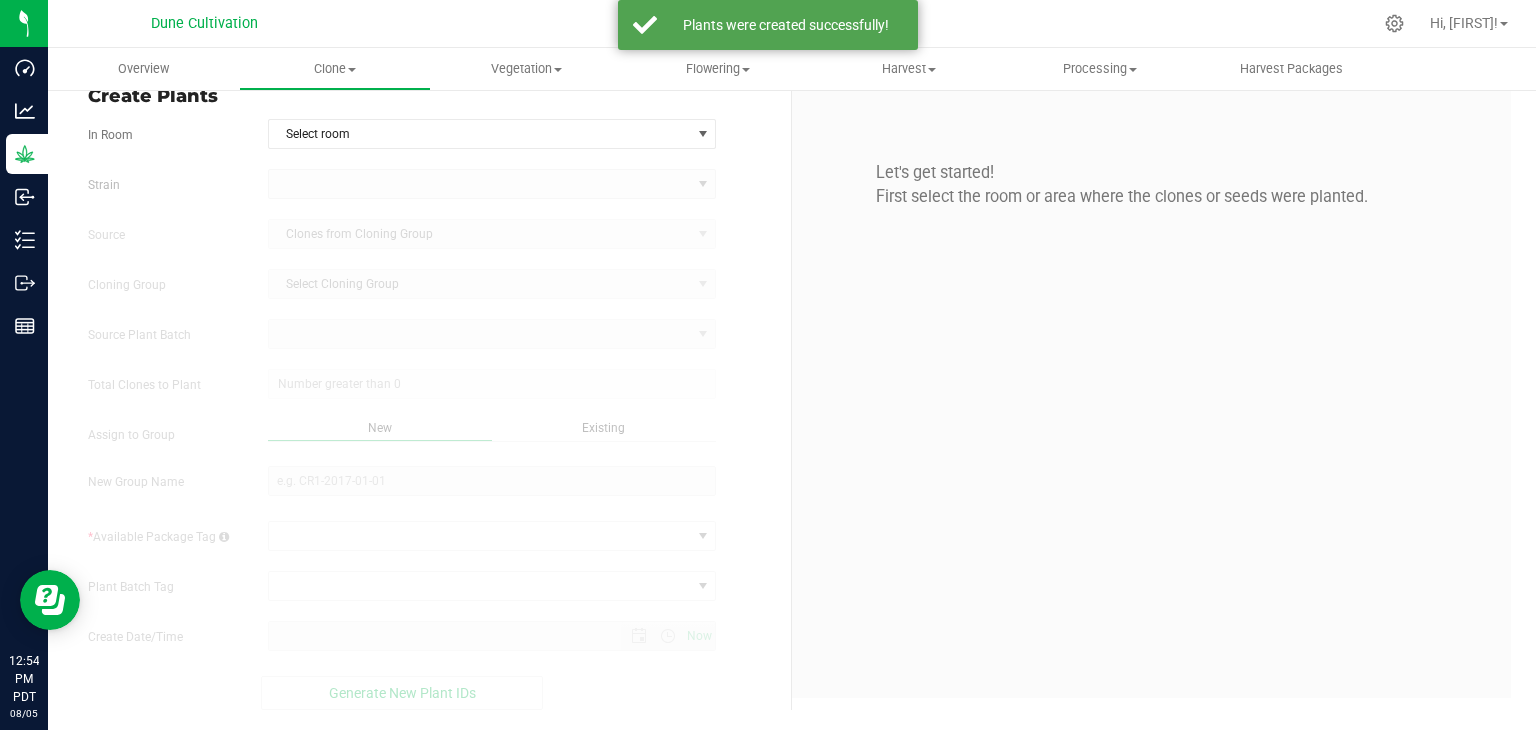 scroll, scrollTop: 0, scrollLeft: 0, axis: both 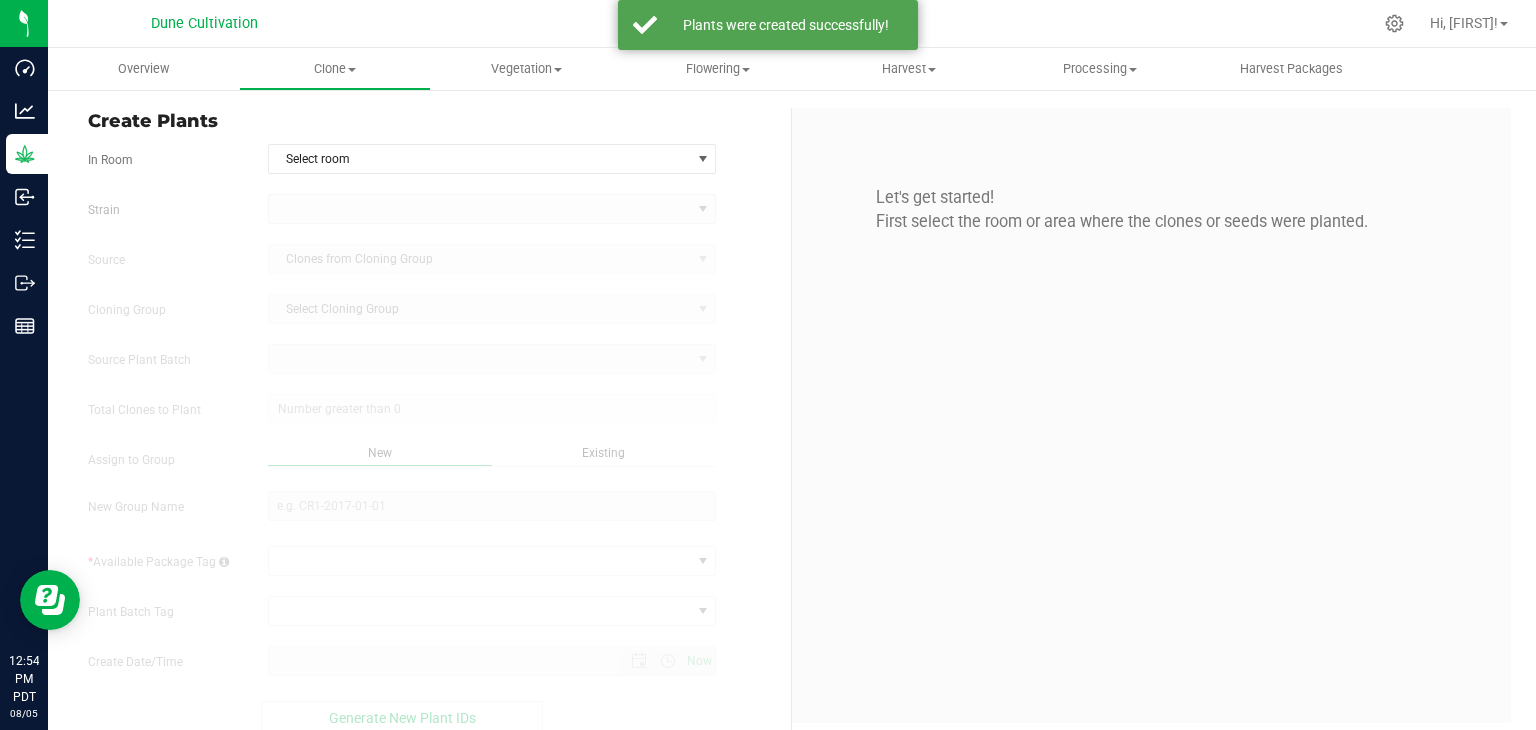 type on "[DATE] [TIME]" 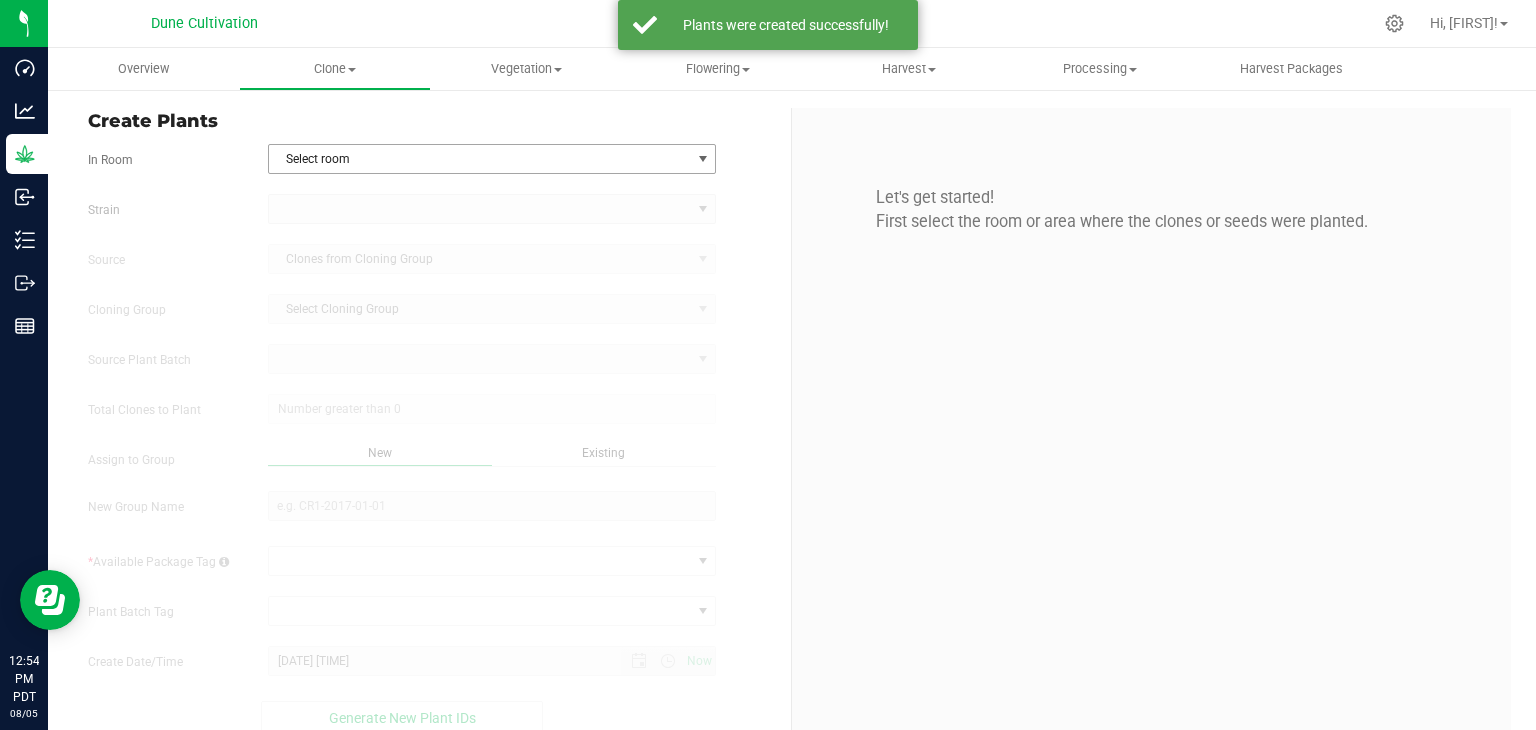 click on "Select room" at bounding box center (480, 159) 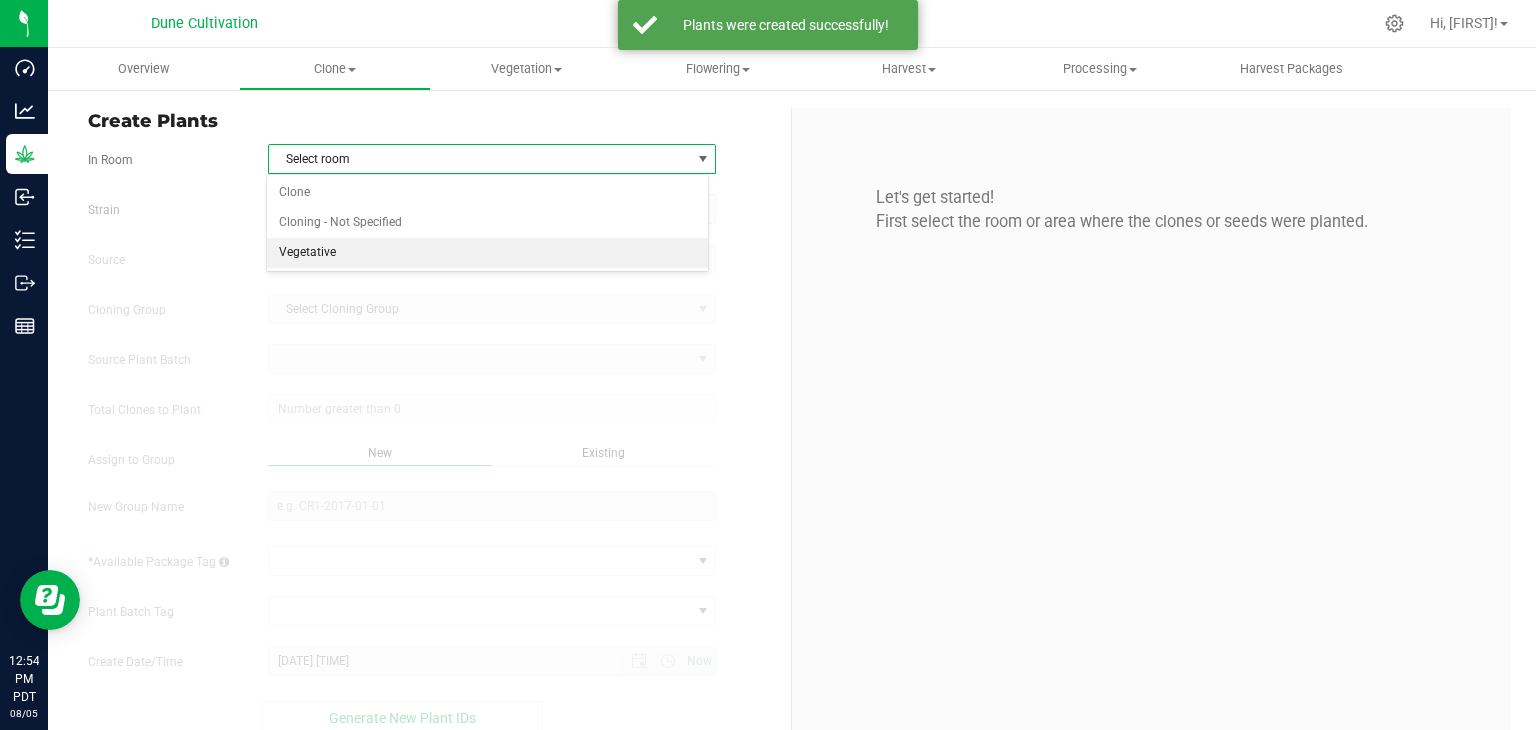 click on "Vegetative" at bounding box center [488, 253] 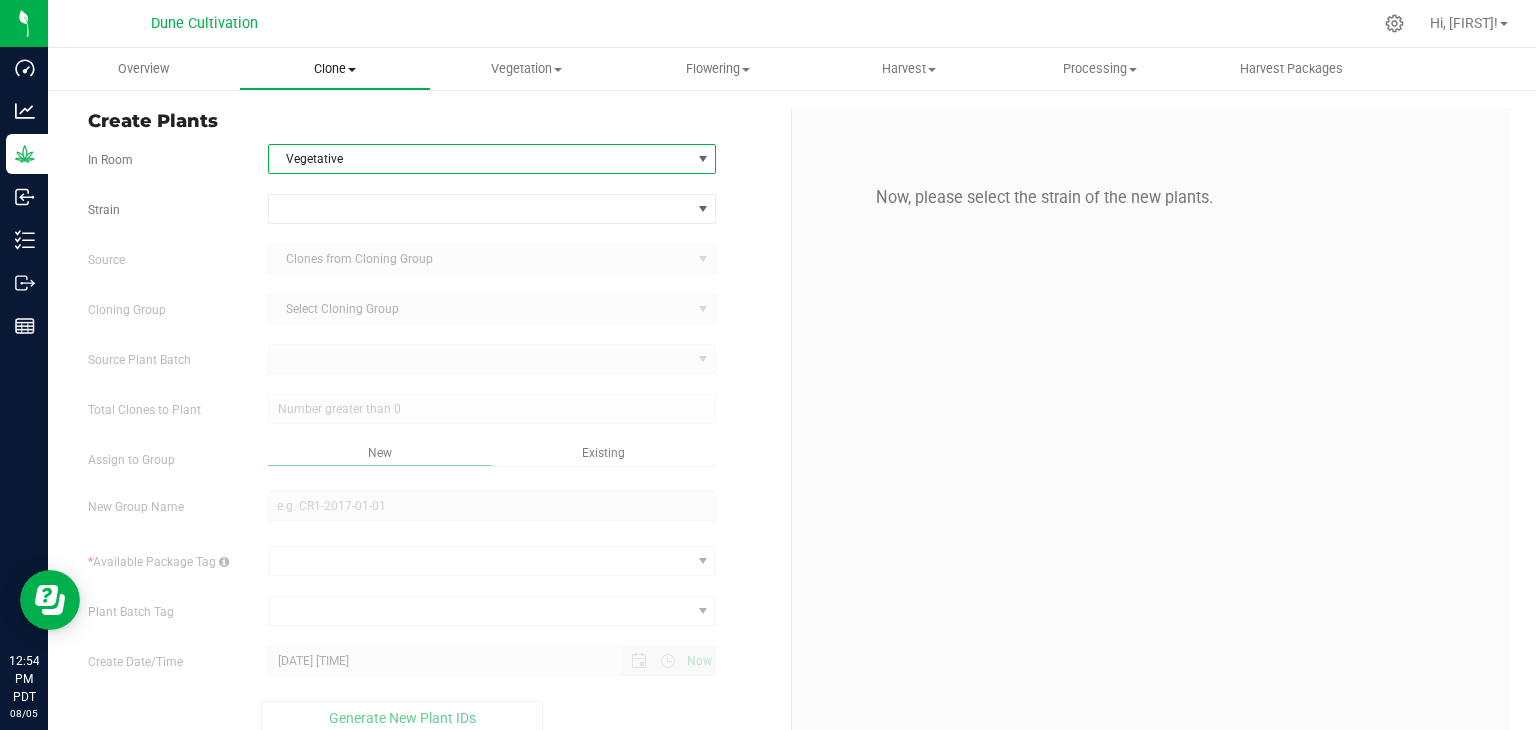 click on "Clone" at bounding box center [334, 69] 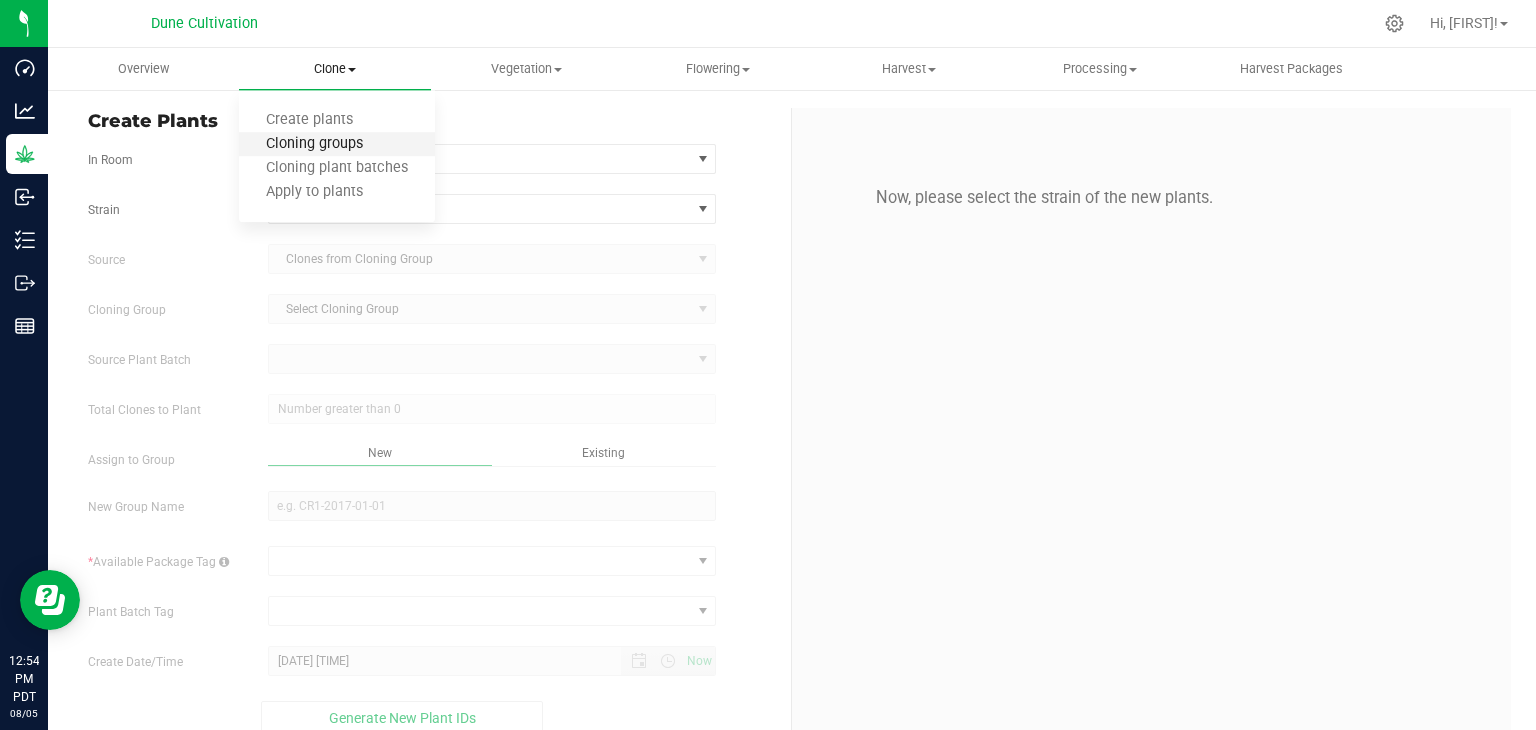 click on "Cloning groups" at bounding box center (314, 144) 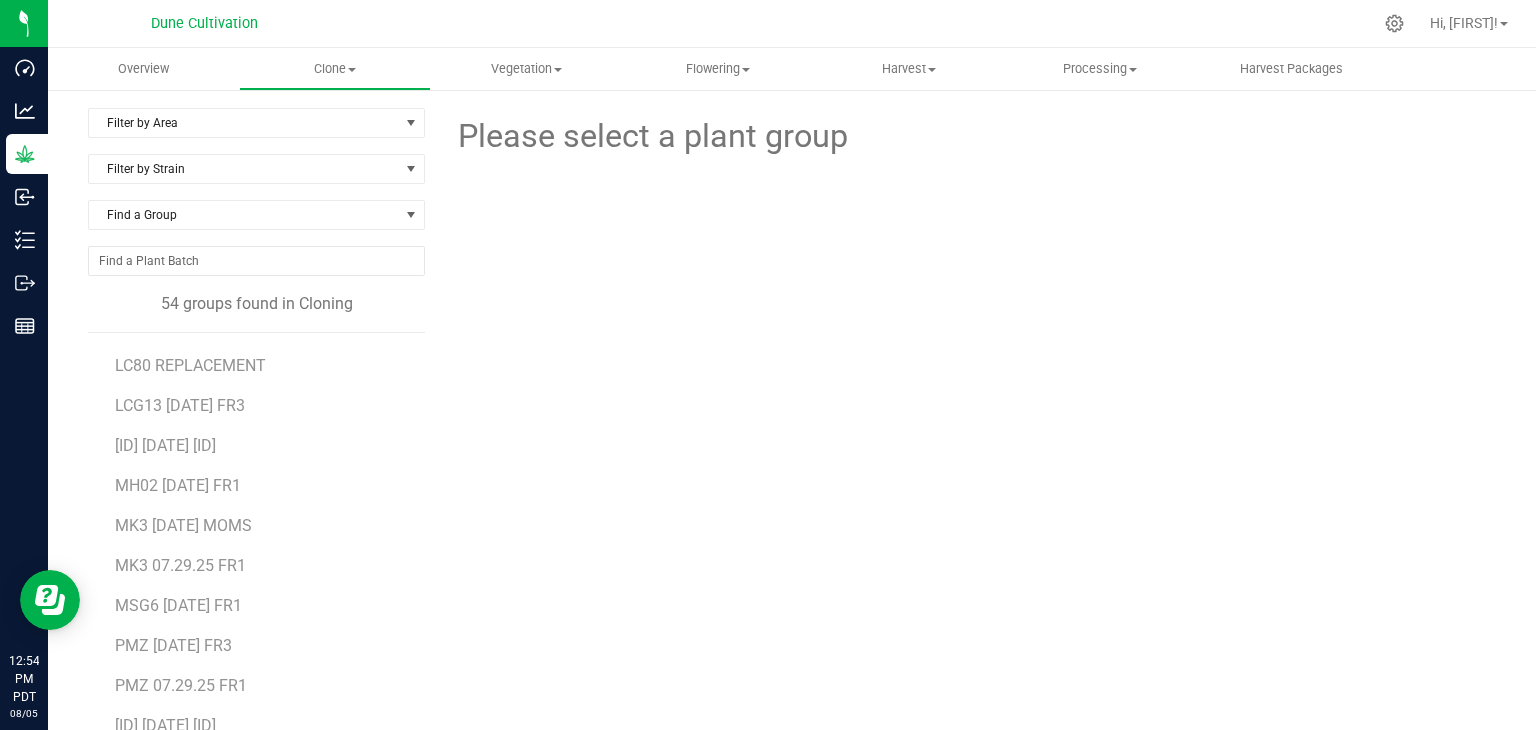 scroll, scrollTop: 1400, scrollLeft: 0, axis: vertical 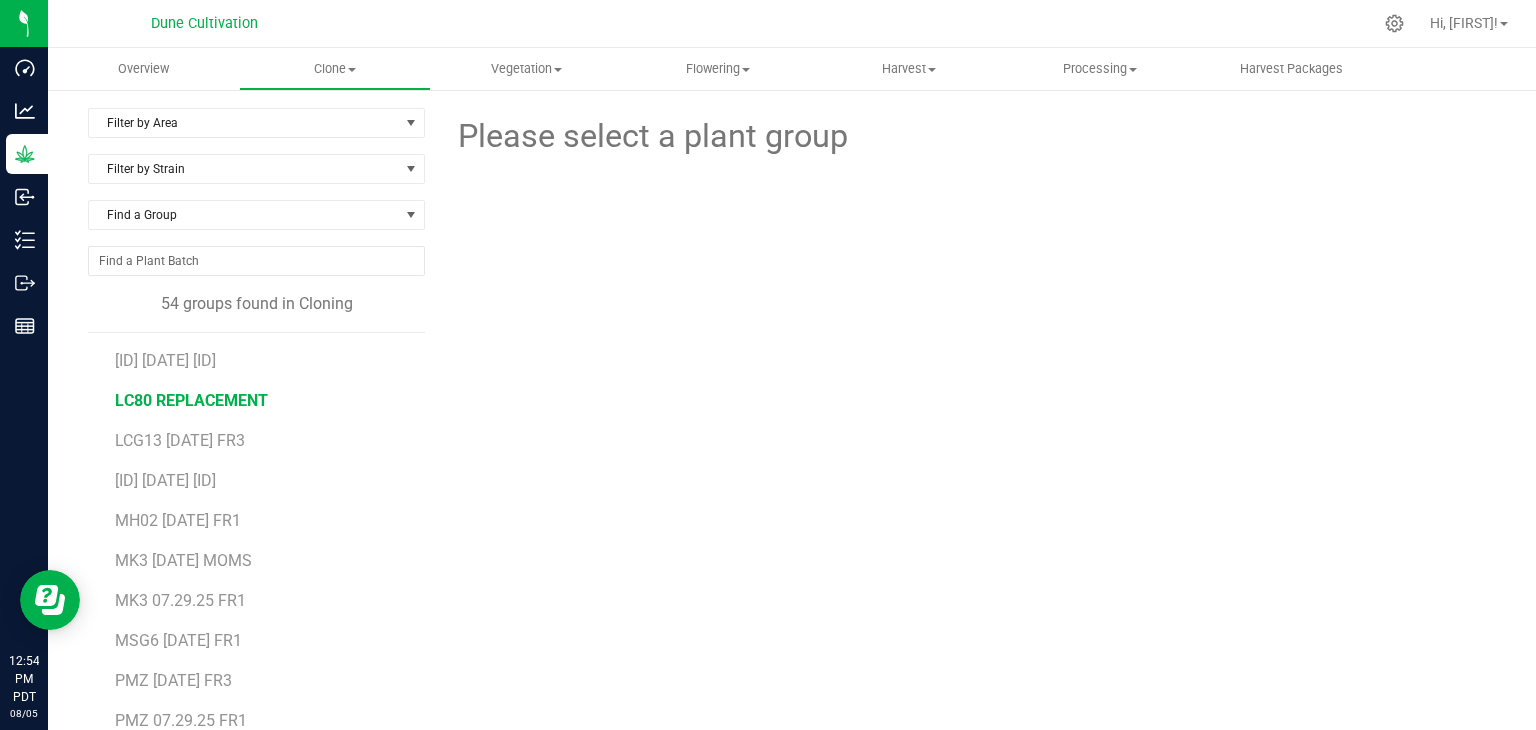 click on "LC80 REPLACEMENT" at bounding box center (191, 400) 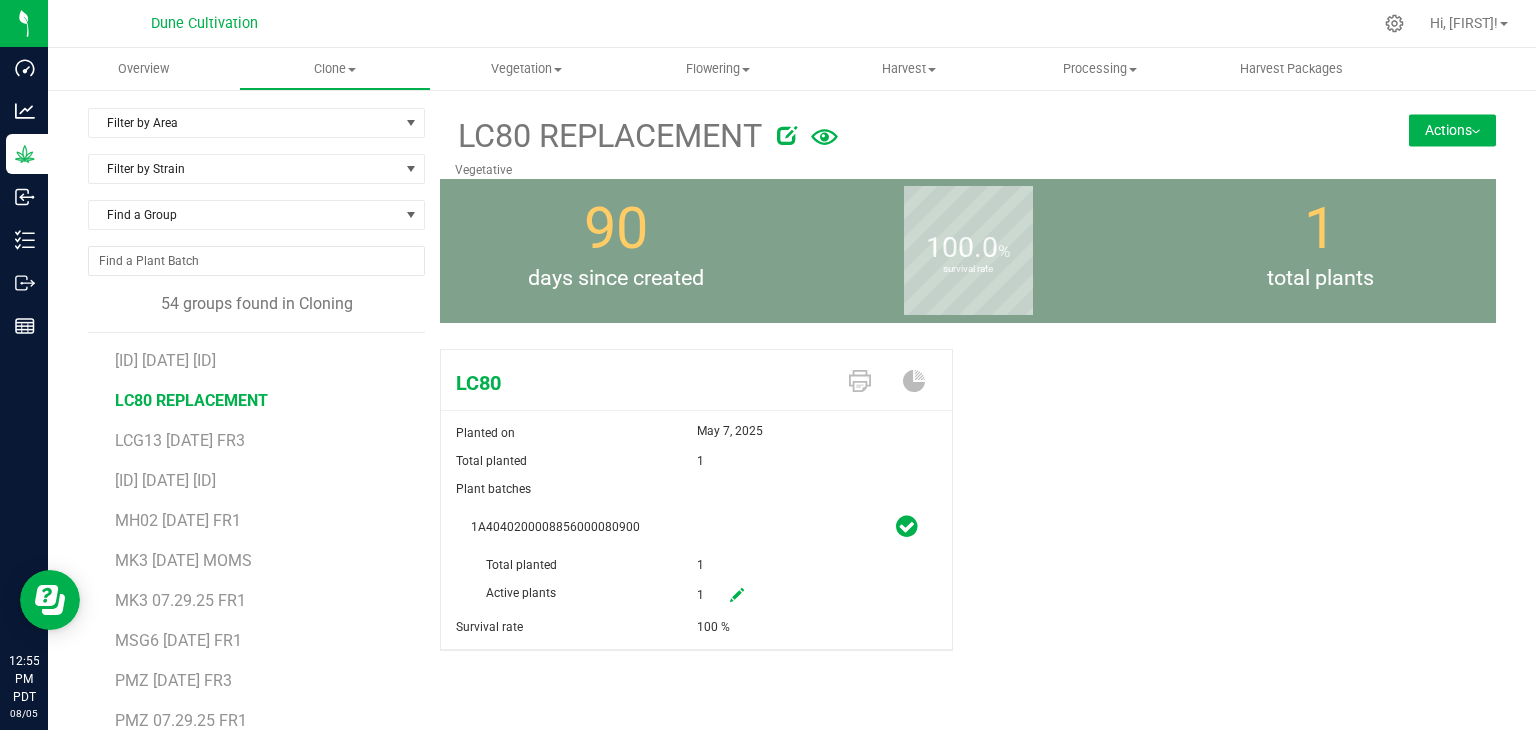 click on "Actions" at bounding box center [1452, 130] 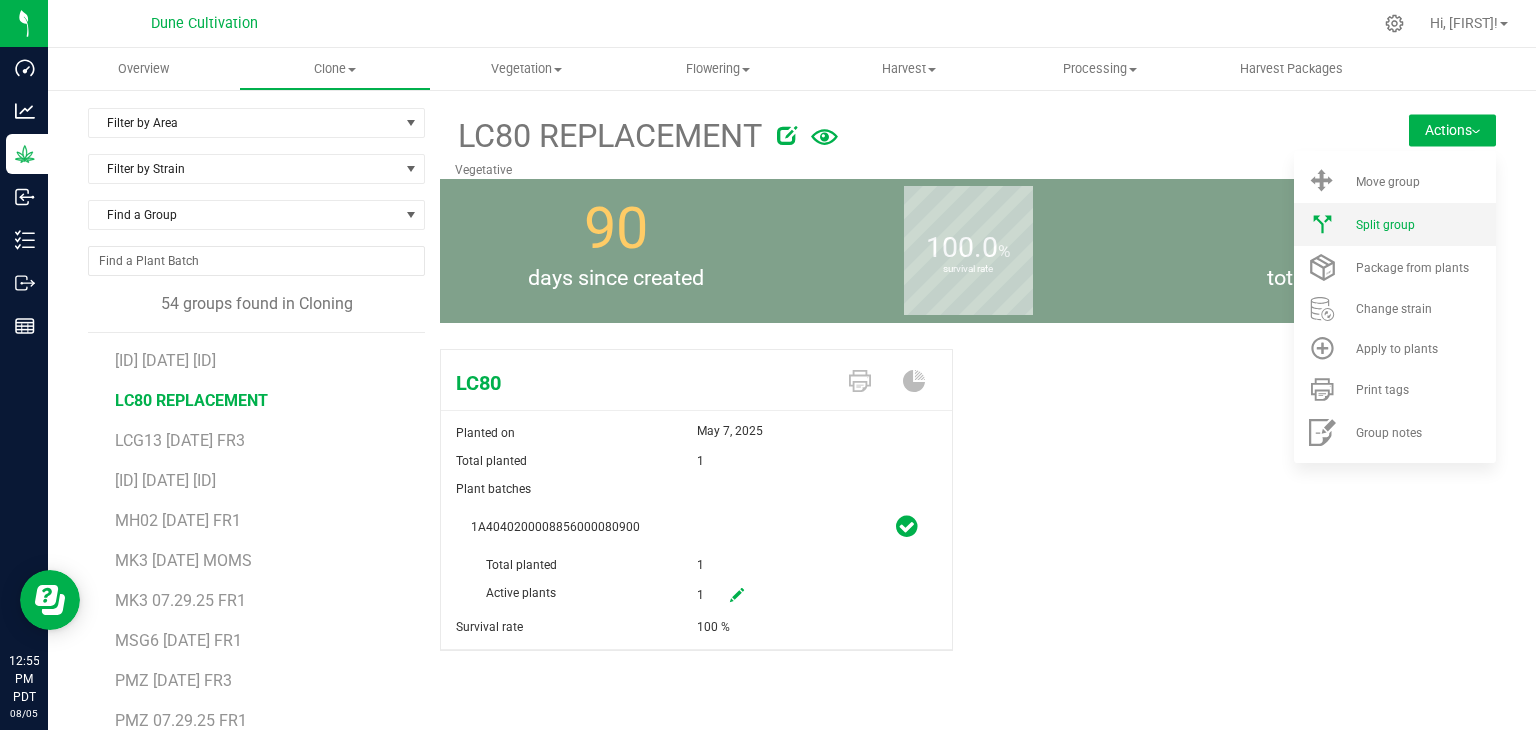 click on "Split group" at bounding box center [1424, 225] 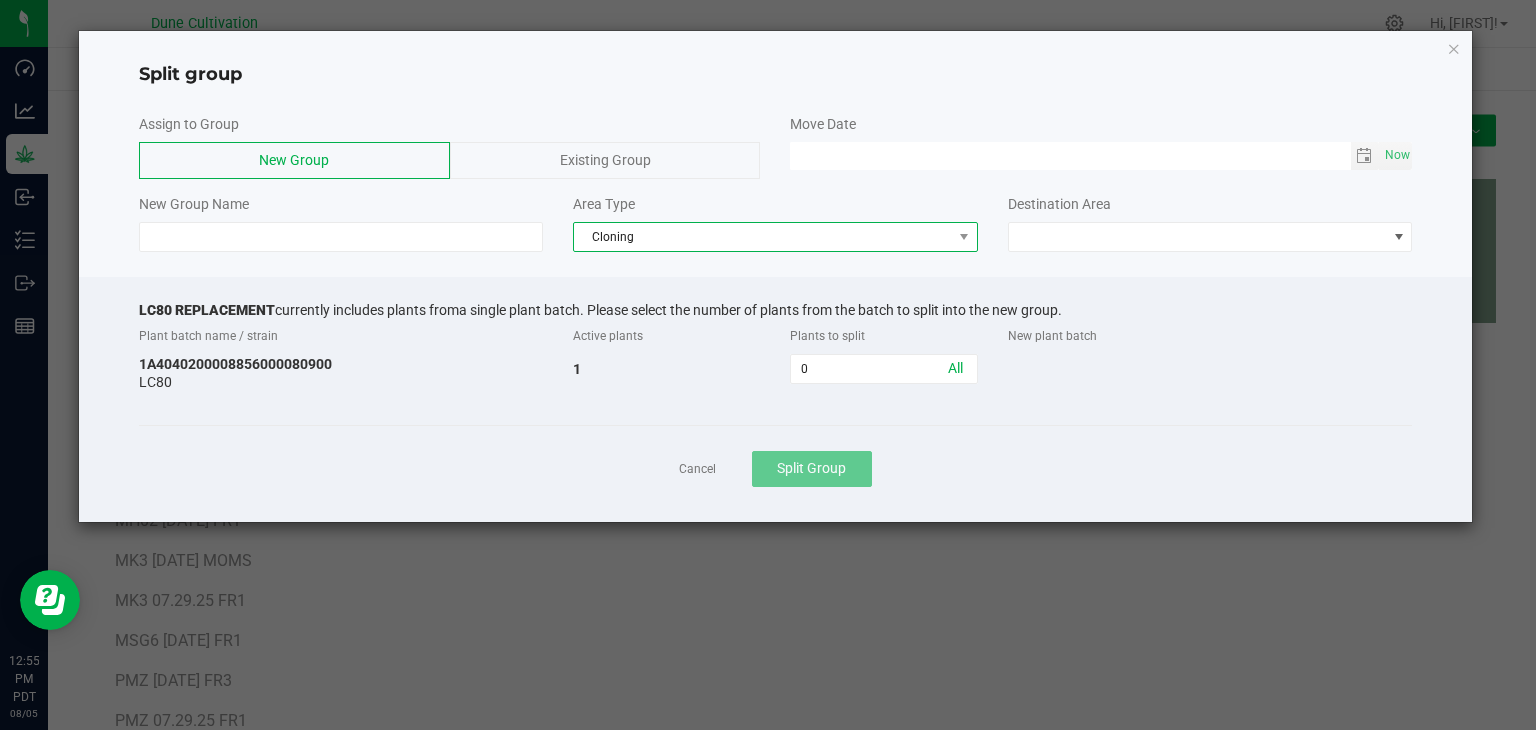 click on "Cloning" at bounding box center [763, 237] 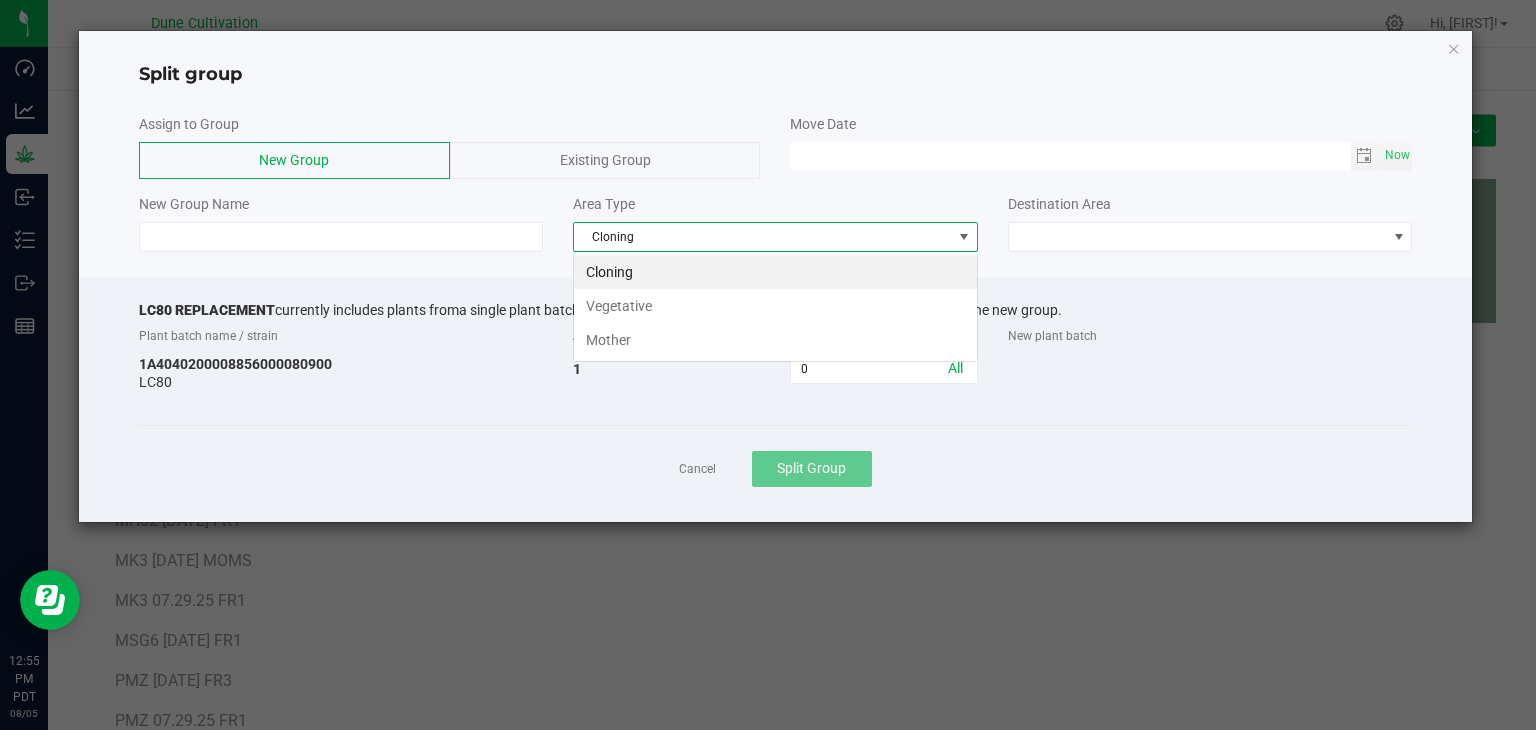 scroll, scrollTop: 99970, scrollLeft: 99595, axis: both 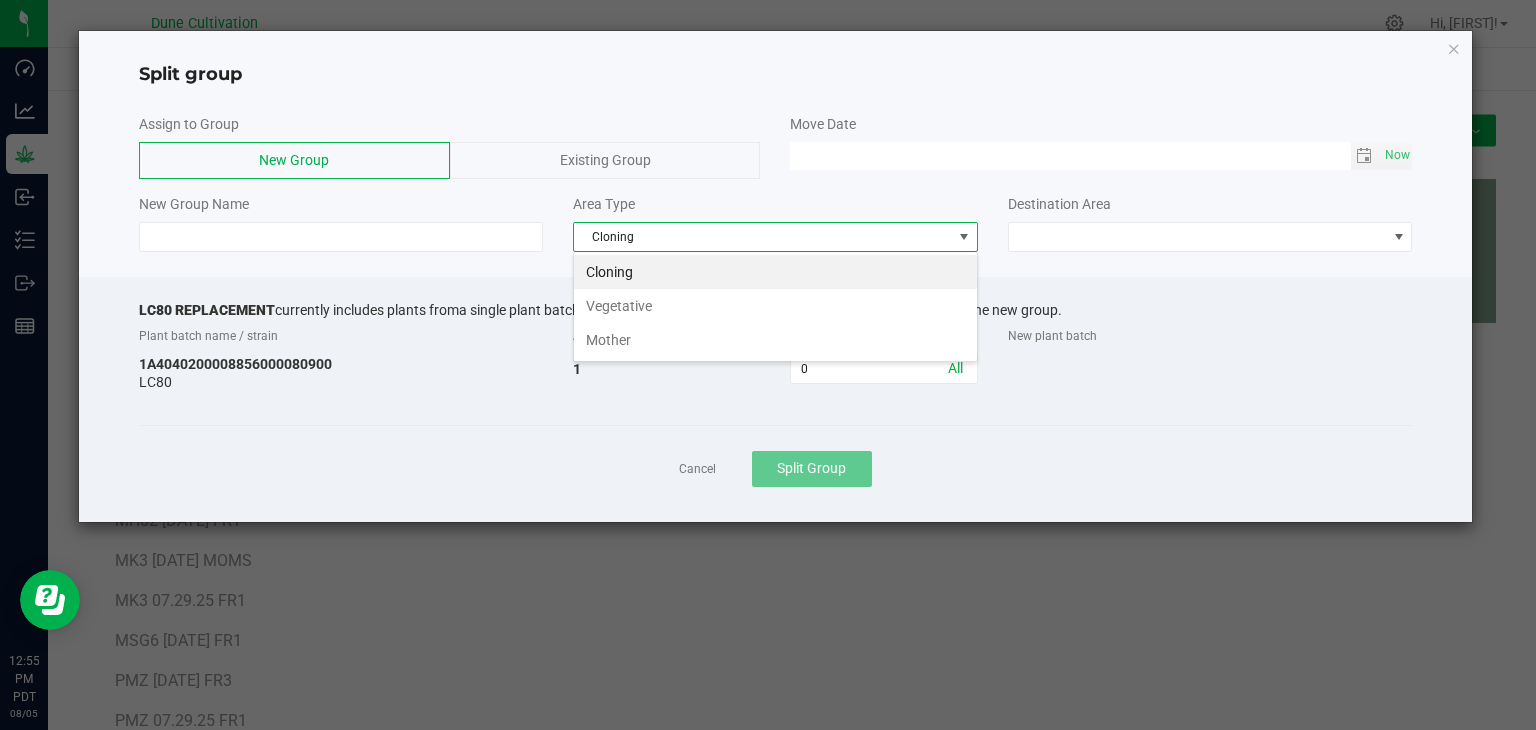 click on "Vegetative" at bounding box center [775, 306] 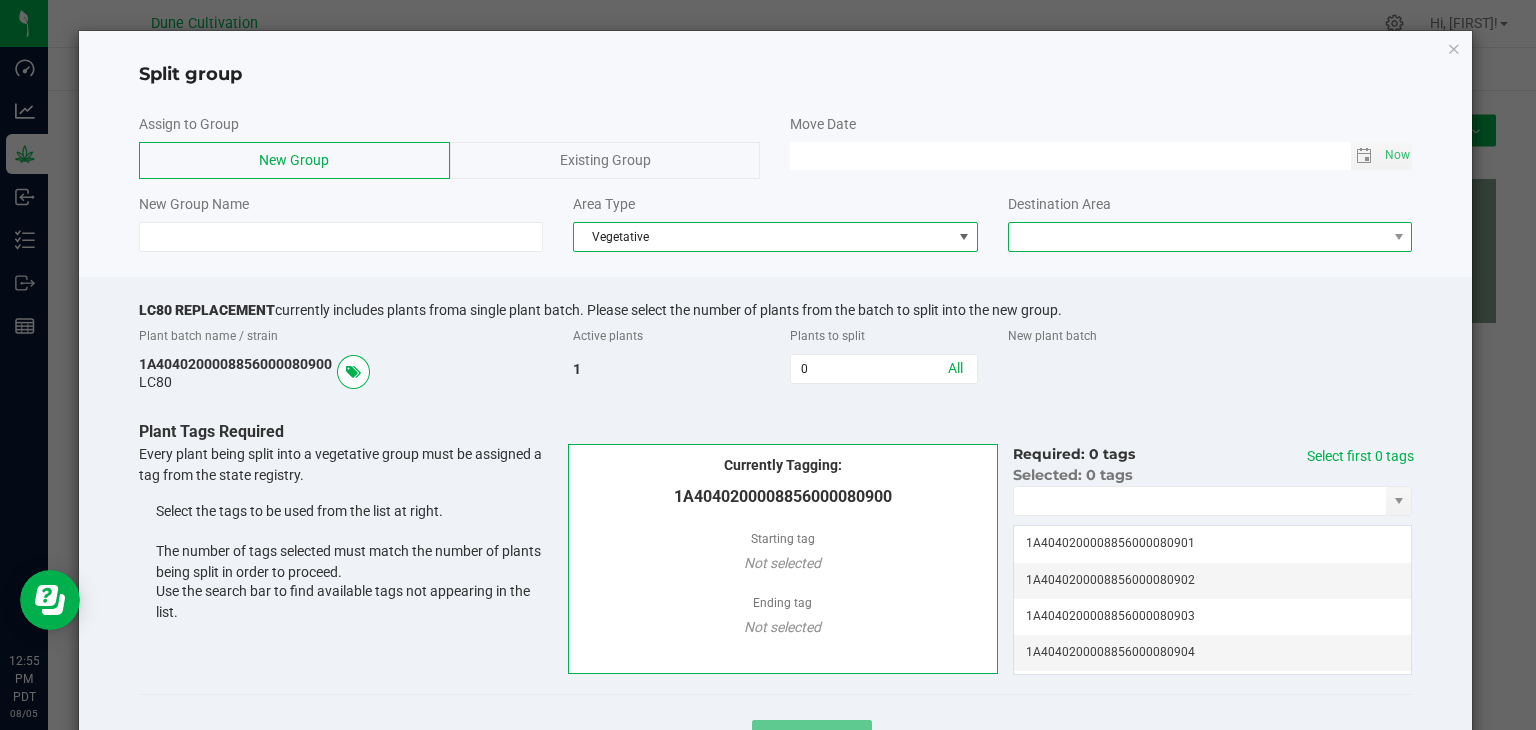 click at bounding box center (1198, 237) 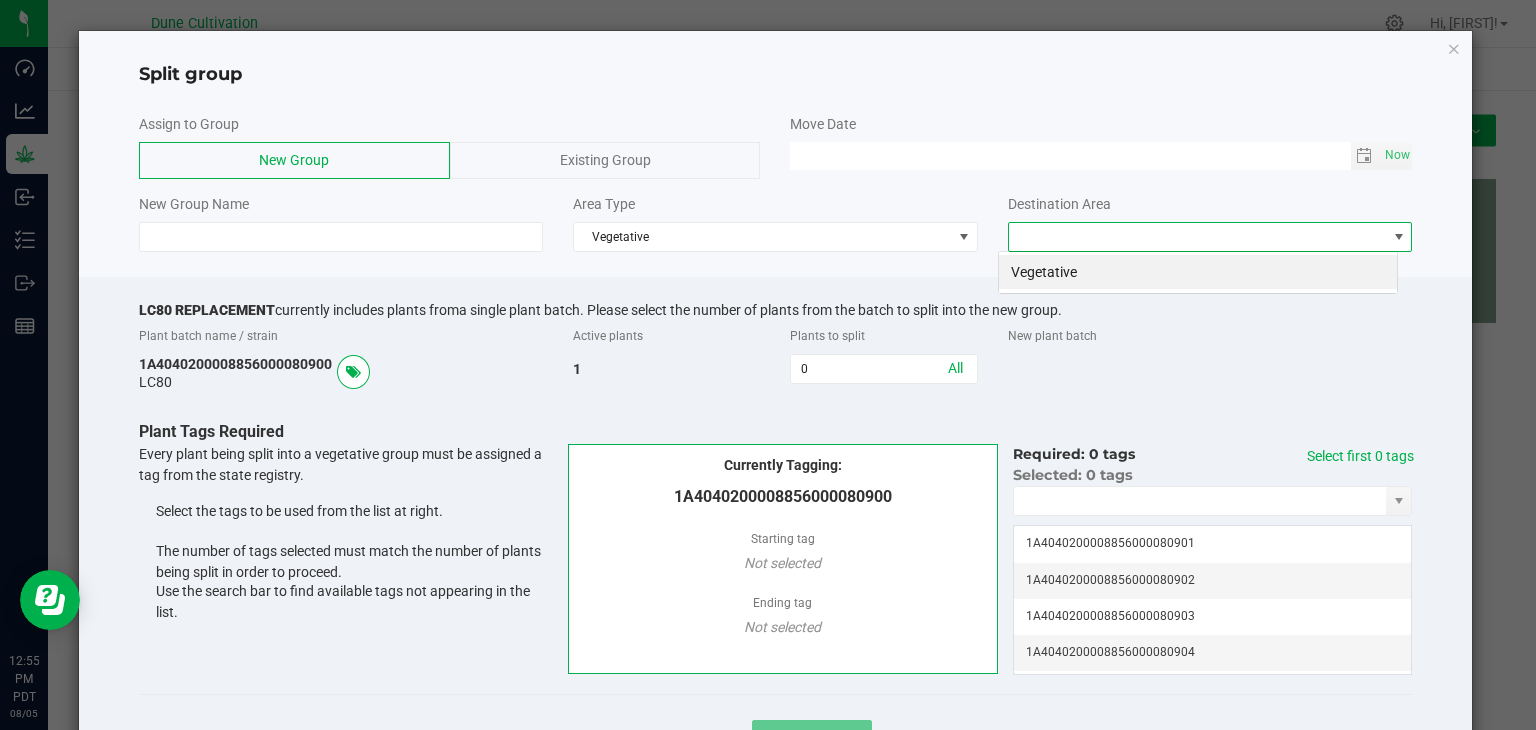 scroll, scrollTop: 99970, scrollLeft: 99600, axis: both 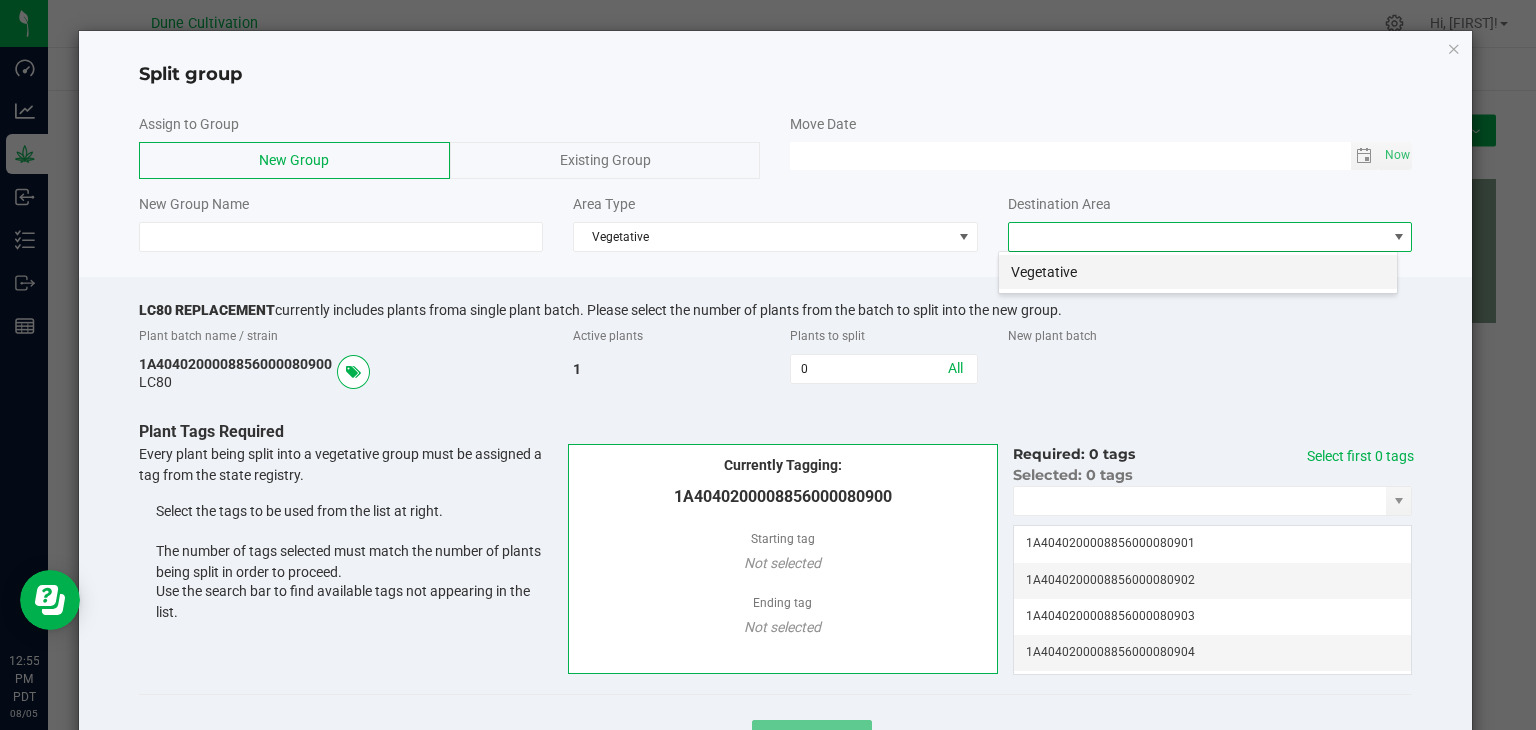 click on "Vegetative" at bounding box center [1198, 272] 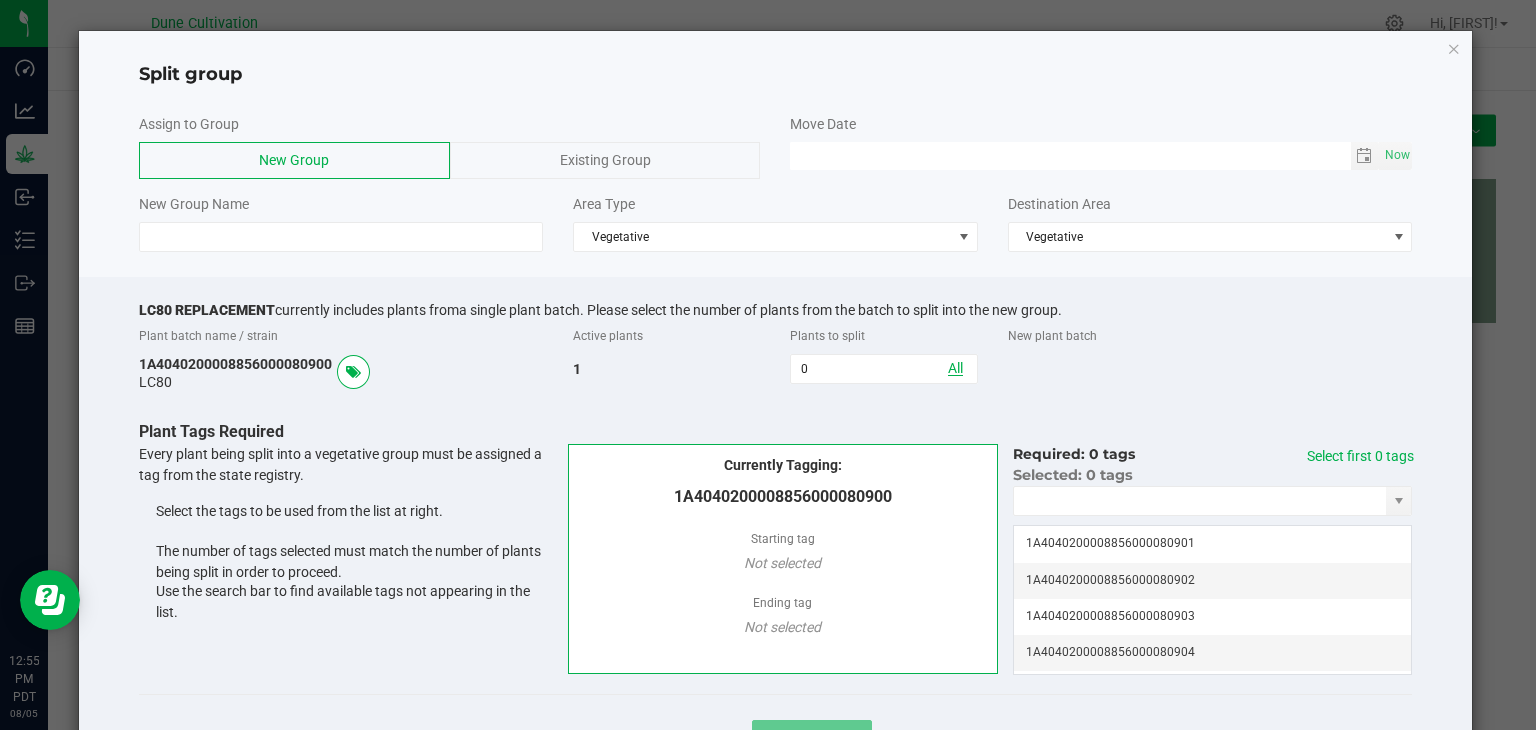 click on "All" 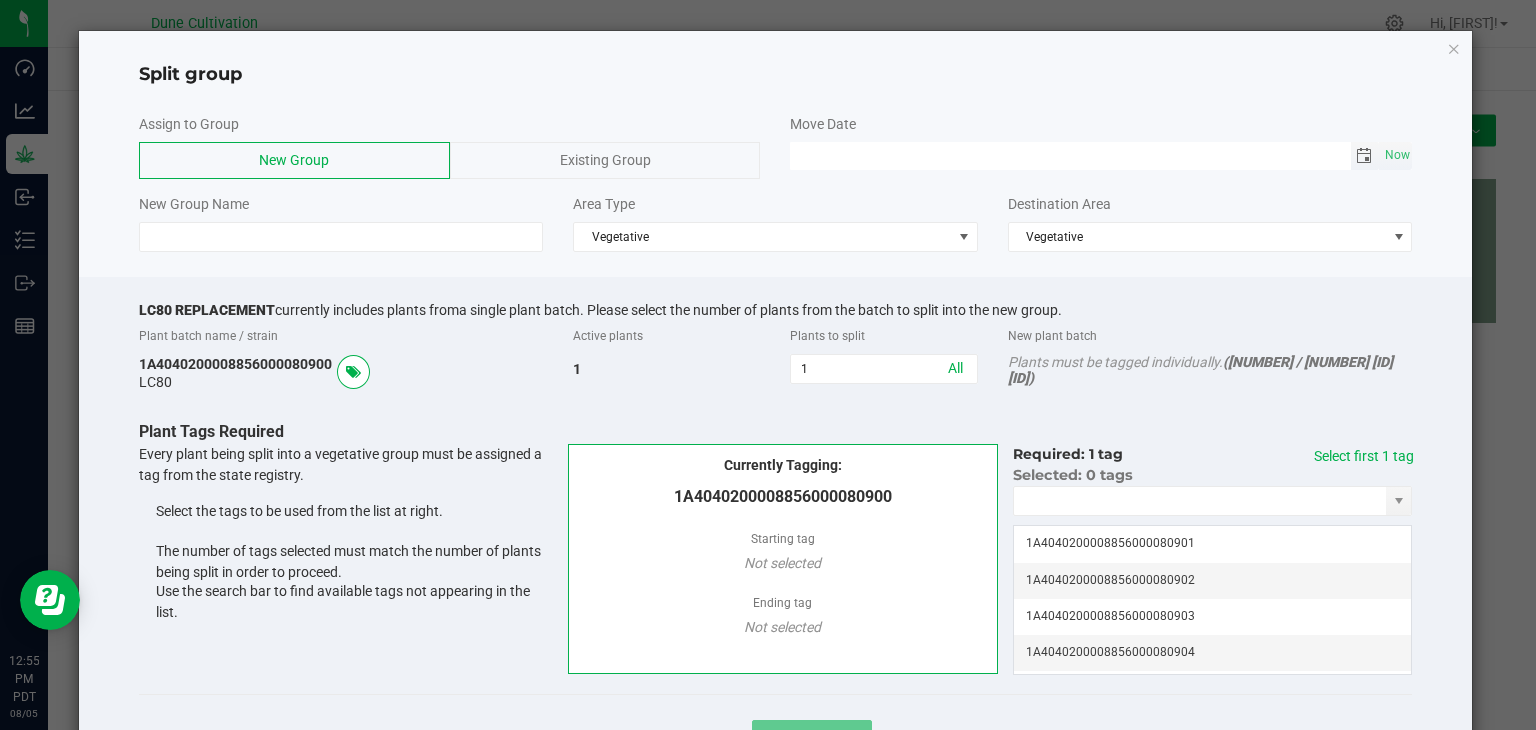 click 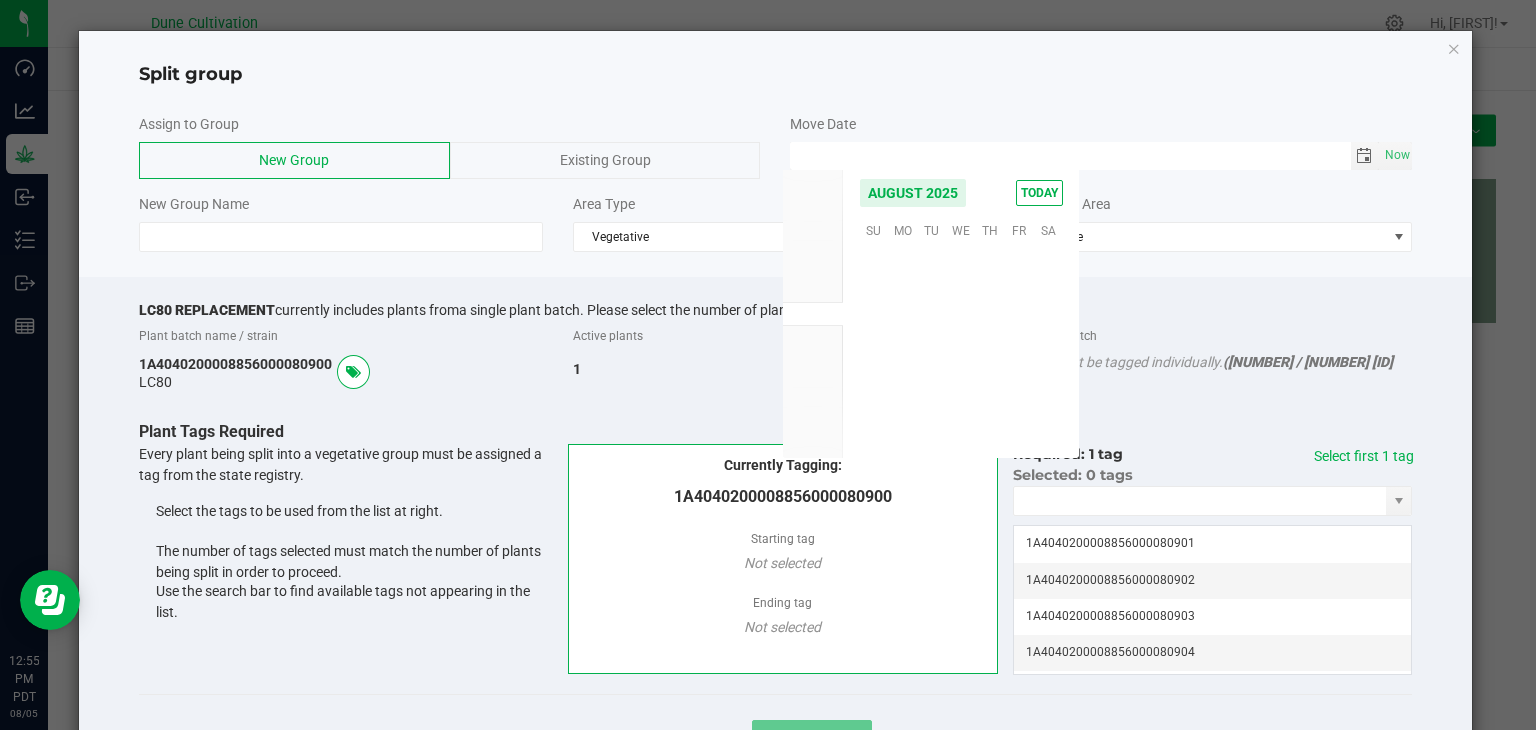 scroll, scrollTop: 36168, scrollLeft: 0, axis: vertical 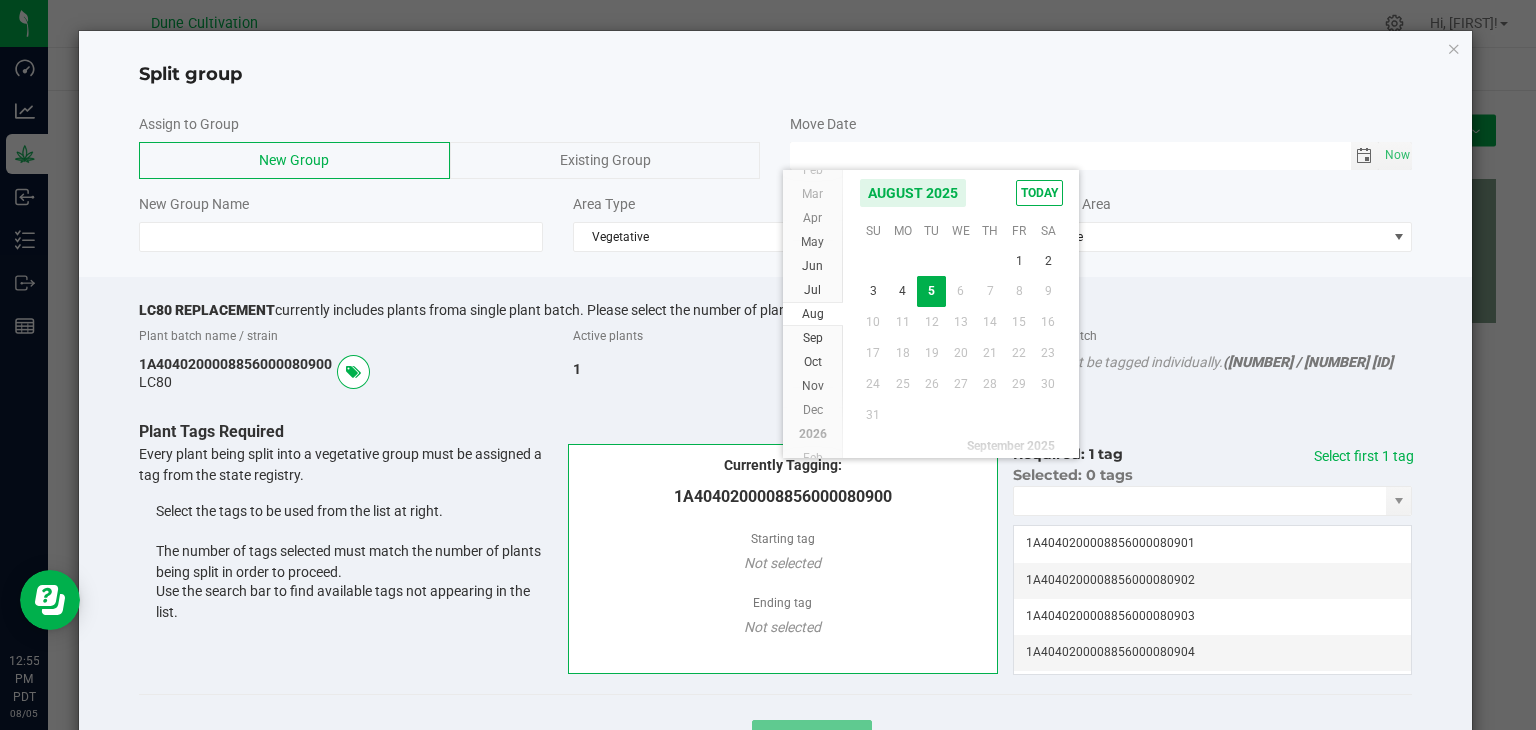 click on "May" at bounding box center [812, 242] 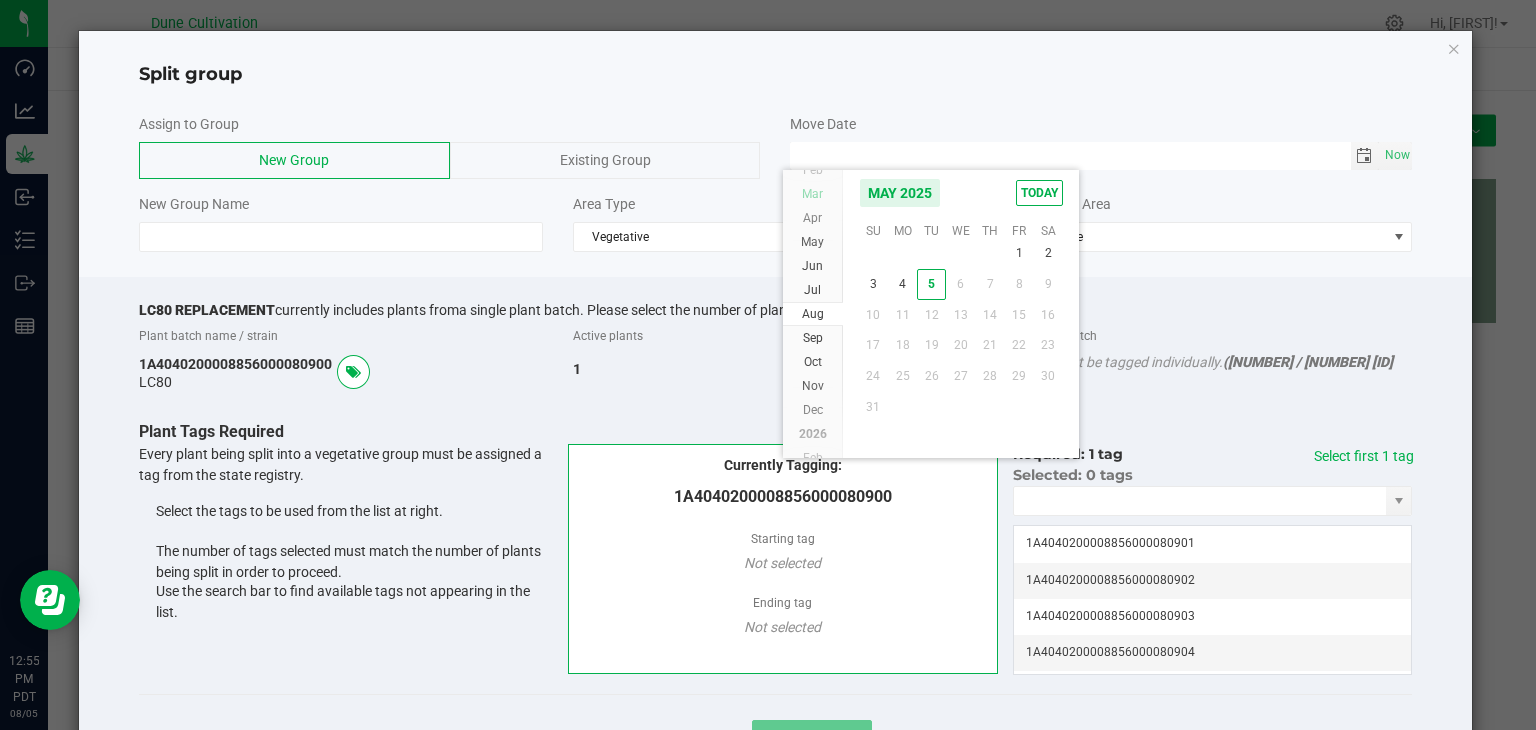 scroll, scrollTop: 36100, scrollLeft: 0, axis: vertical 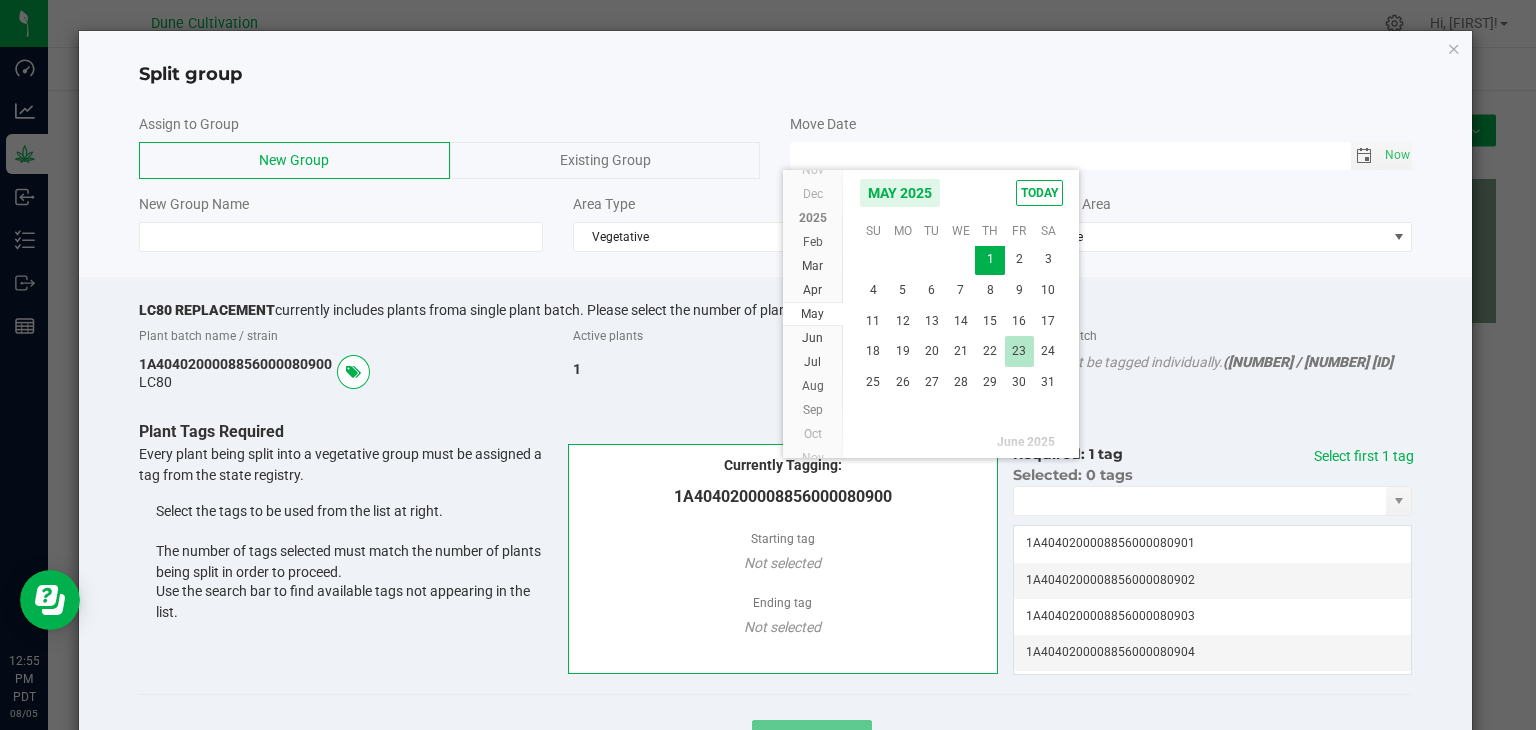click on "23" at bounding box center [1019, 351] 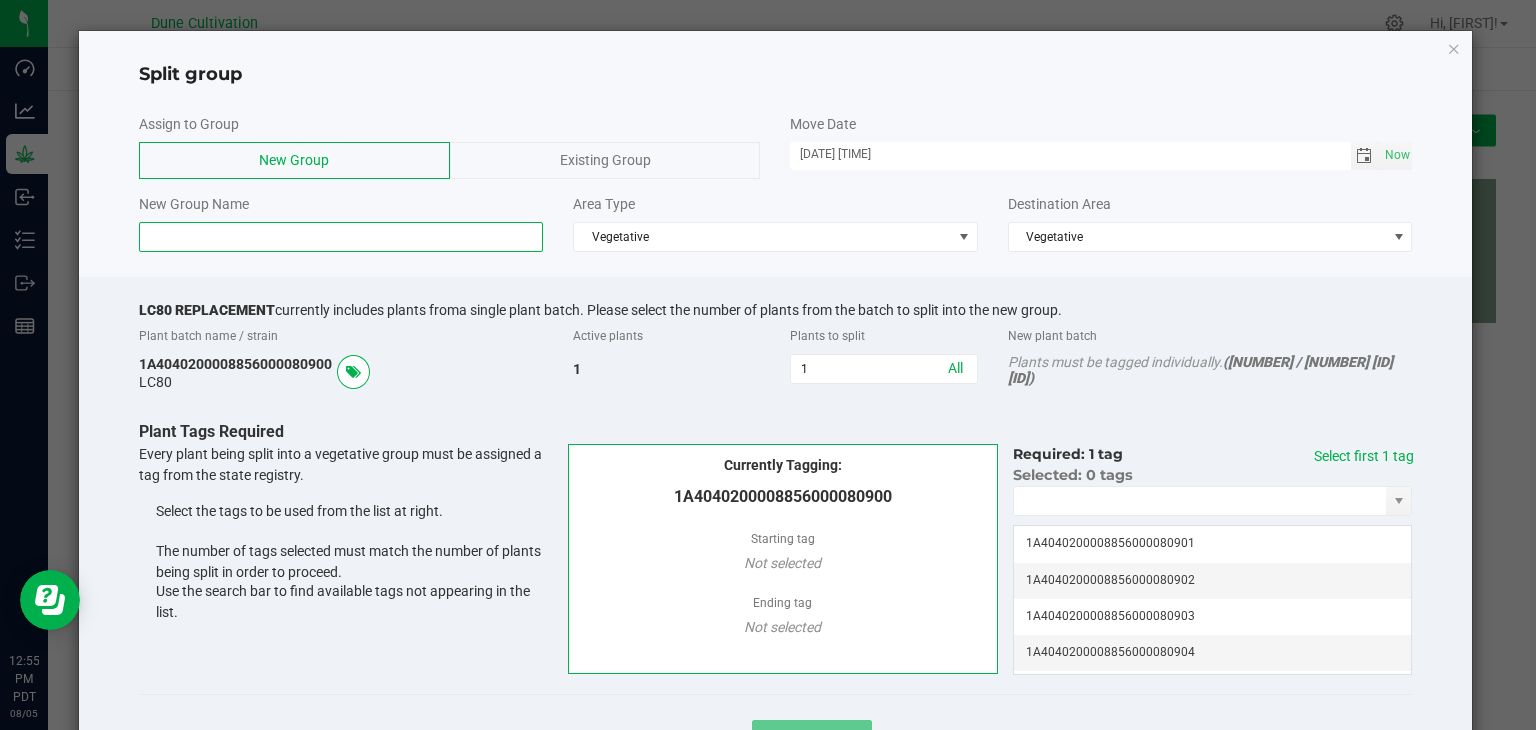 click 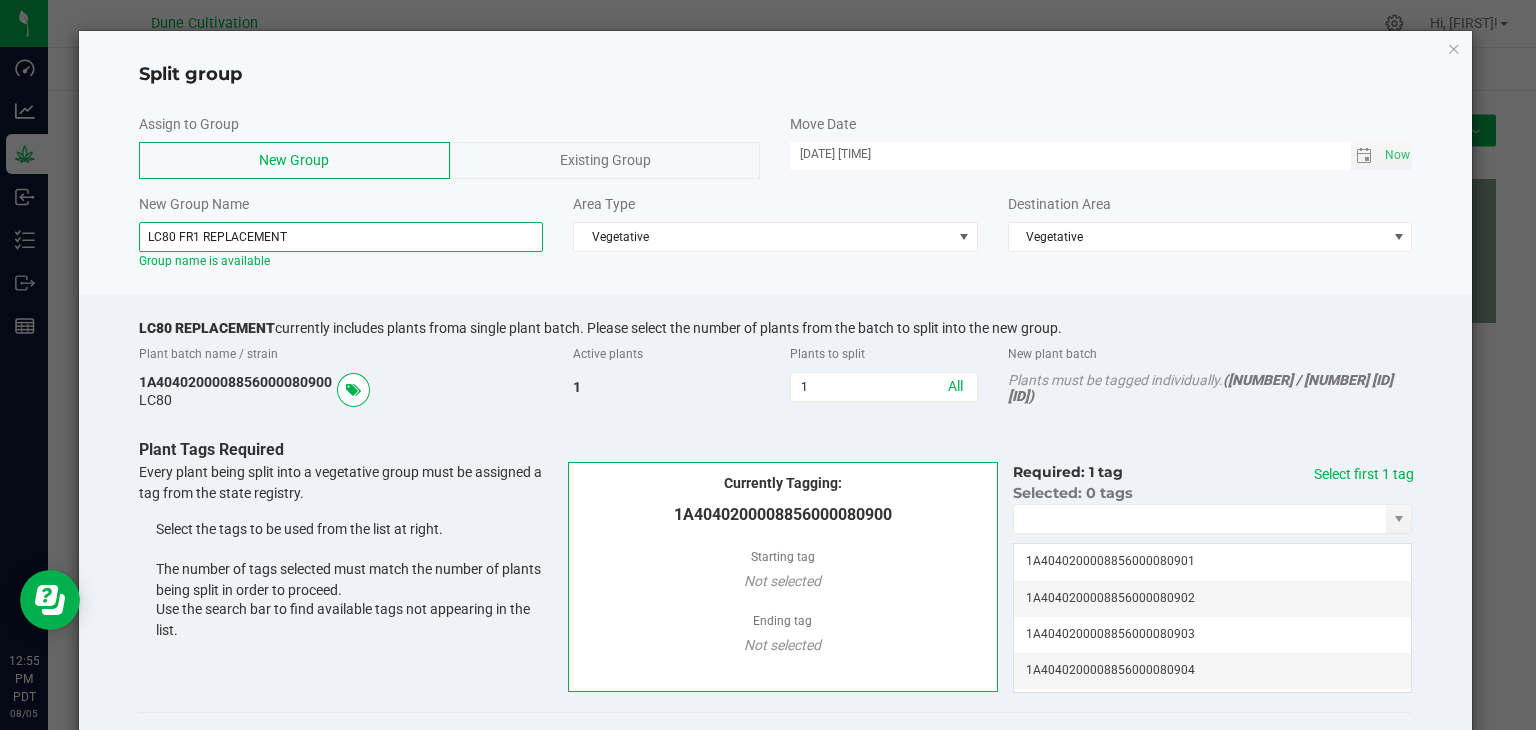 click on "LC80 FR1 REPLACEMENT" 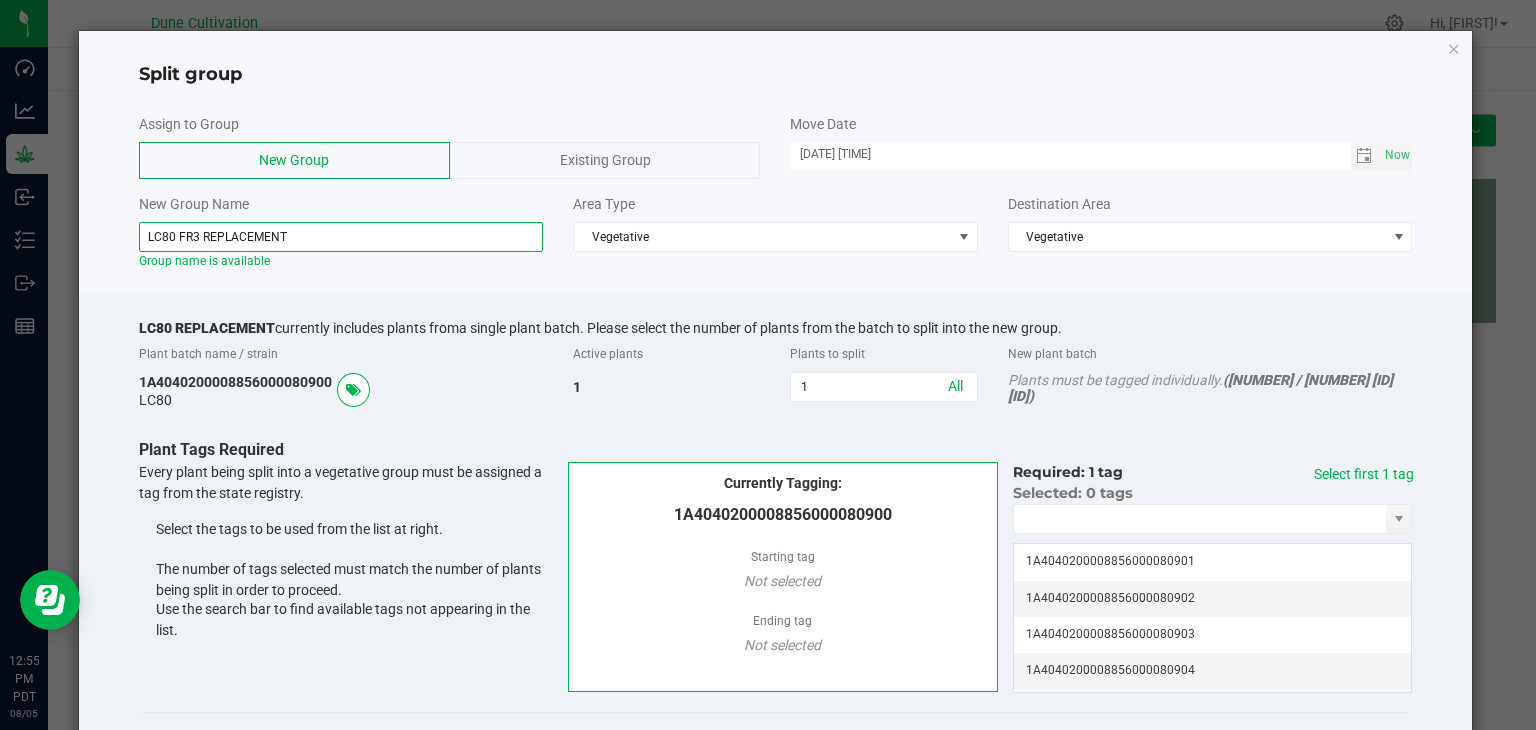 type on "LC80 FR3 REPLACEMENT" 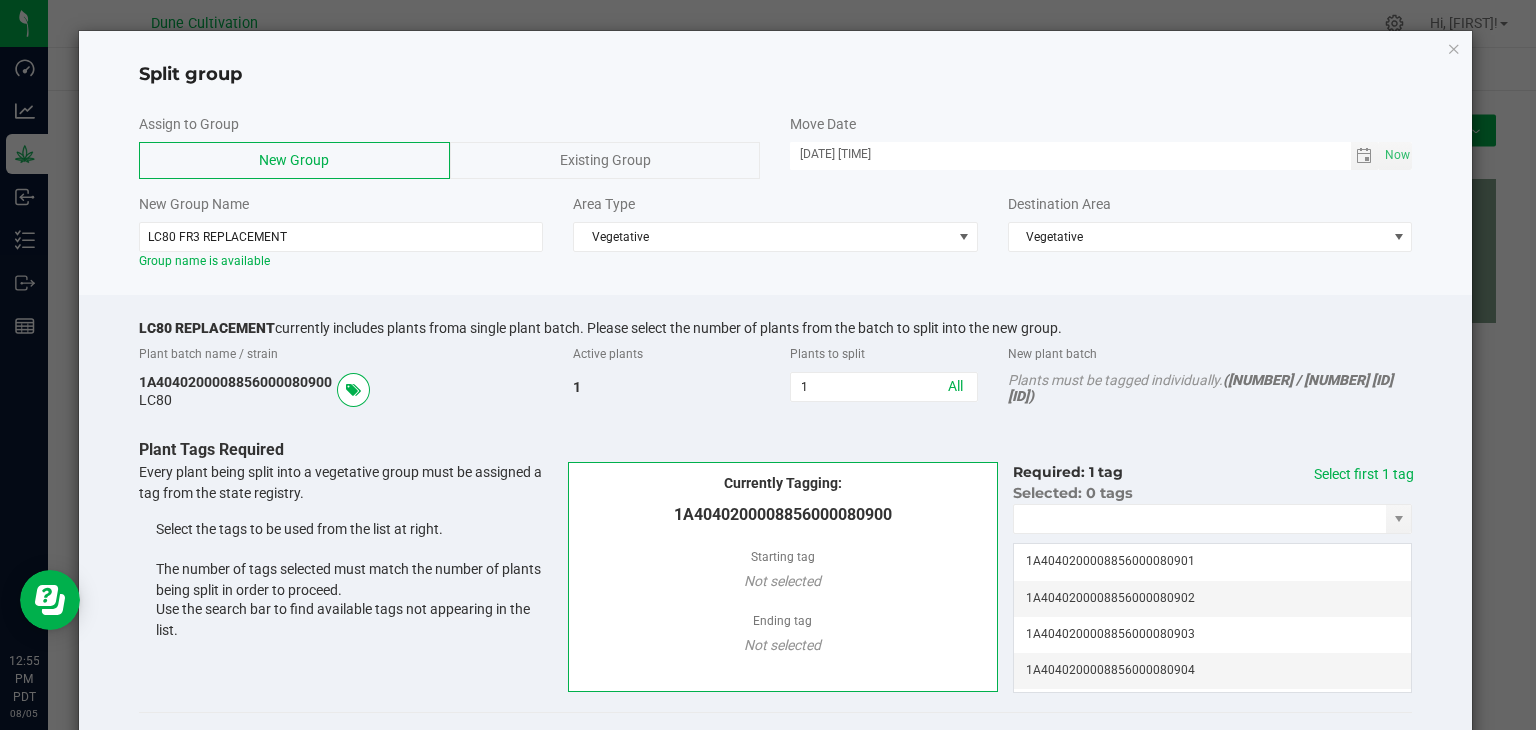 click on "1" 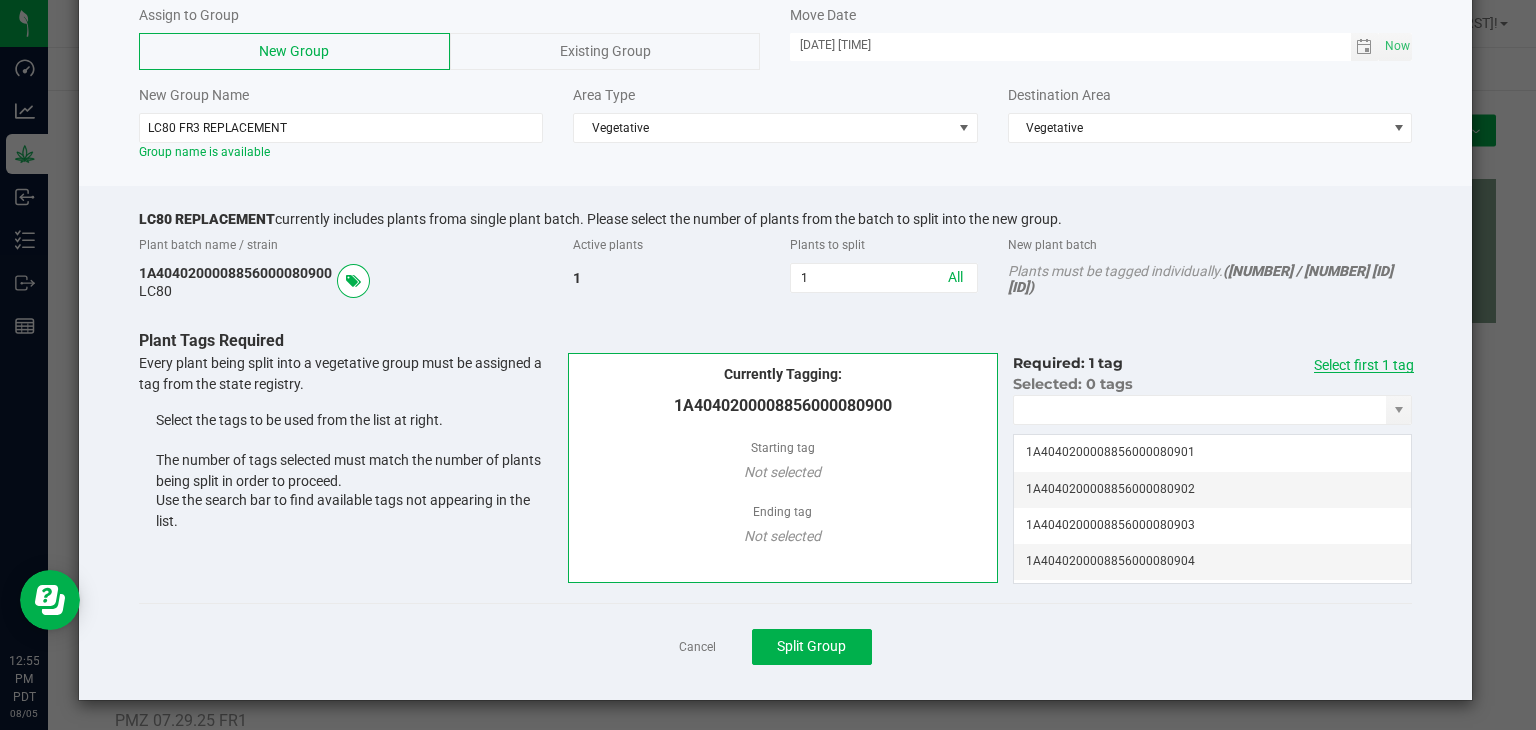 click on "Select first 1 tag" 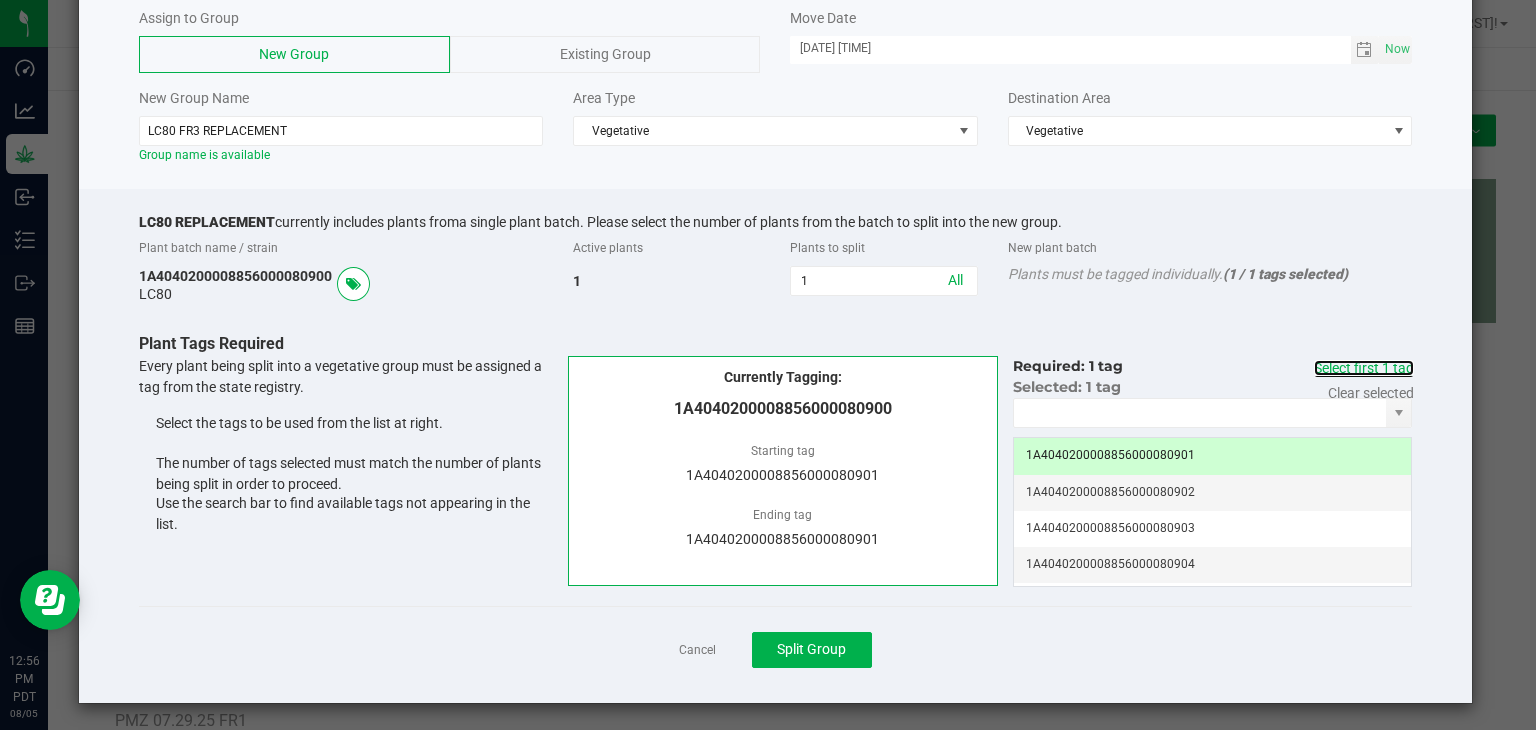 scroll, scrollTop: 109, scrollLeft: 0, axis: vertical 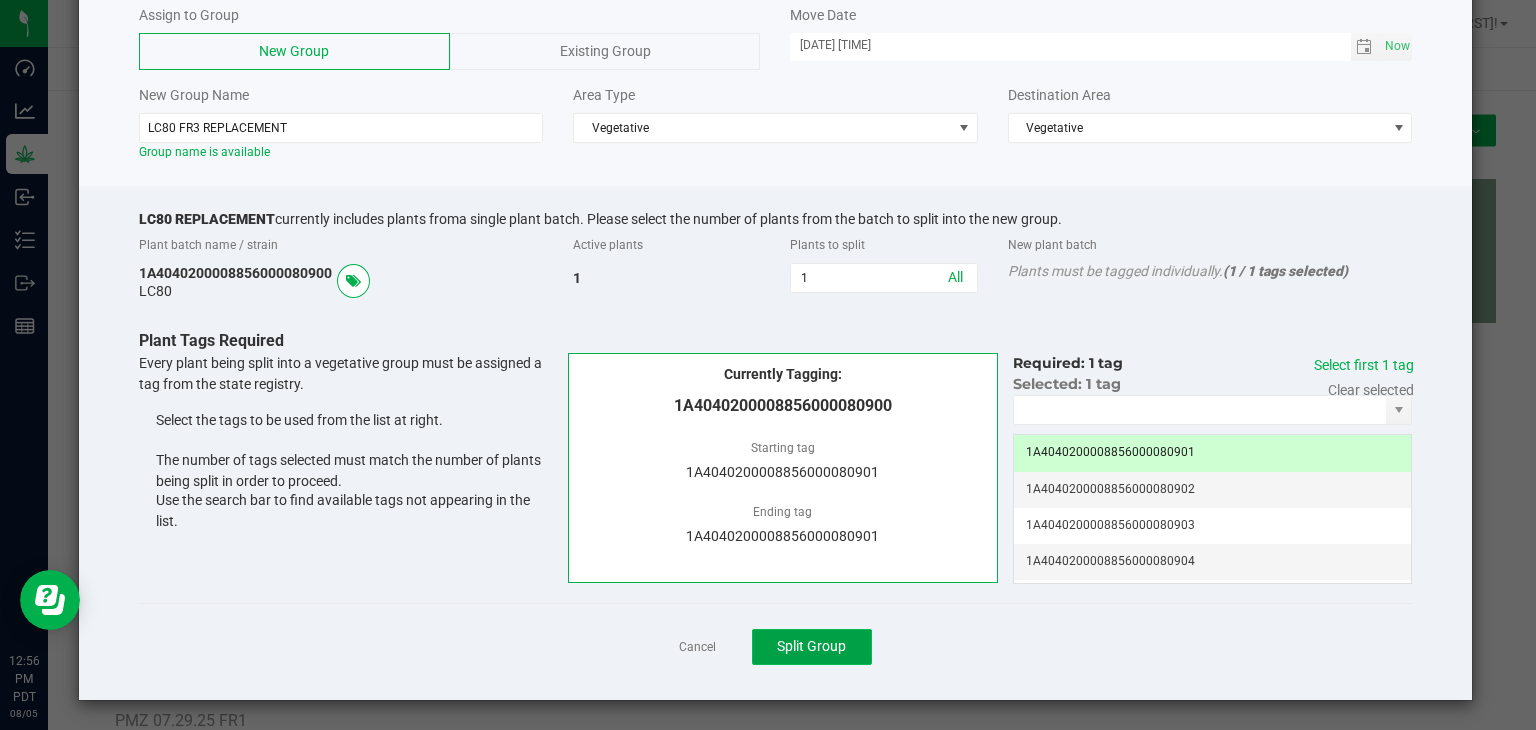 click on "Split Group" 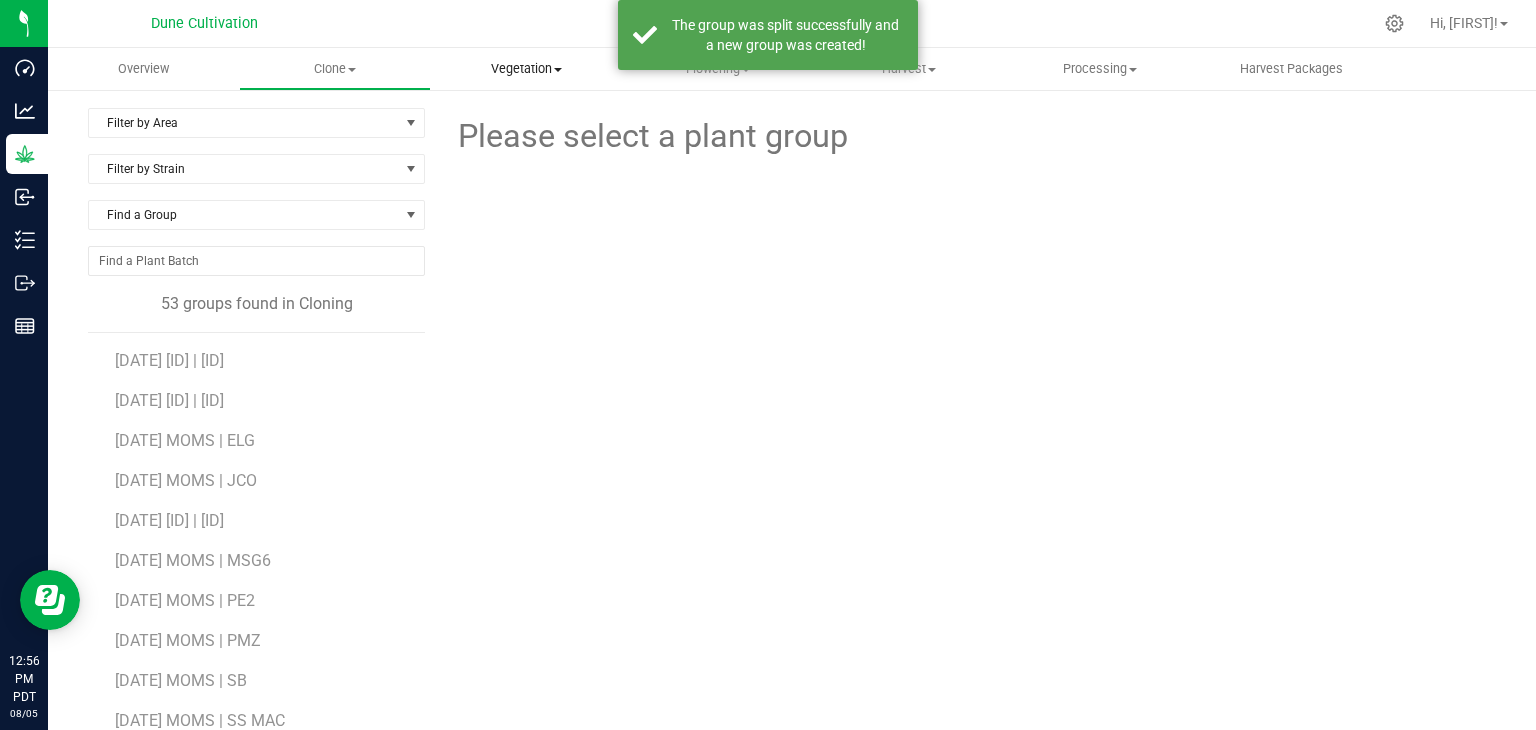 click on "Vegetation" at bounding box center [526, 69] 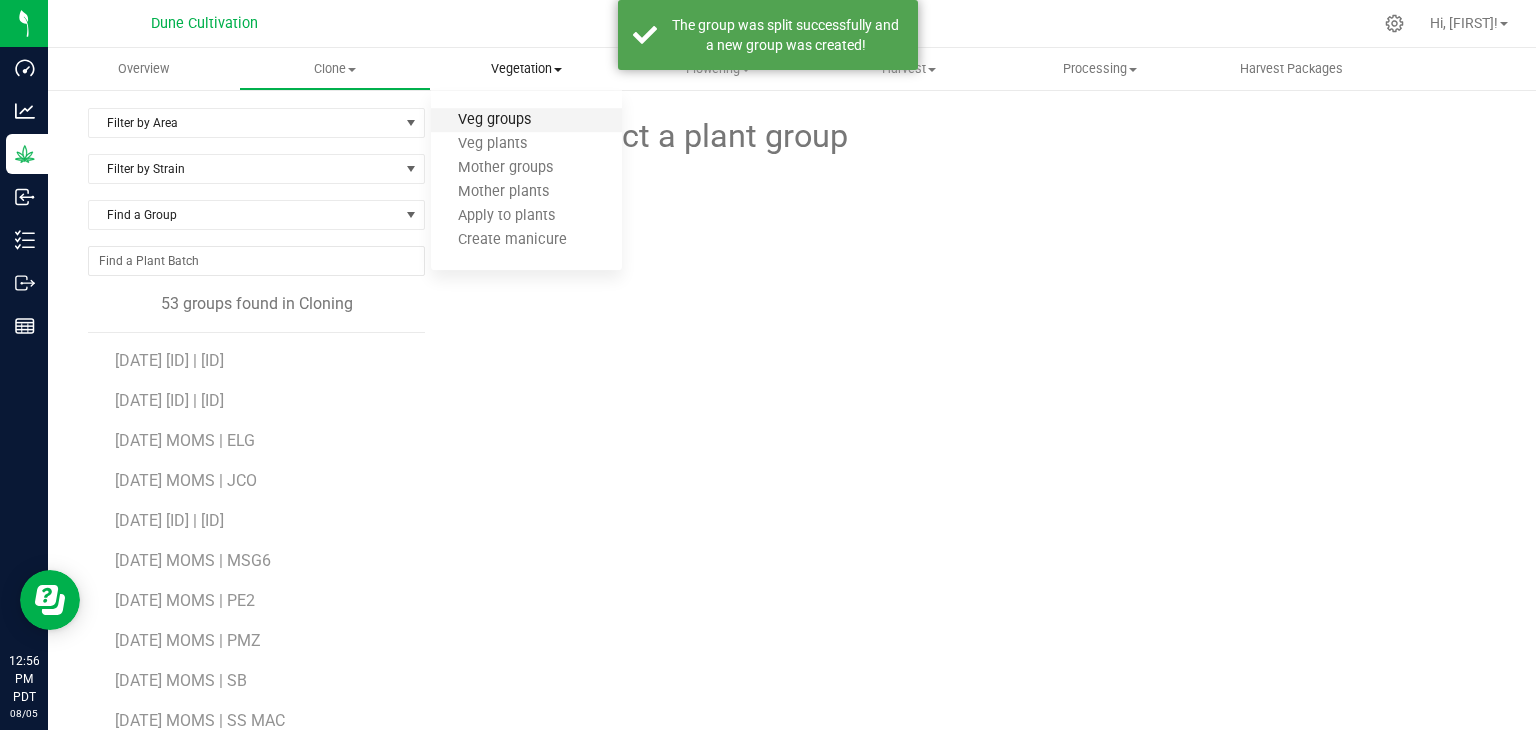 click on "Veg groups" at bounding box center (494, 120) 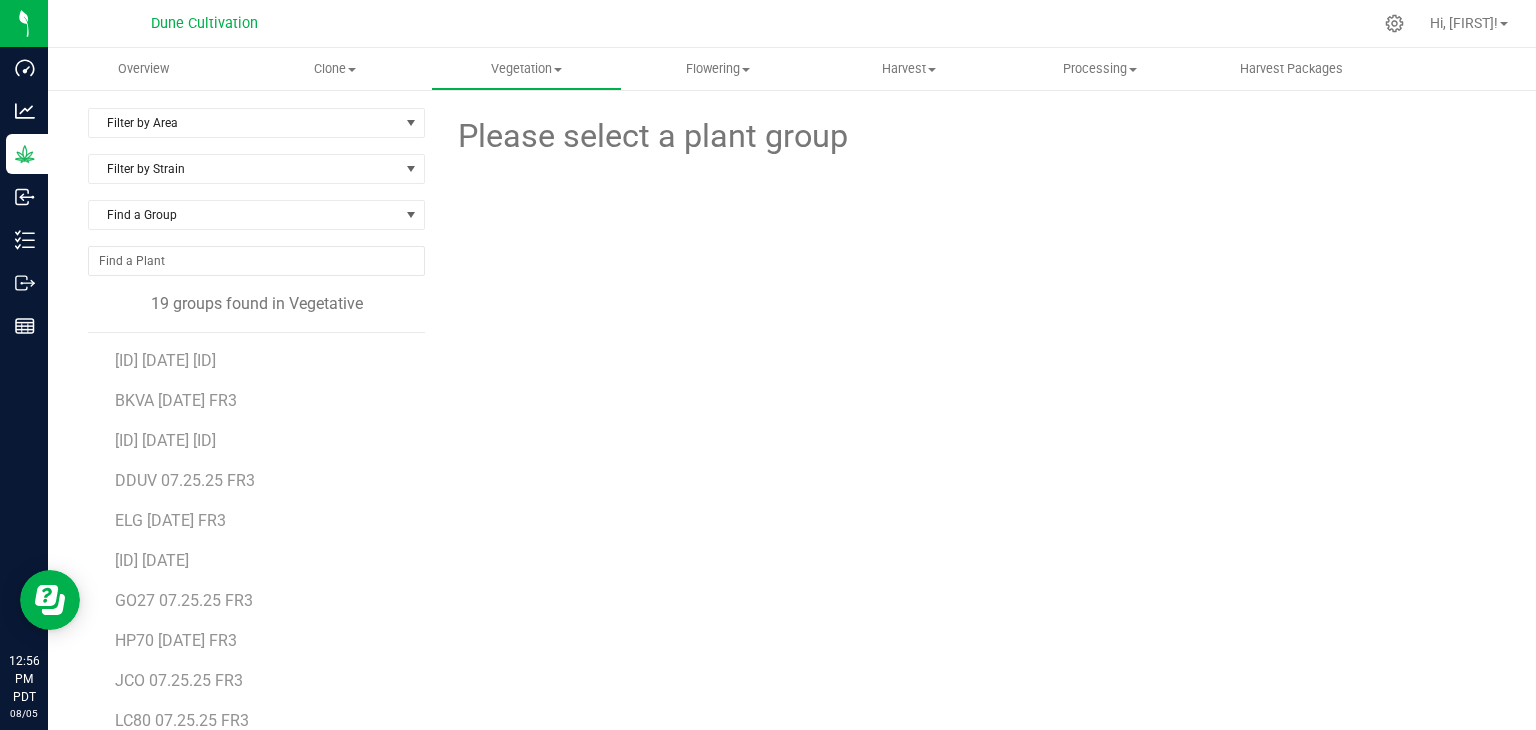 scroll, scrollTop: 276, scrollLeft: 0, axis: vertical 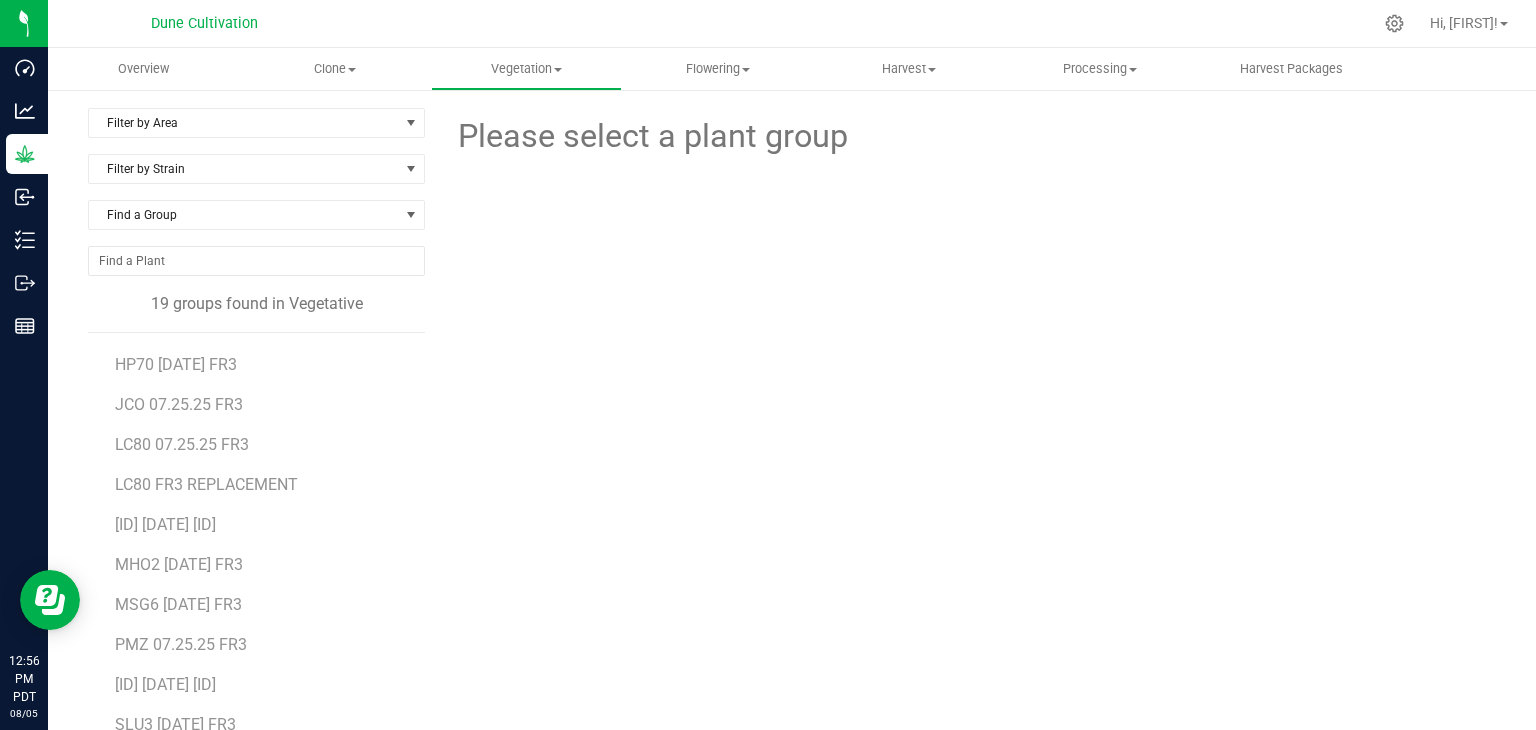 click on "[ID] [DATE] [ID]
[ID] [DATE] [ID]
[ID] [DATE] [ID]
[ID] [DATE] [ID]
[ID] [DATE] [ID]
[ID] [DATE]
[ID] [DATE] [ID]
[ID] [DATE] [ID]
[ID] [DATE] [ID]
[ID] [DATE] [ID]
[ID] [DATE] [ID]
[ID] [DATE] [ID] [ID]
[ID] [DATE] [ID]
[ID] [DATE] [ID]
[ID] [DATE] [ID]
[ID] [DATE] [ID]
[ID] [DATE] [ID]
[ID] [DATE] [ID]" at bounding box center [270, 583] 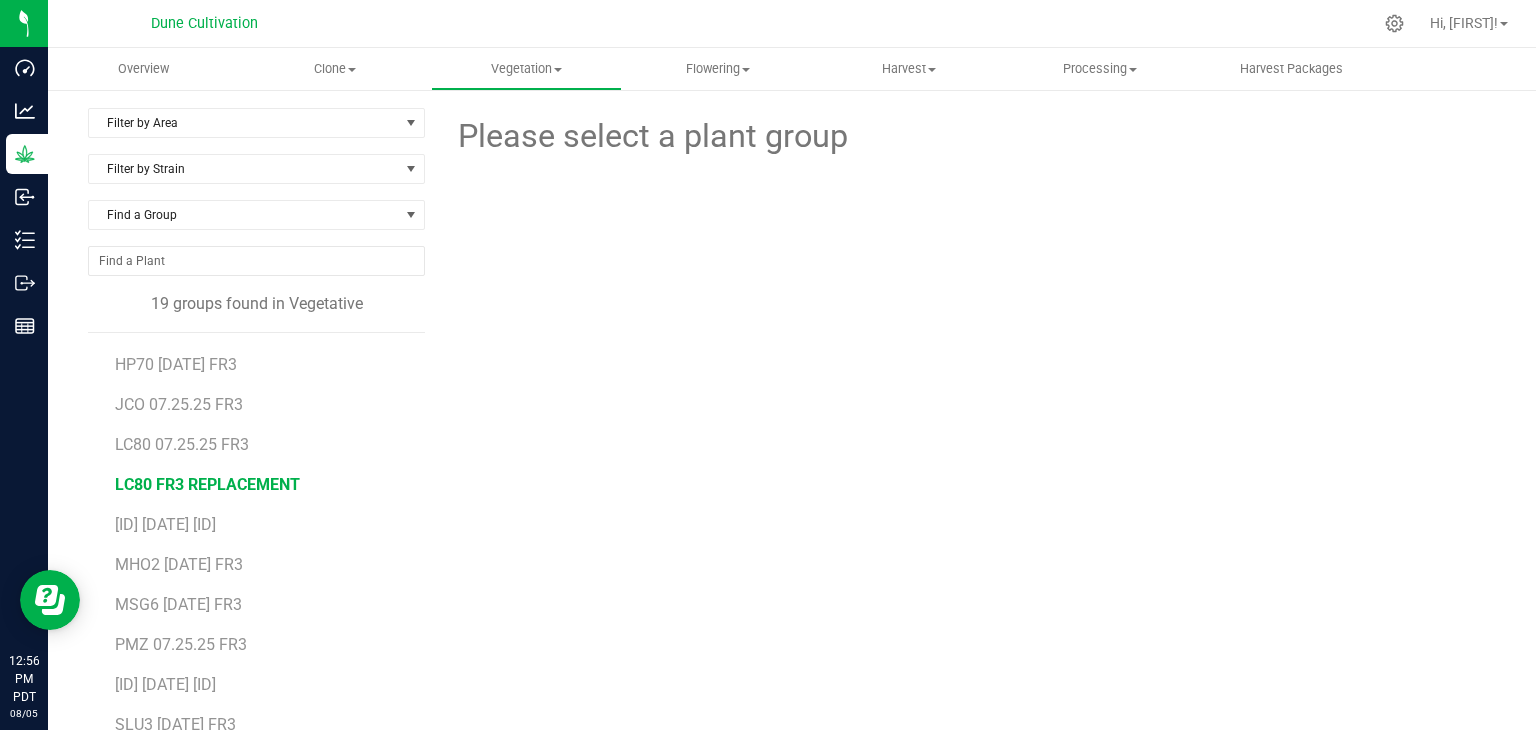 click on "LC80 FR3 REPLACEMENT" at bounding box center (207, 484) 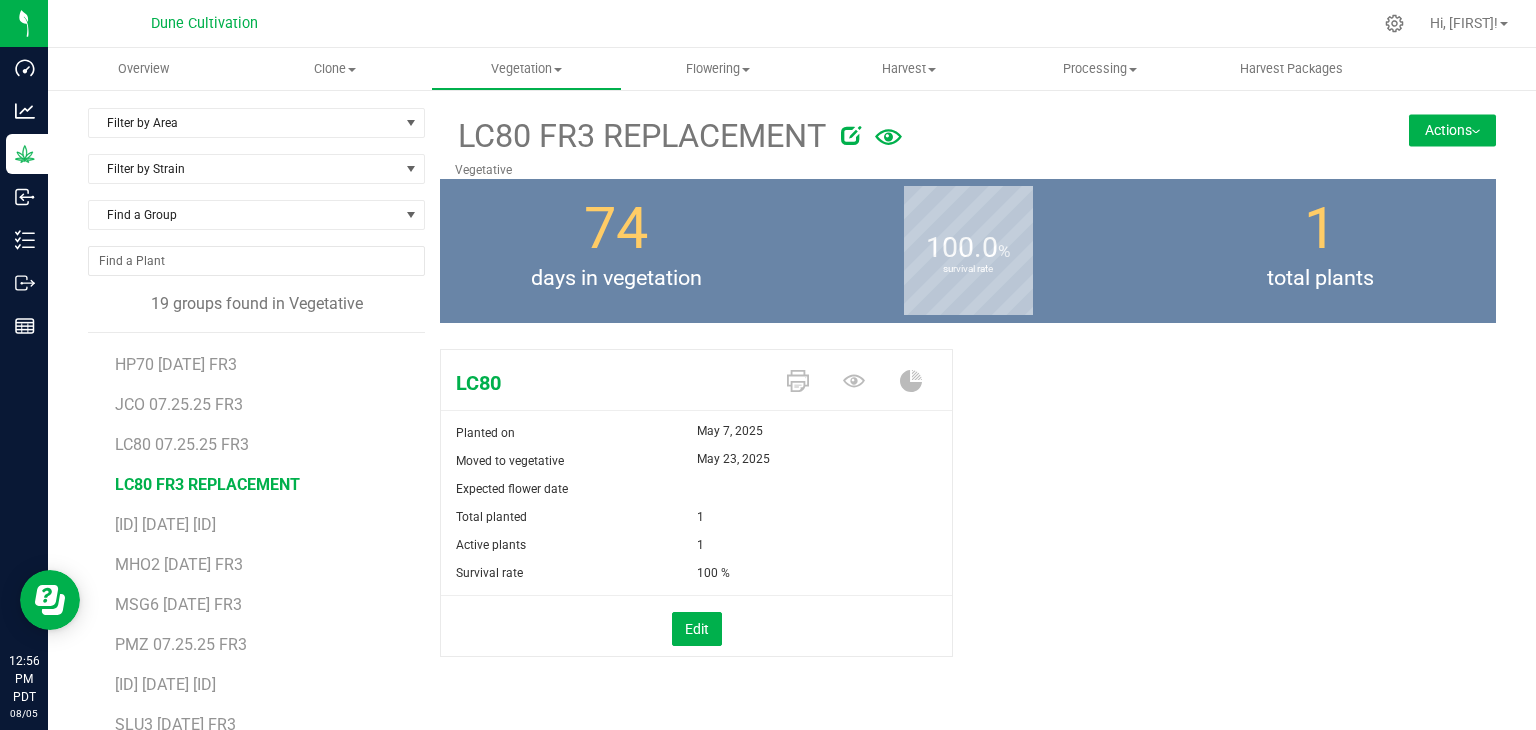 click on "Actions" at bounding box center (1452, 130) 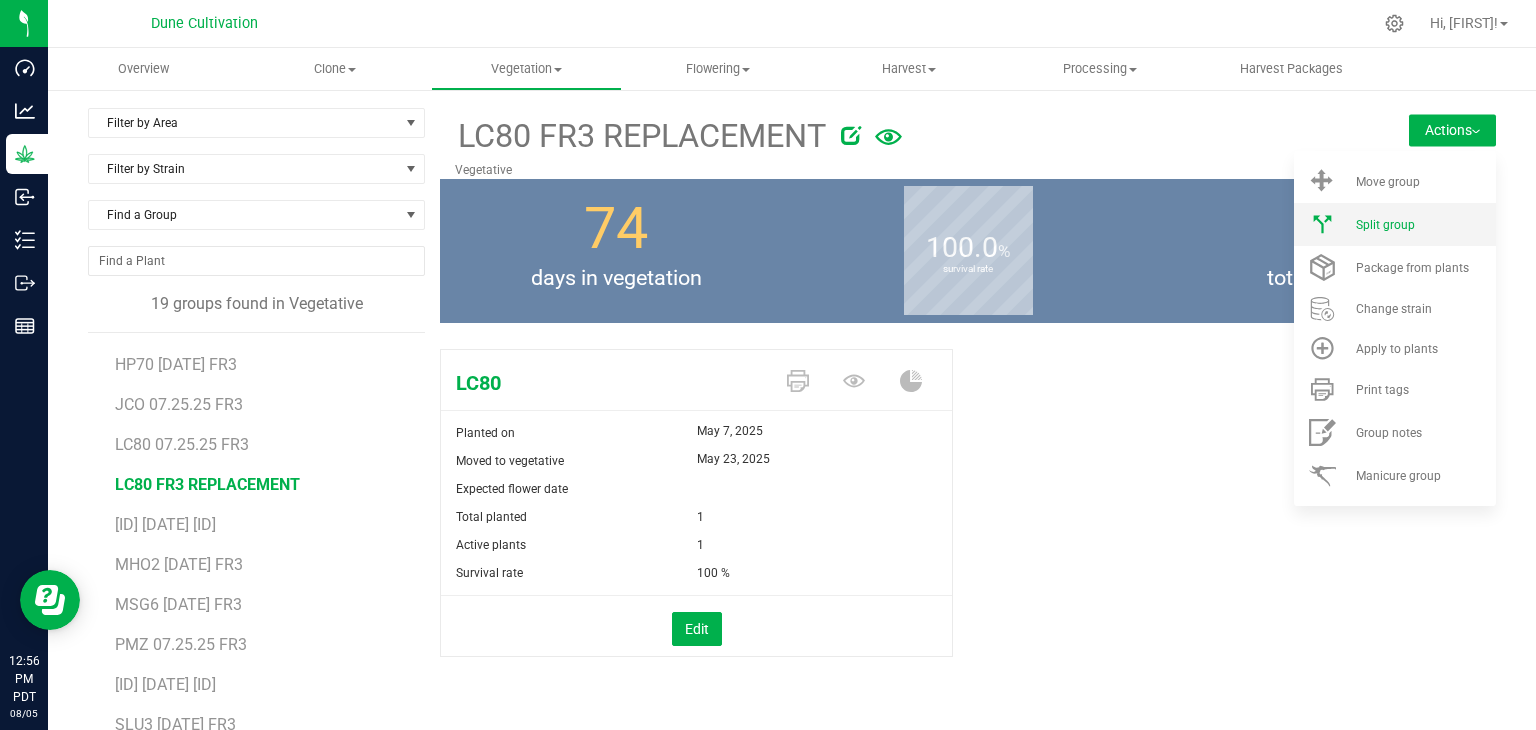 click on "Split group" at bounding box center (1385, 225) 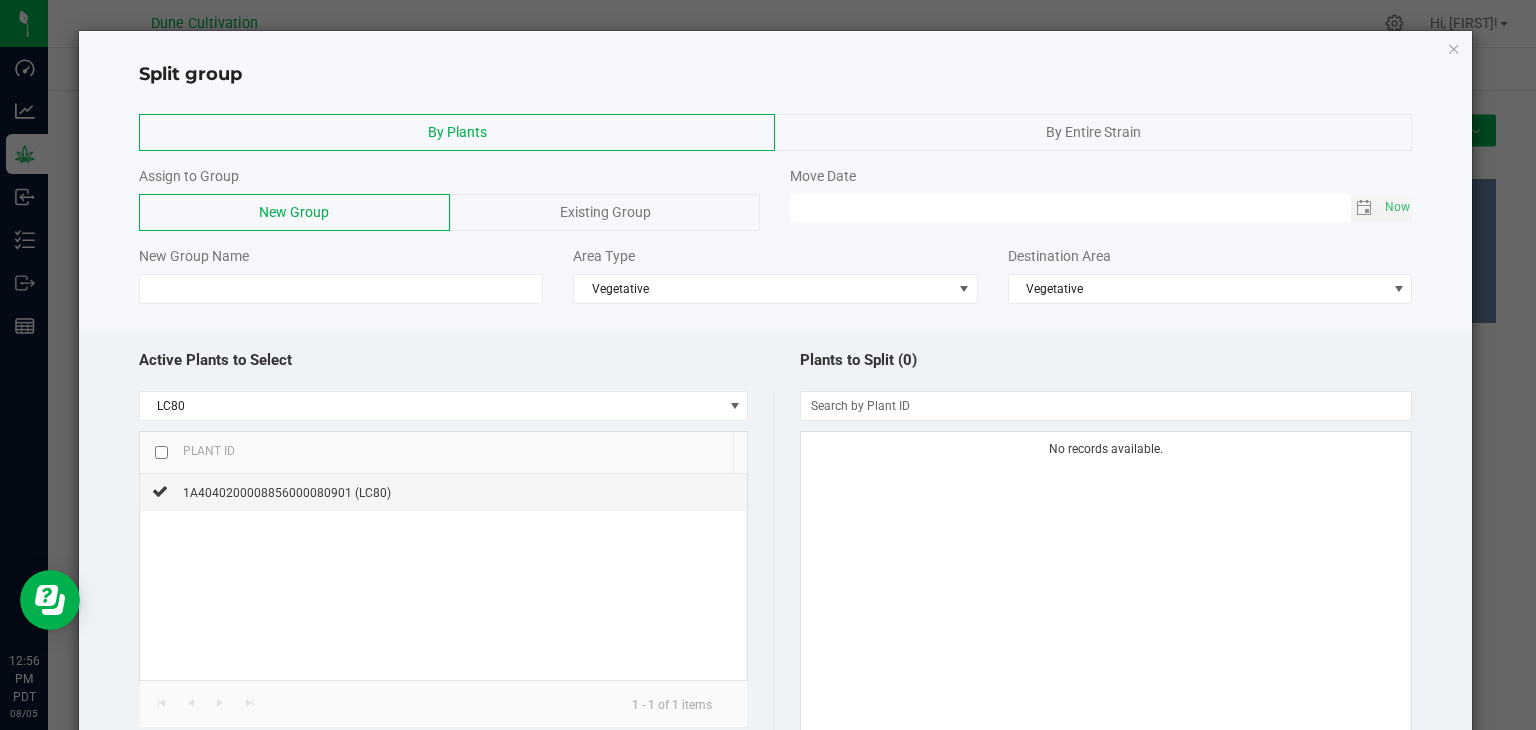 click on "Existing Group" 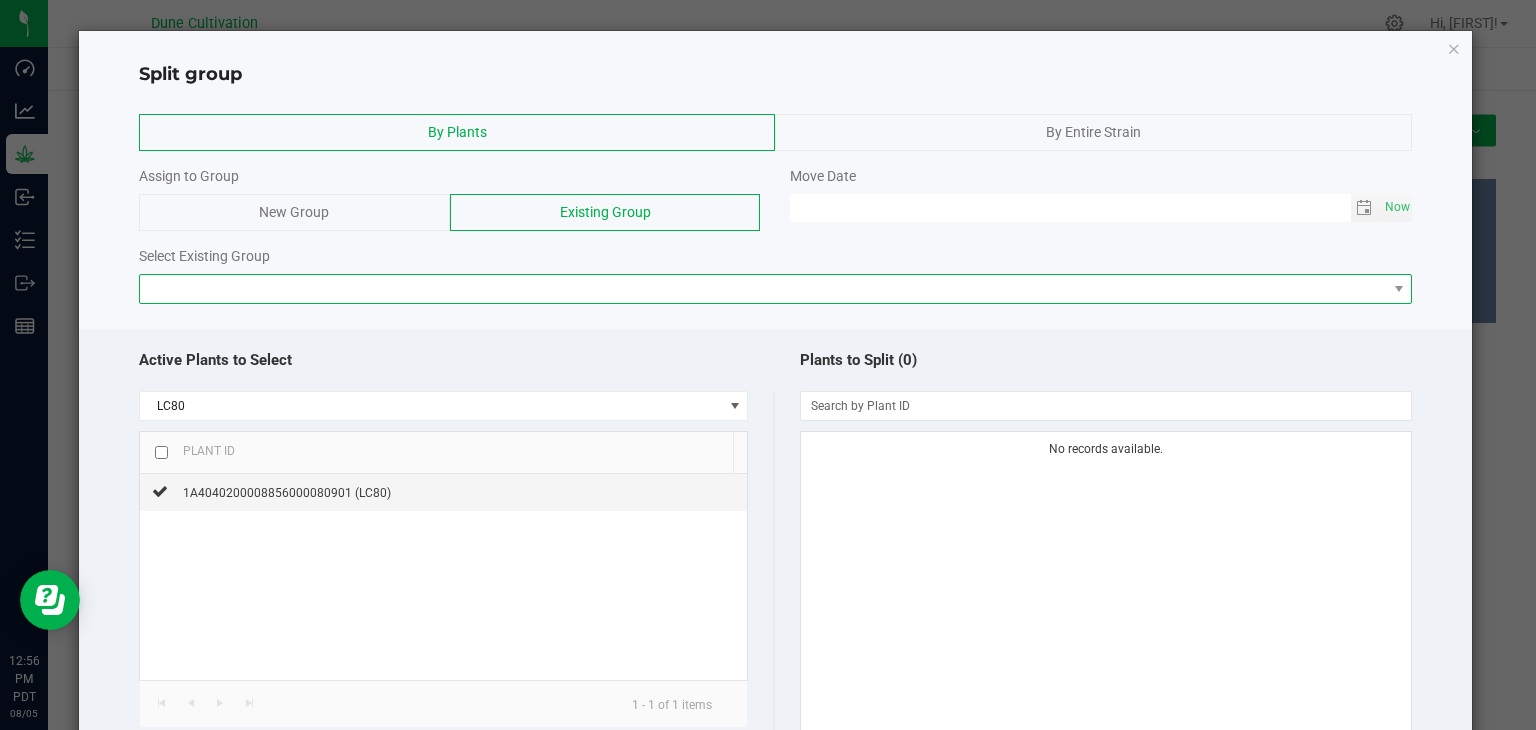 click at bounding box center [763, 289] 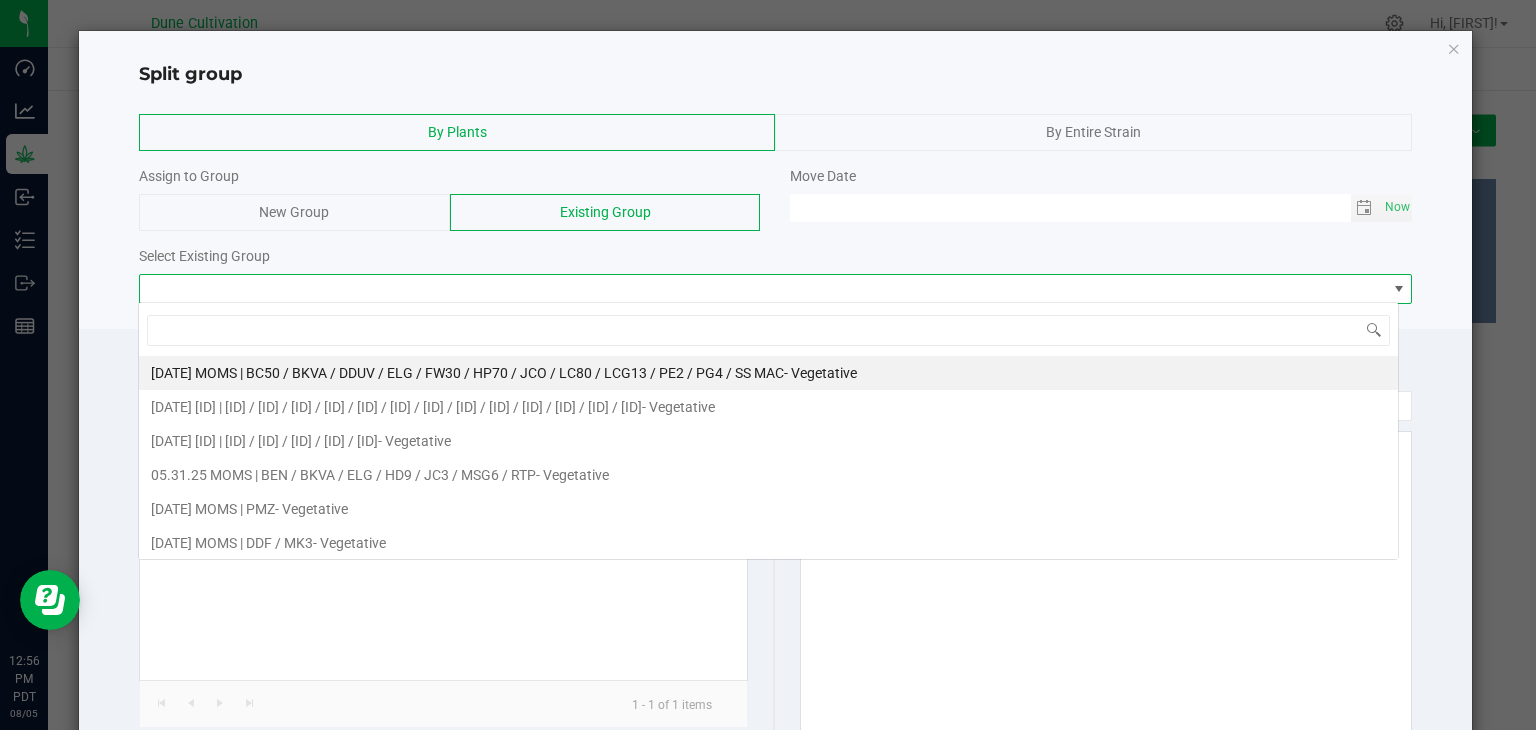 scroll, scrollTop: 99970, scrollLeft: 98739, axis: both 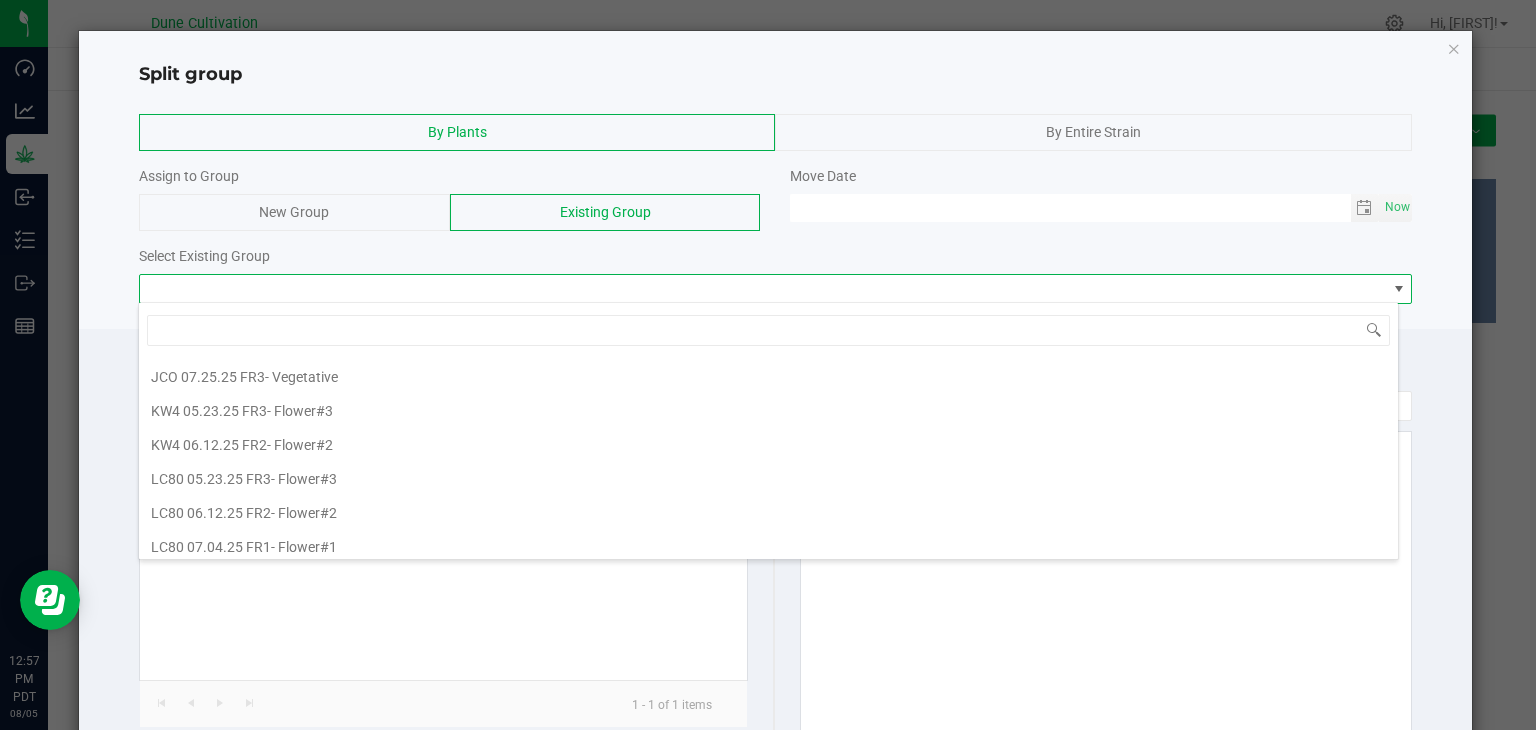 click on "LC80 05.23.25 FR3" at bounding box center (211, 479) 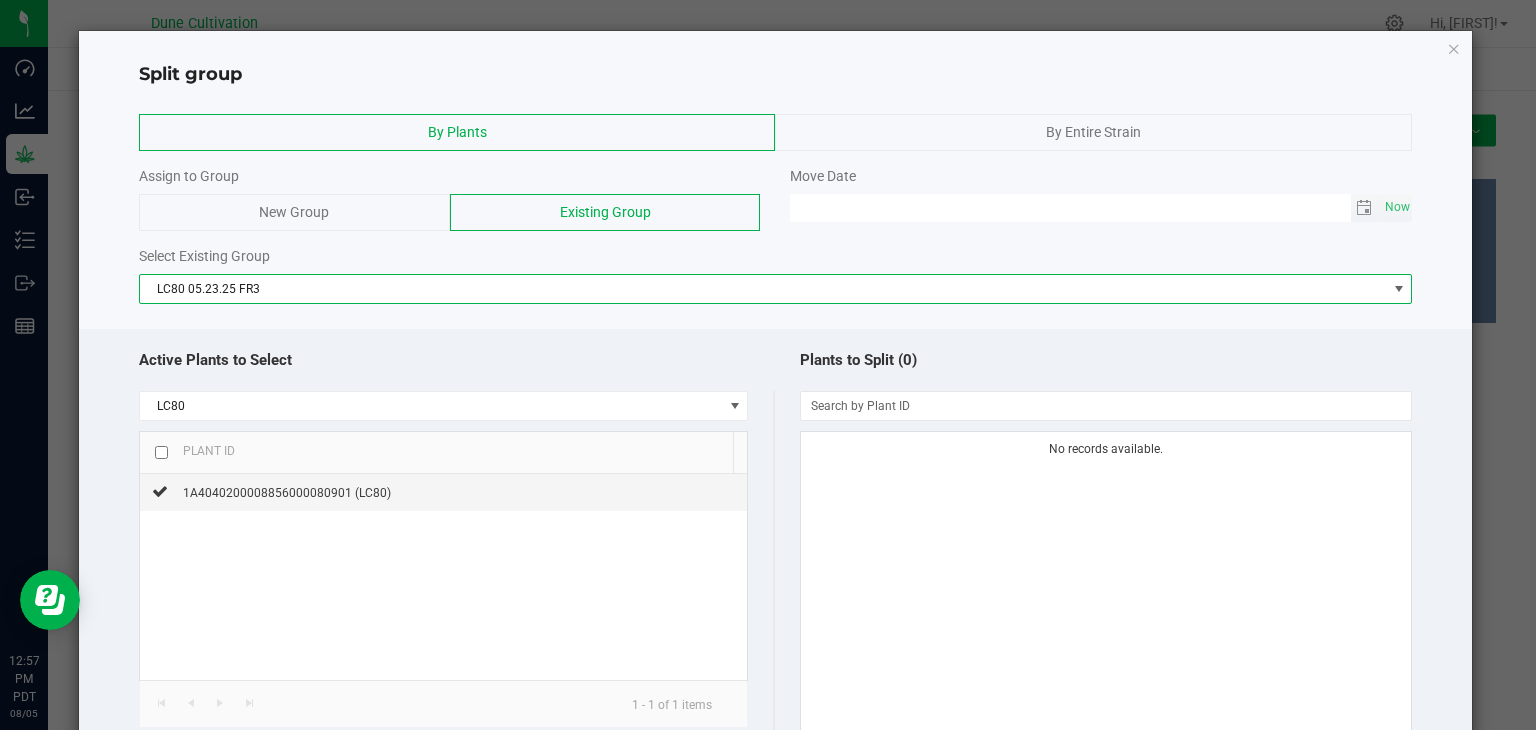 type on "MM/dd/yy HH:MM AM" 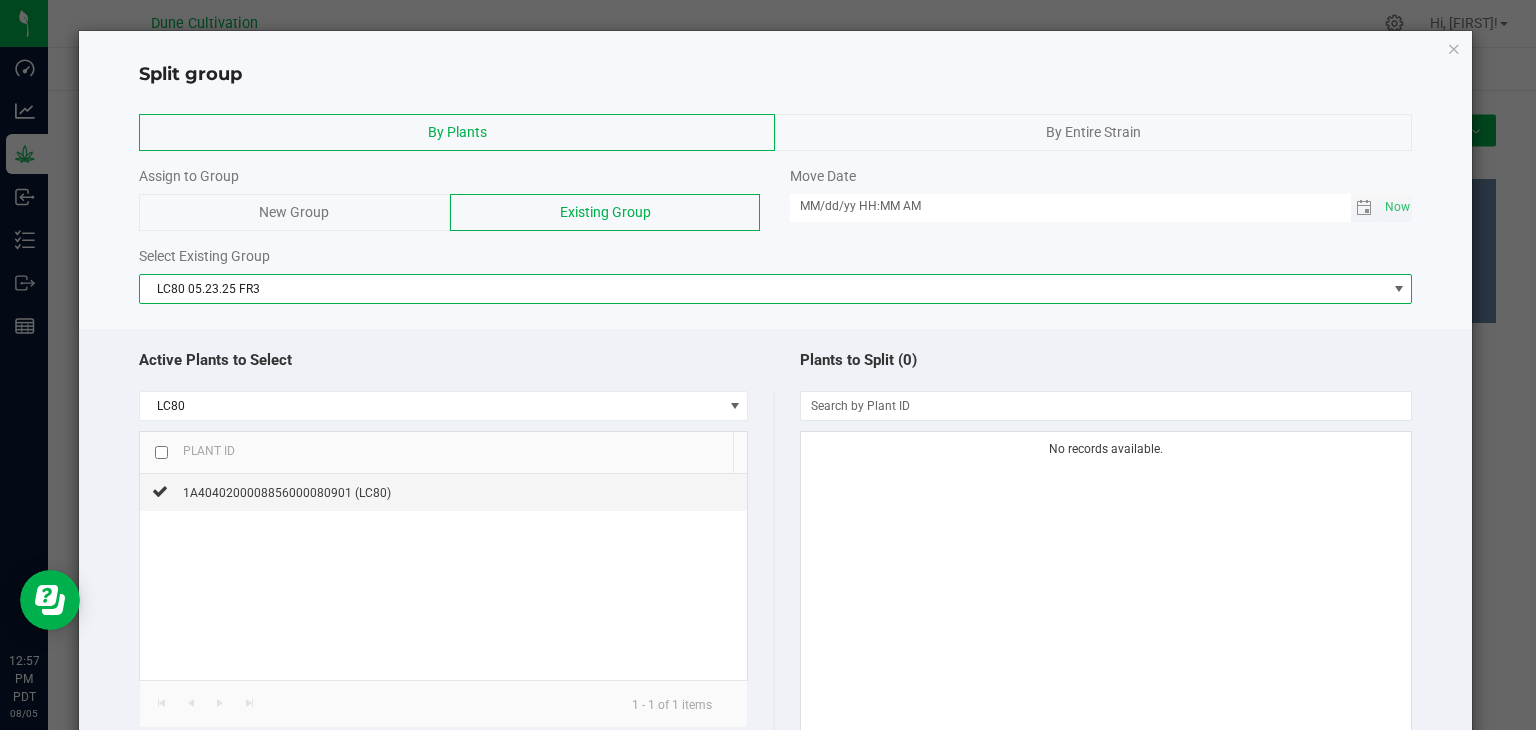 click on "MM/dd/yy HH:MM AM" at bounding box center [1070, 206] 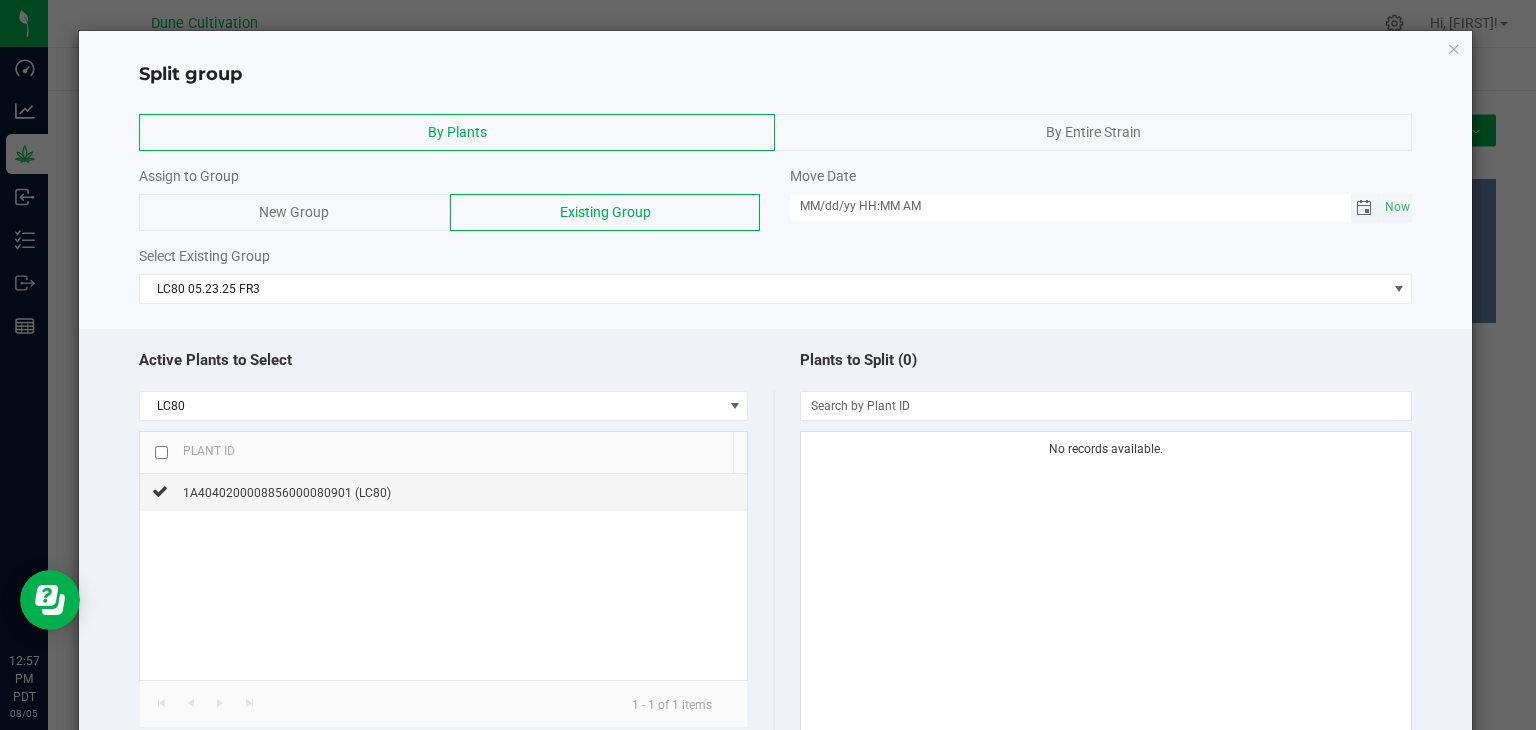 click 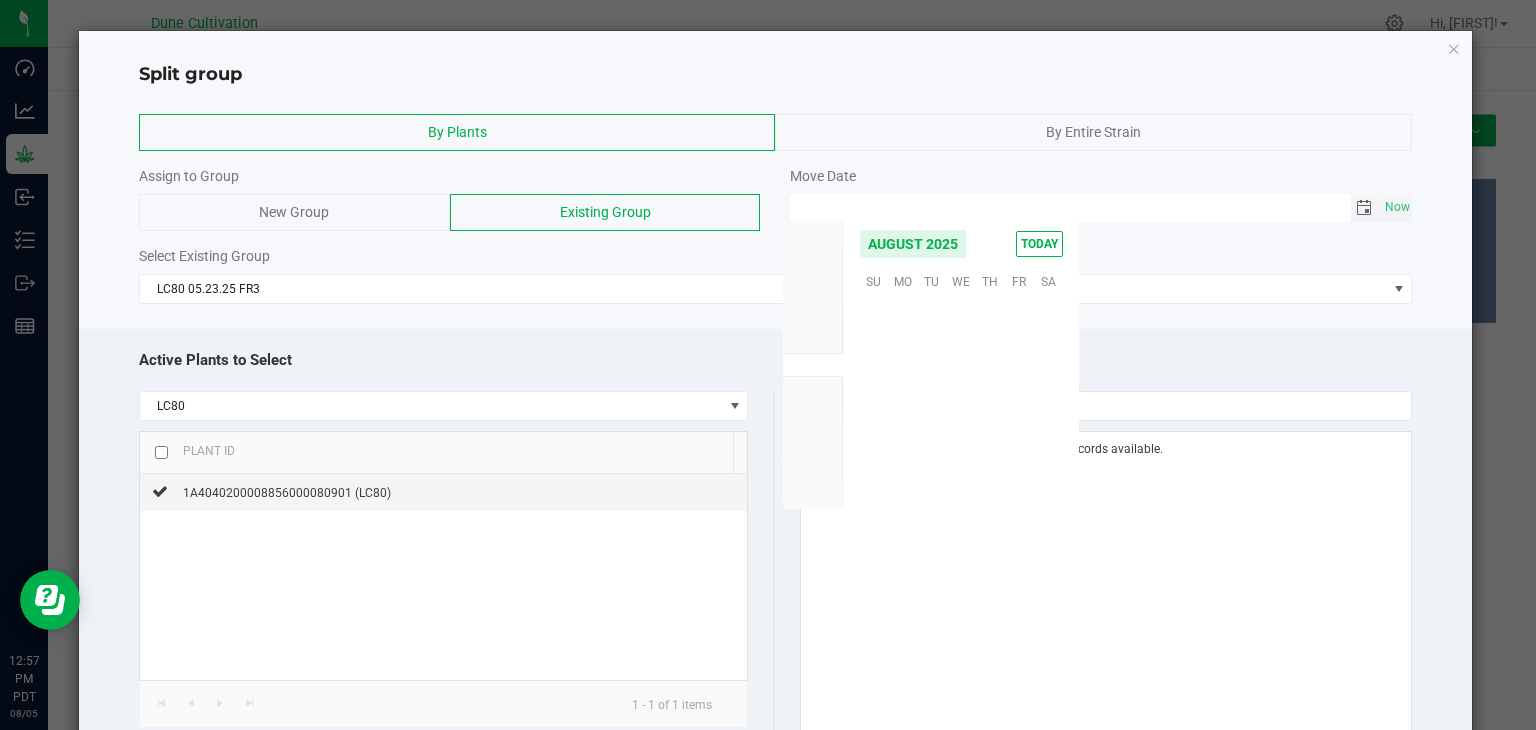 scroll, scrollTop: 36168, scrollLeft: 0, axis: vertical 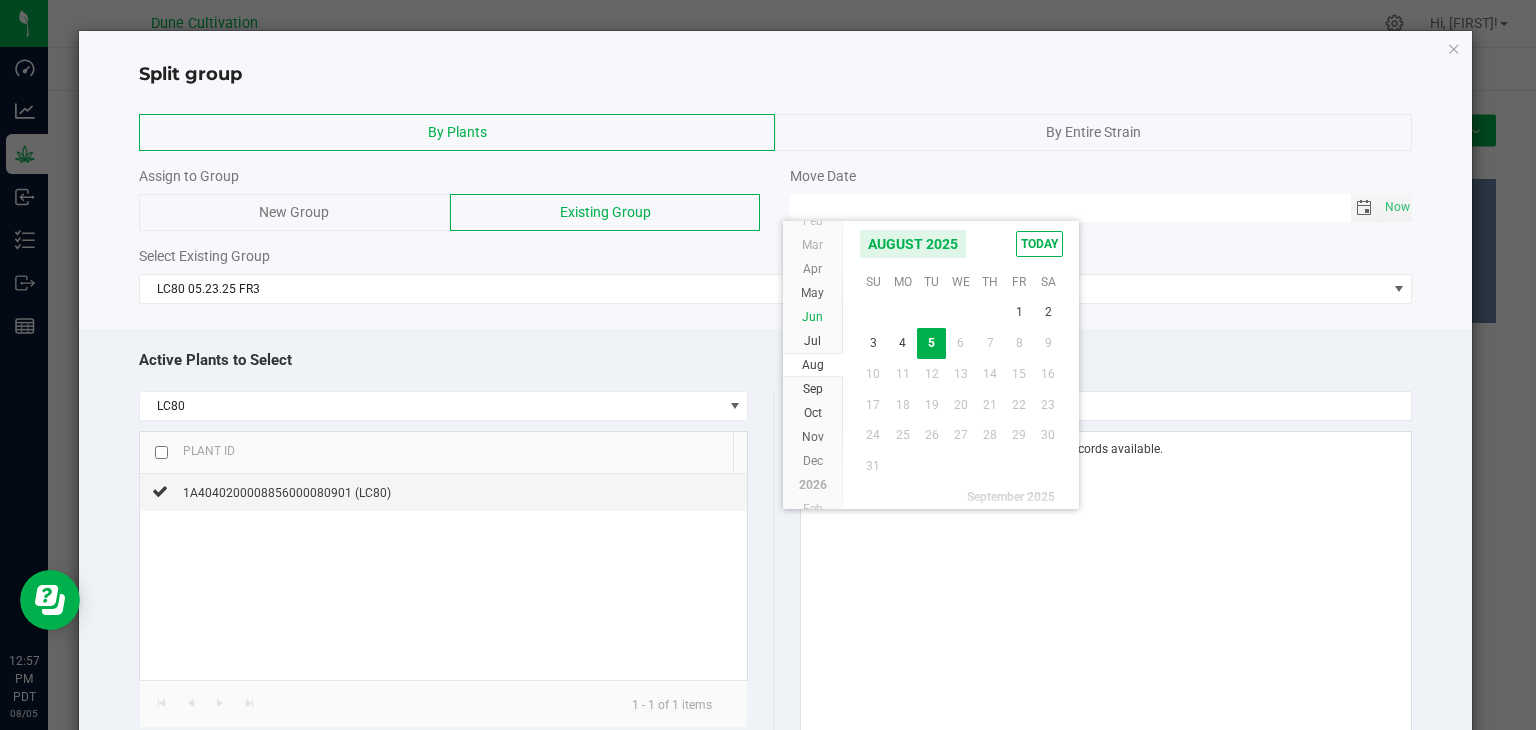 click on "Jun" at bounding box center [812, 317] 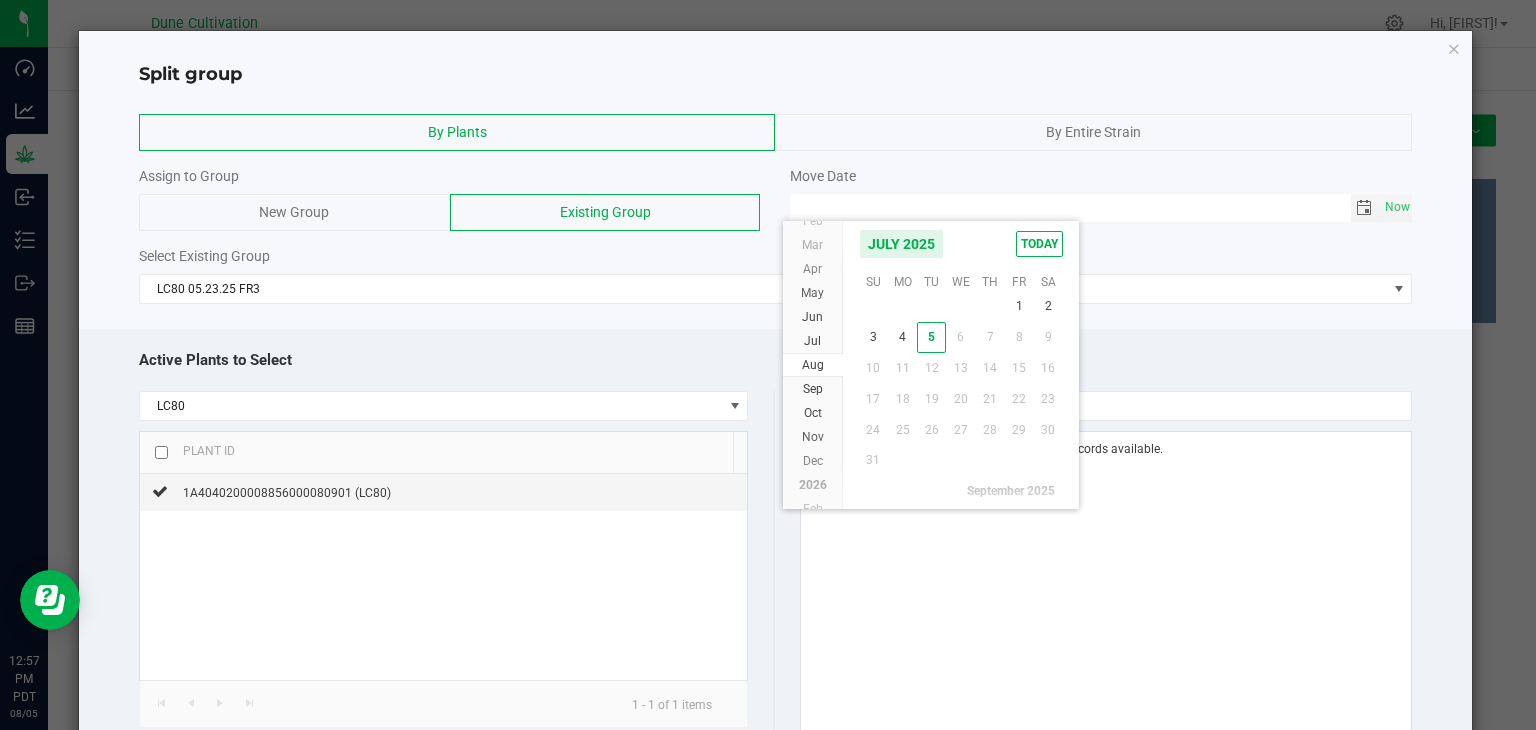 scroll, scrollTop: 36135, scrollLeft: 0, axis: vertical 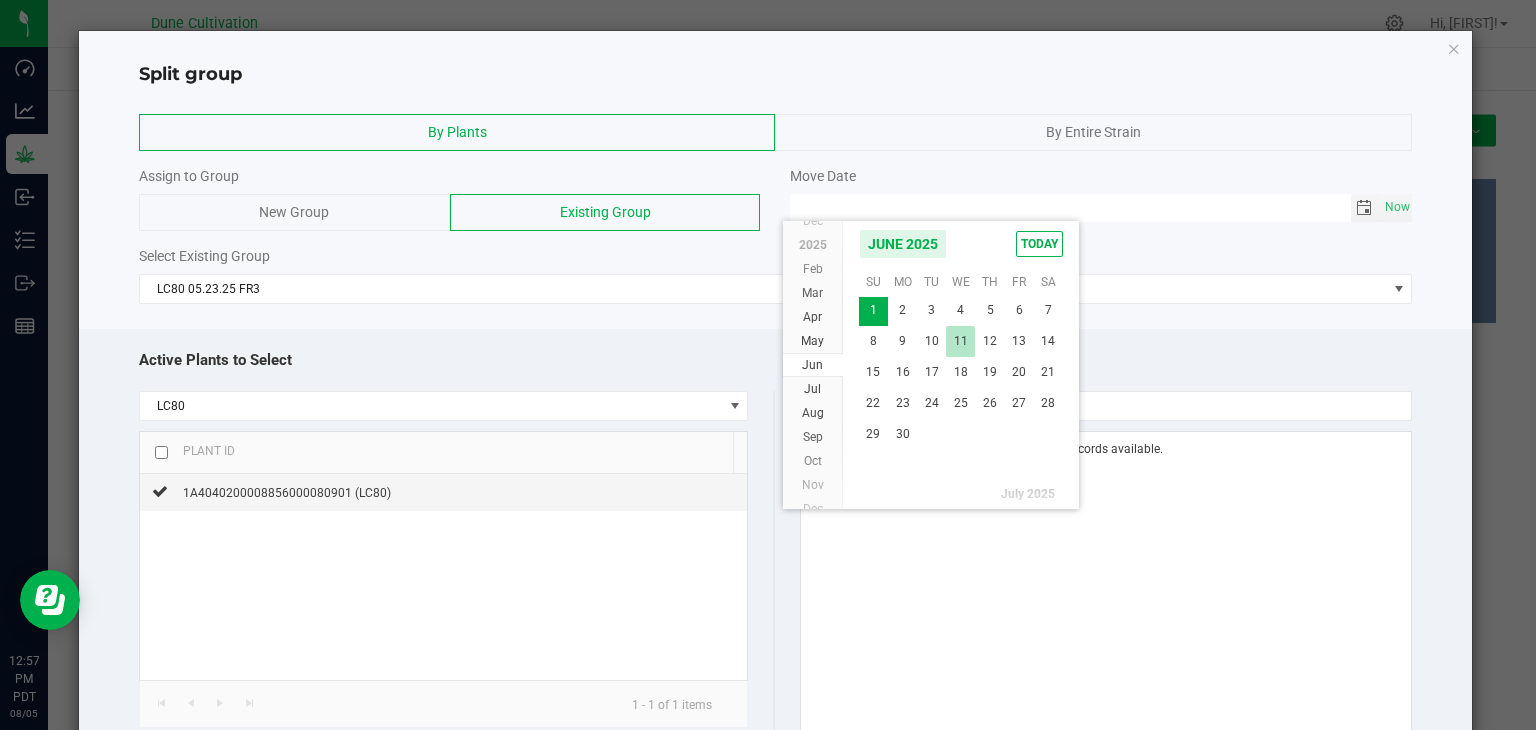 click on "11" at bounding box center (960, 341) 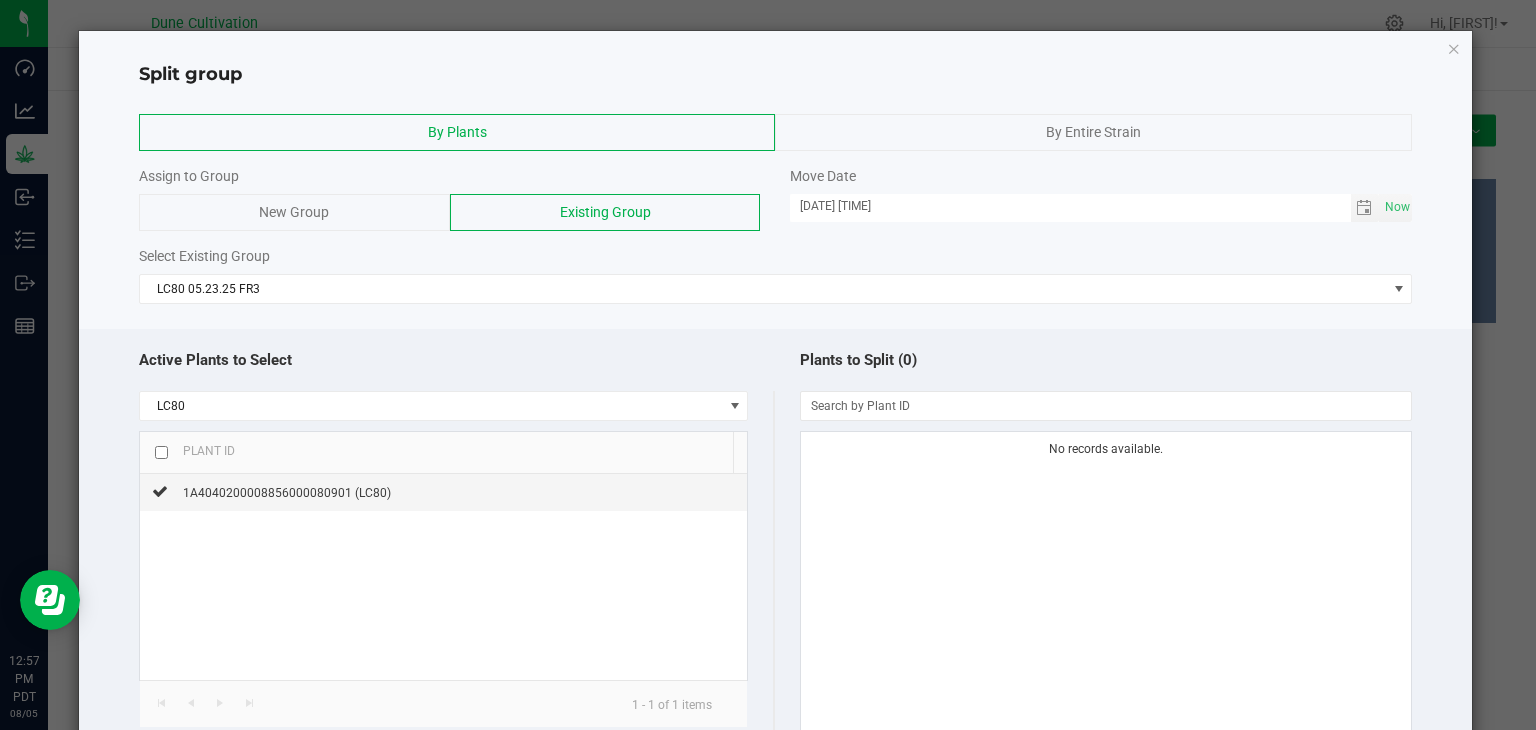 click 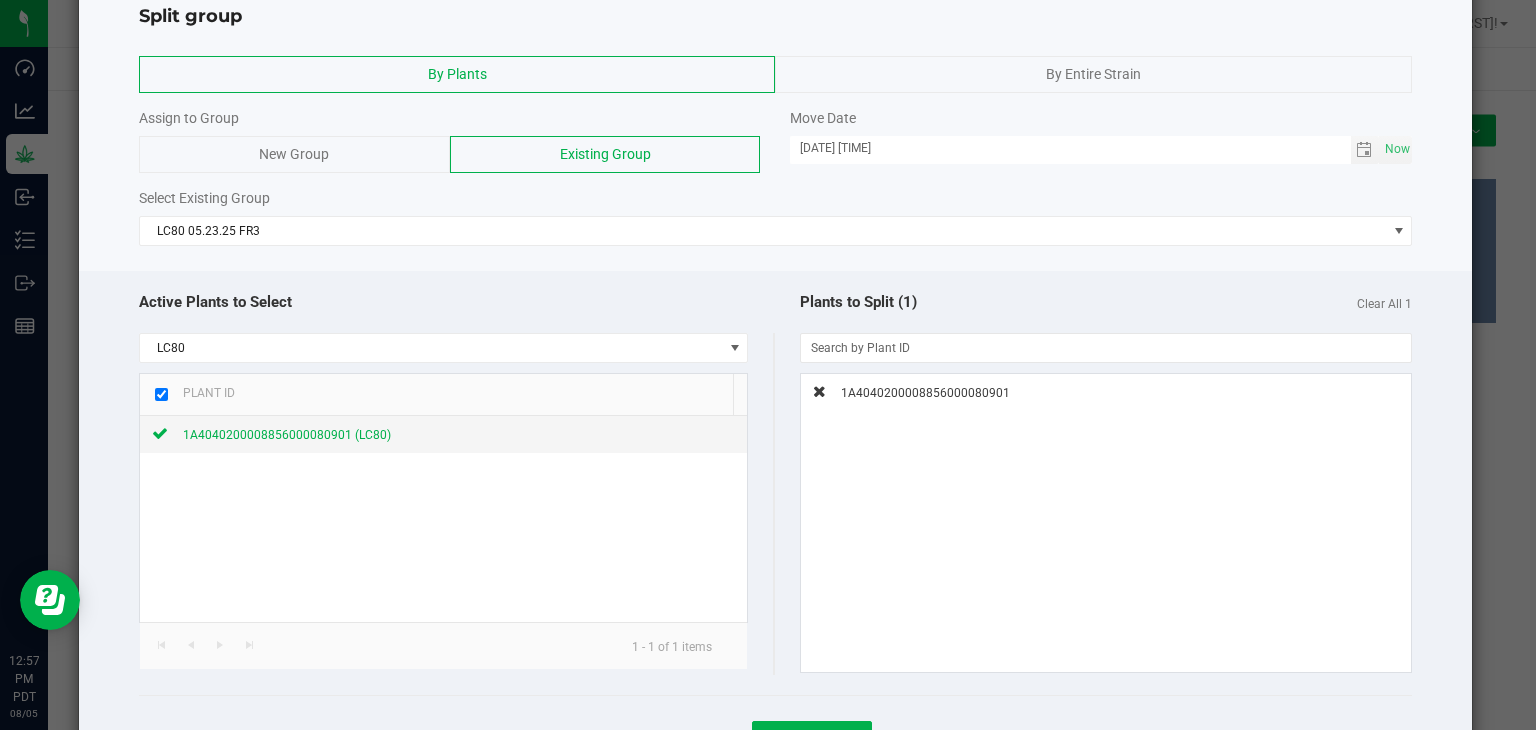 scroll, scrollTop: 149, scrollLeft: 0, axis: vertical 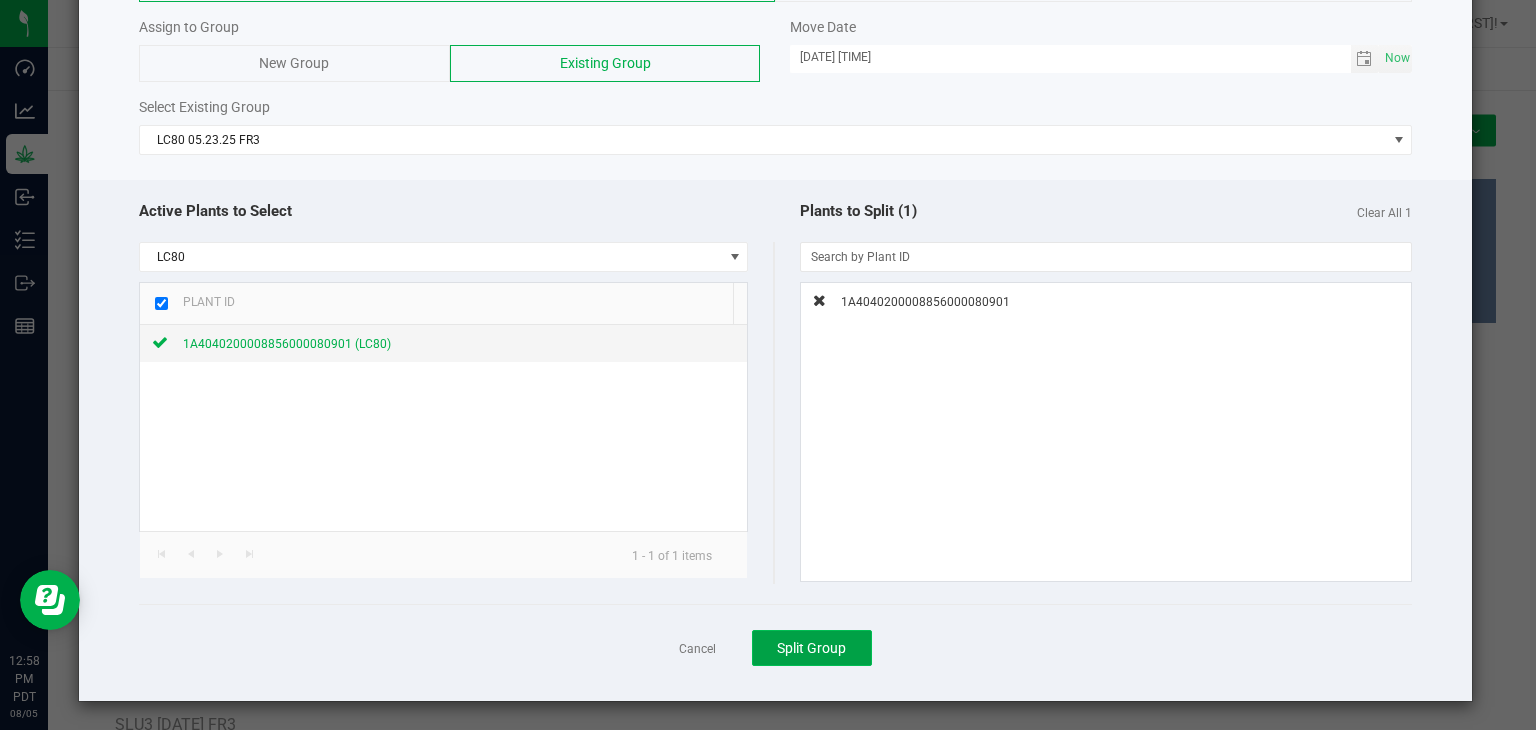 click on "Split Group" 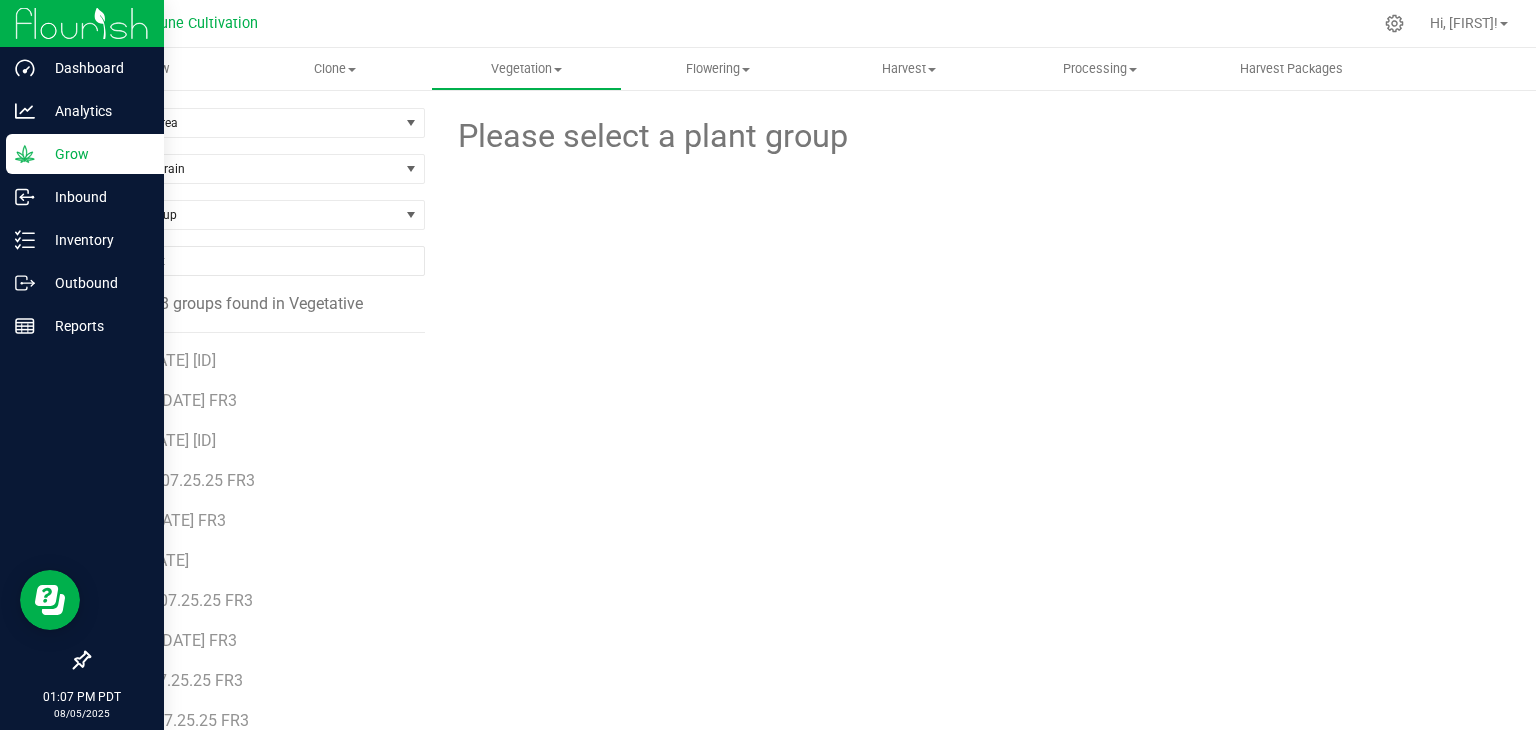 click on "Grow" at bounding box center (95, 154) 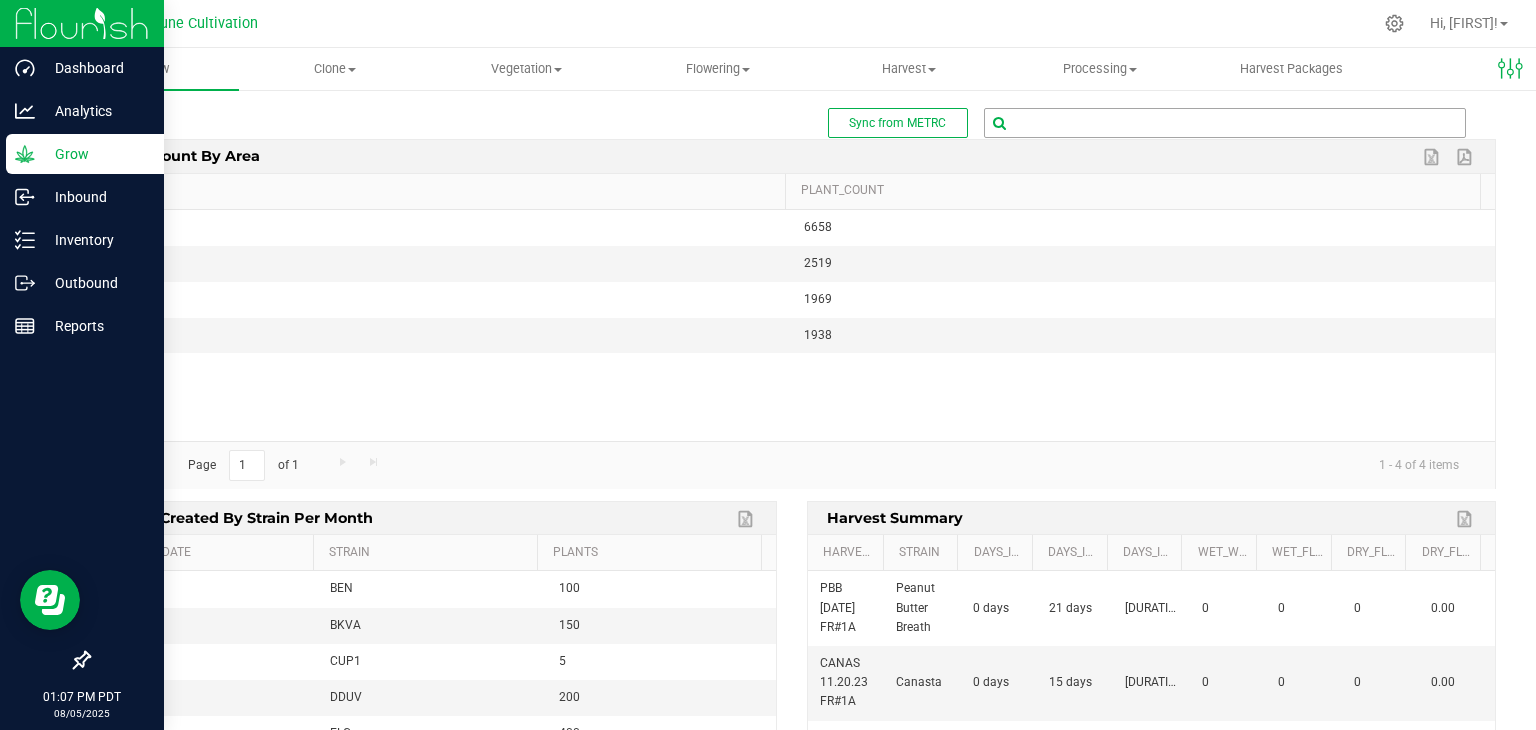 click at bounding box center (1225, 123) 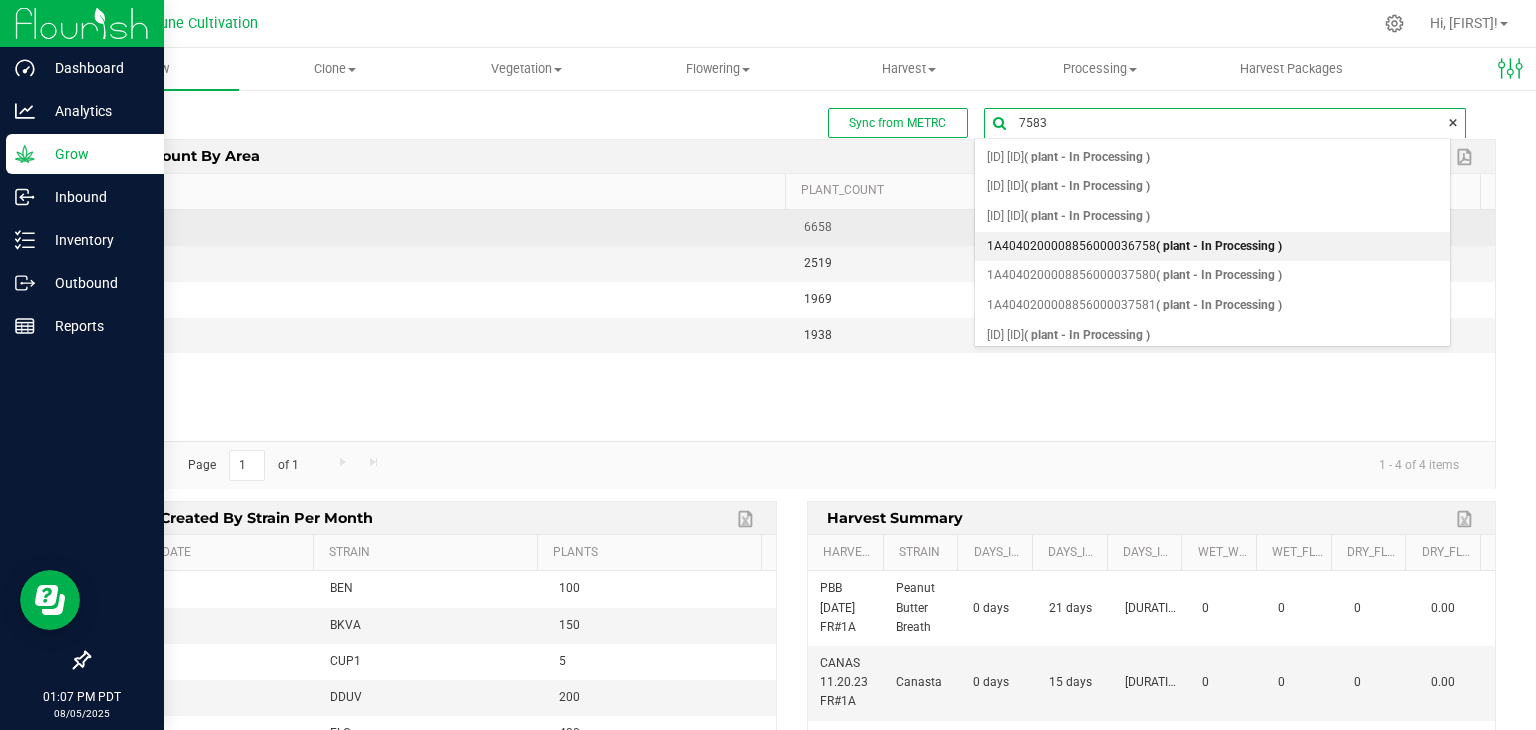 type on "[ID]" 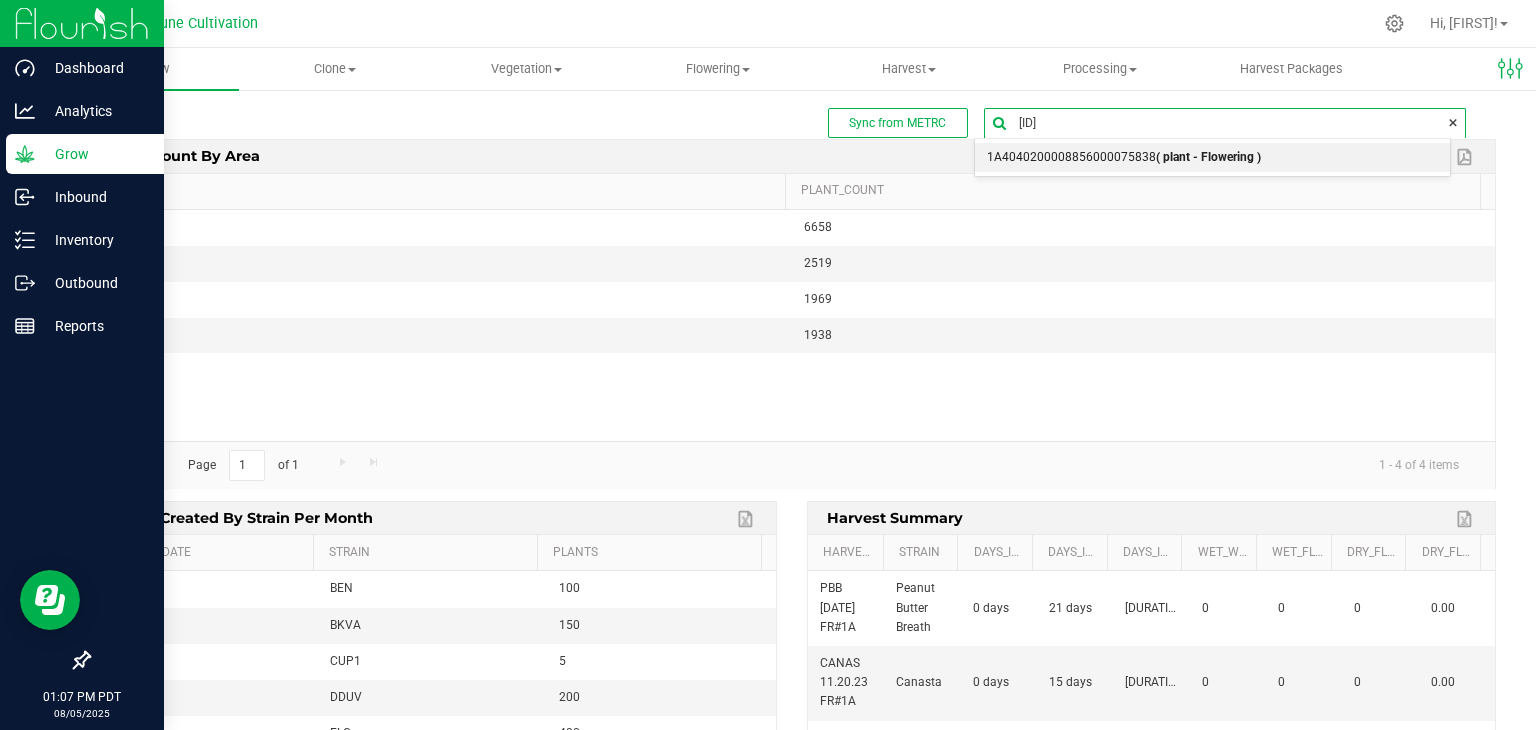 click on "[ID] [ID] ( [ID] - [ID] )" at bounding box center [1124, 158] 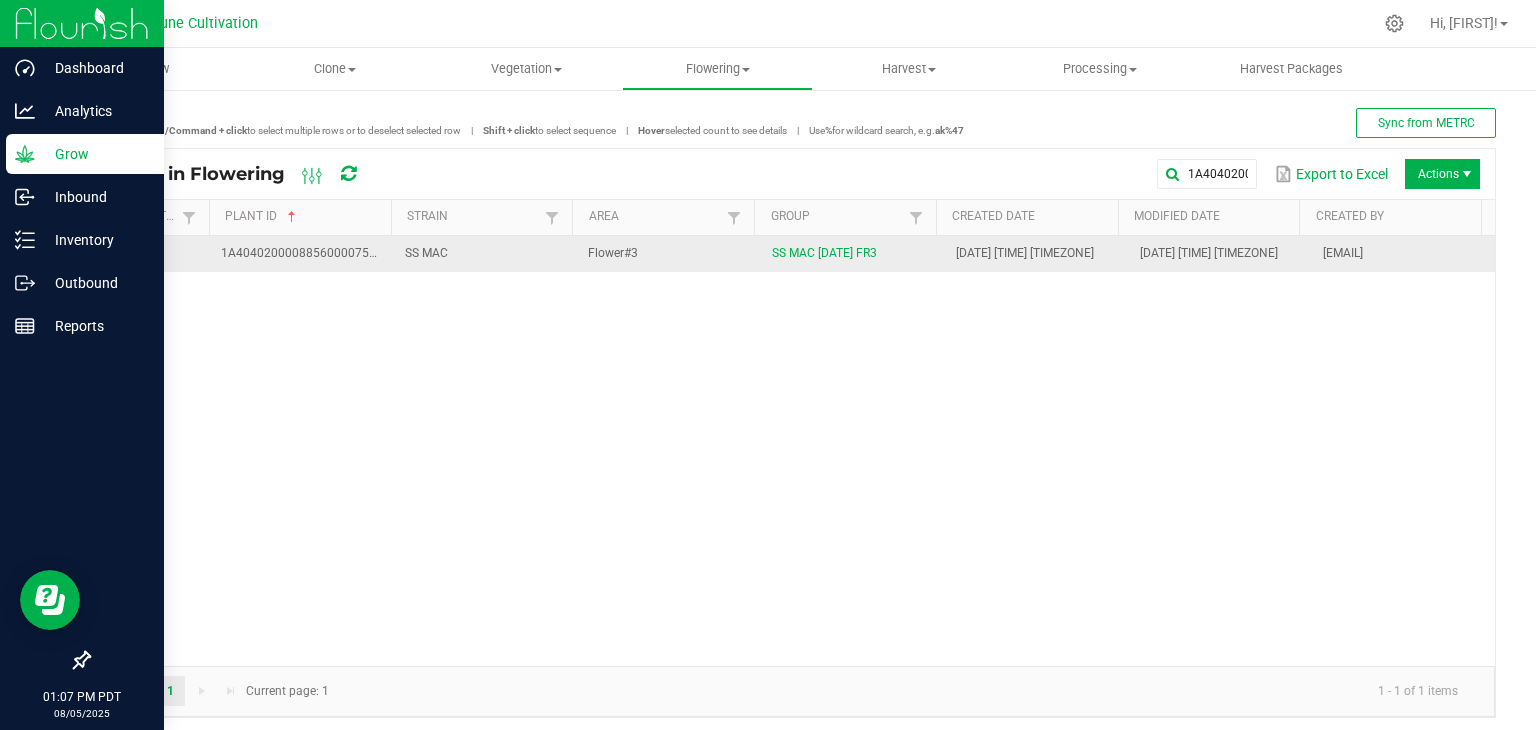 click on "Flower#3" at bounding box center (668, 254) 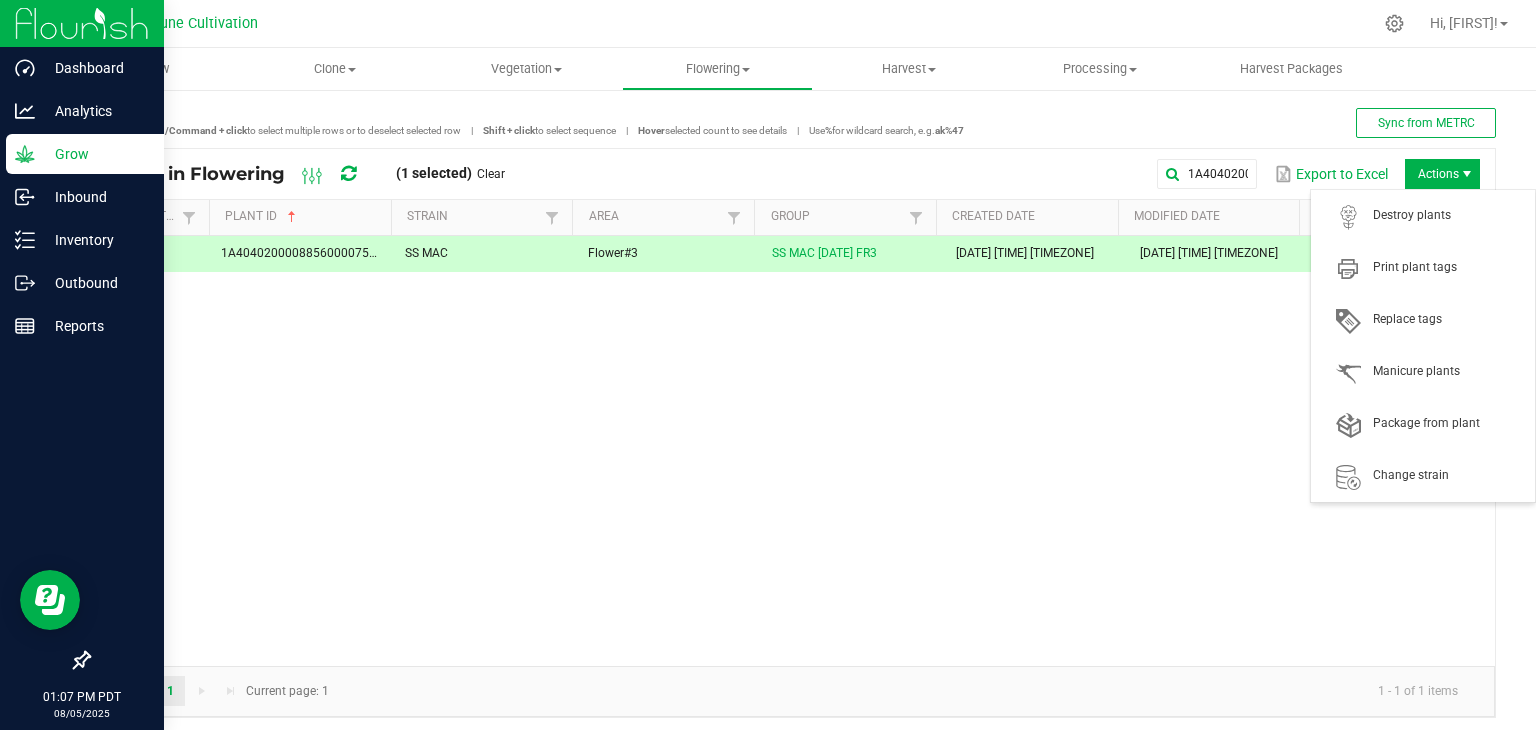 click on "1A4040200008856000075838  Export to Excel   Actions" at bounding box center (1000, 174) 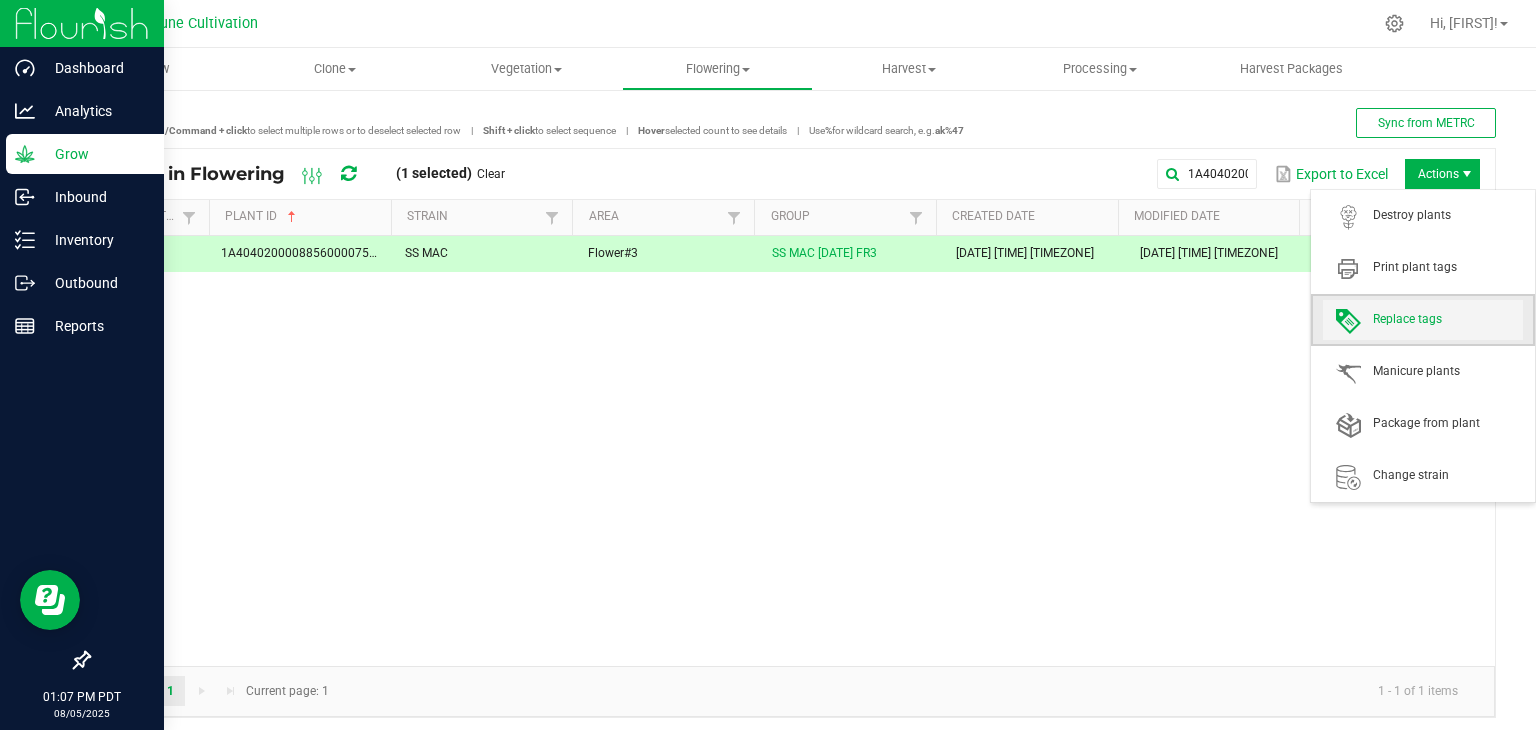 click on "Replace tags" at bounding box center (1448, 319) 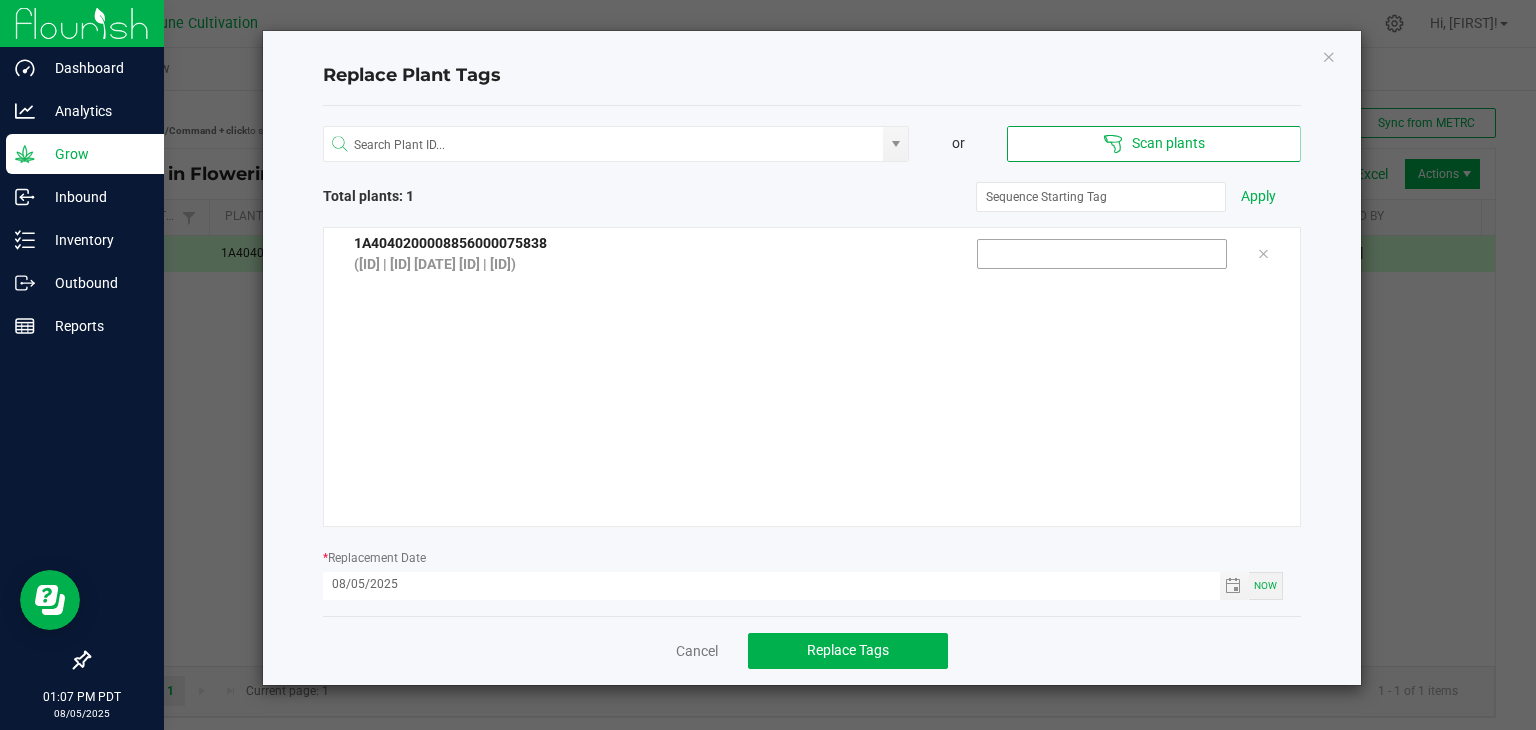 click at bounding box center (1102, 254) 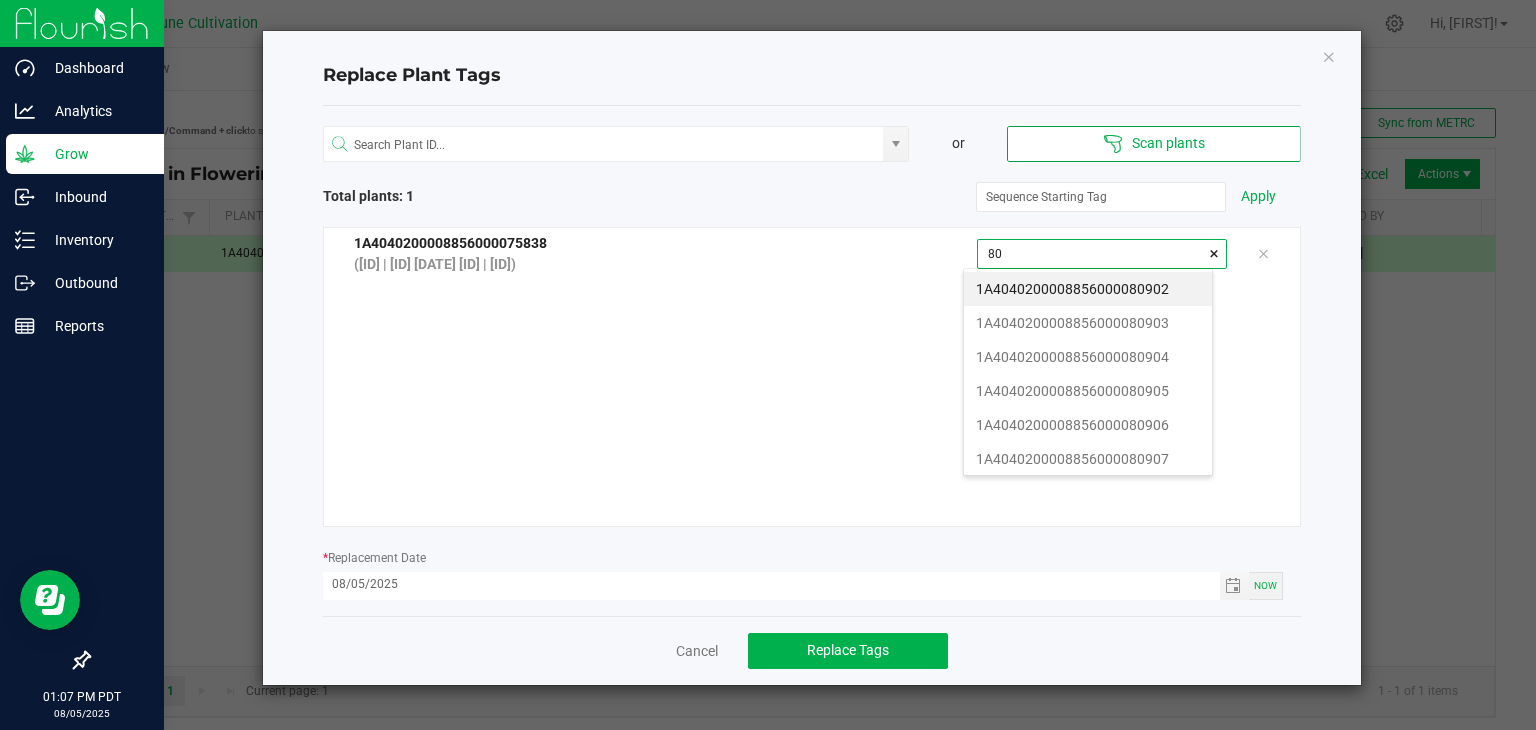 scroll, scrollTop: 99972, scrollLeft: 99751, axis: both 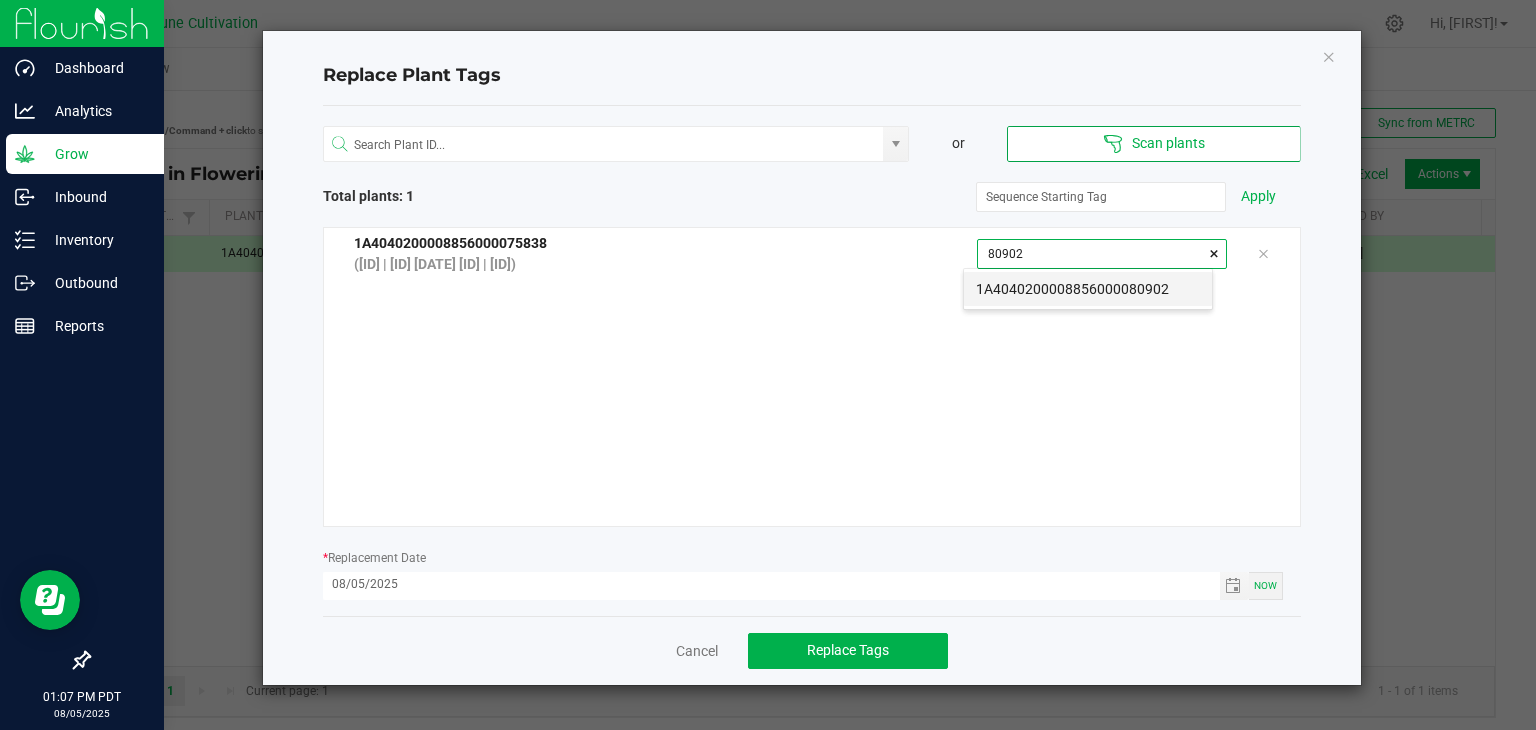 click on "1A4040200008856000080902" at bounding box center [1088, 289] 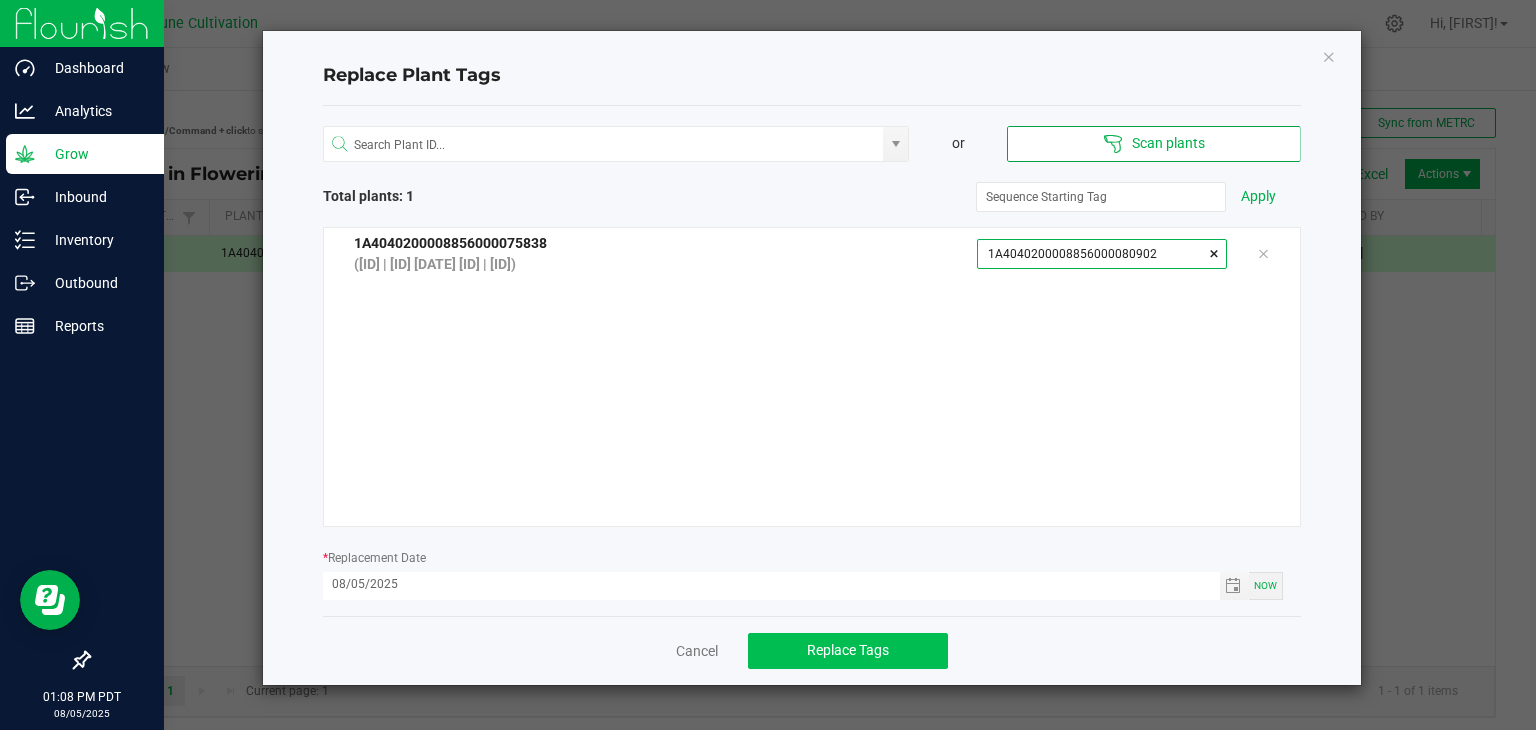 type on "1A4040200008856000080902" 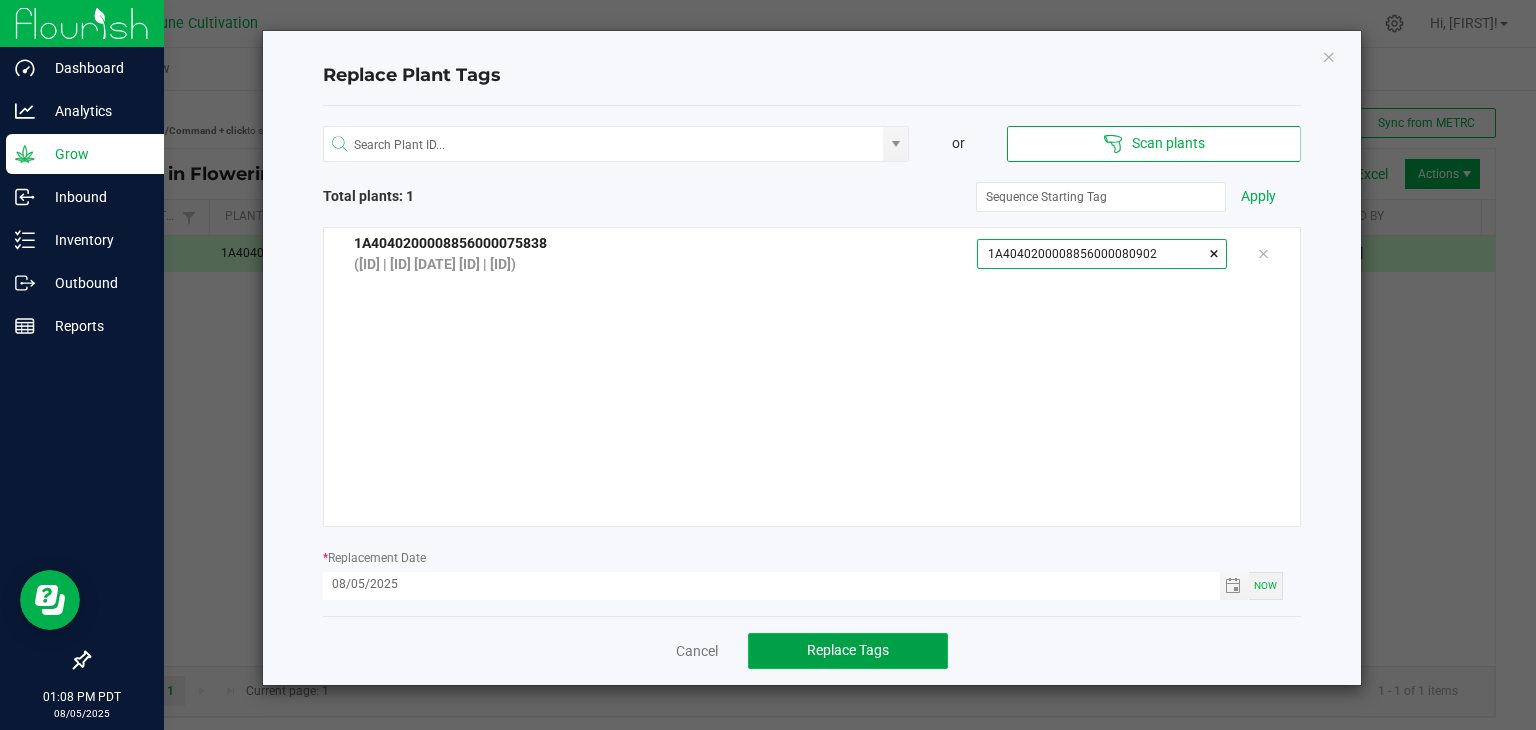 click on "Replace Tags" 